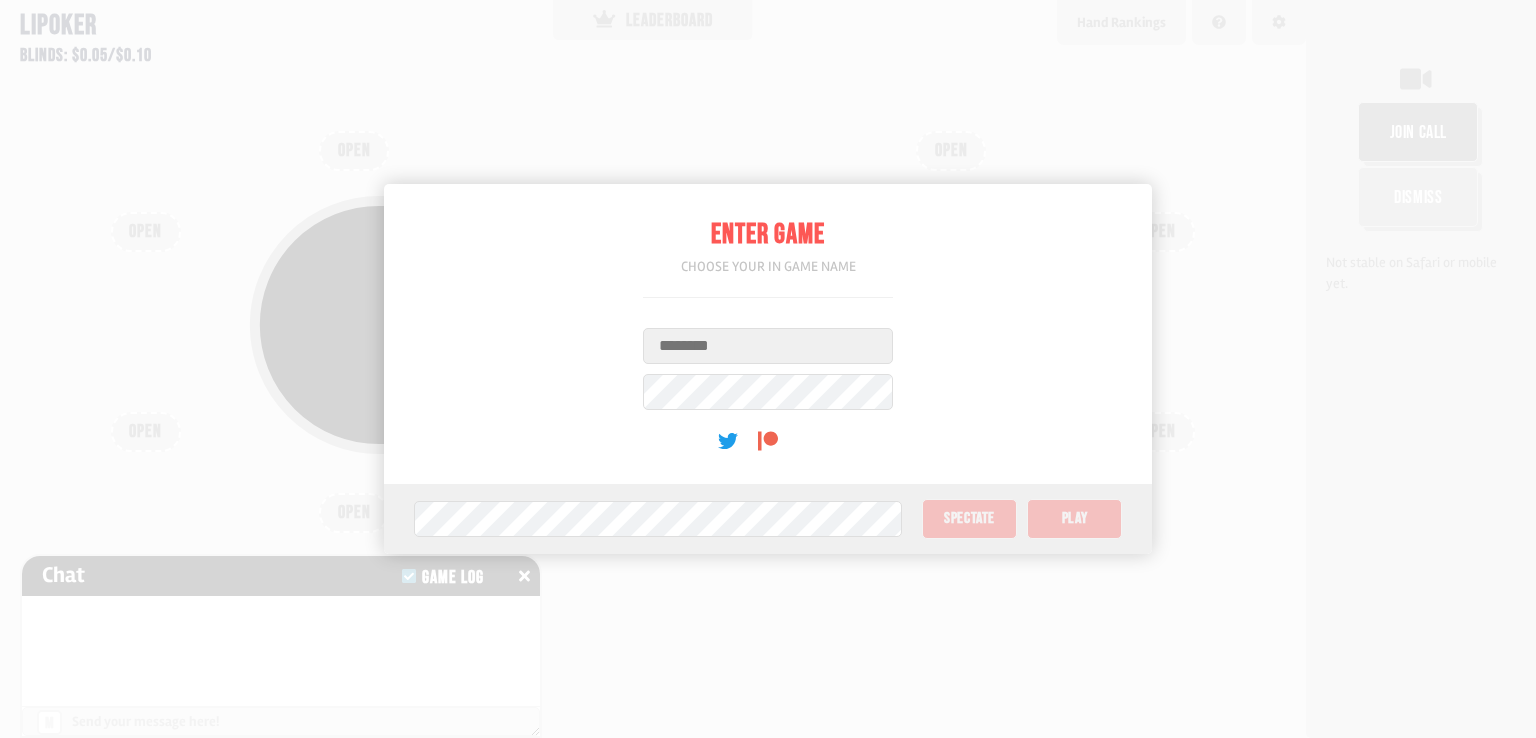 scroll, scrollTop: 0, scrollLeft: 0, axis: both 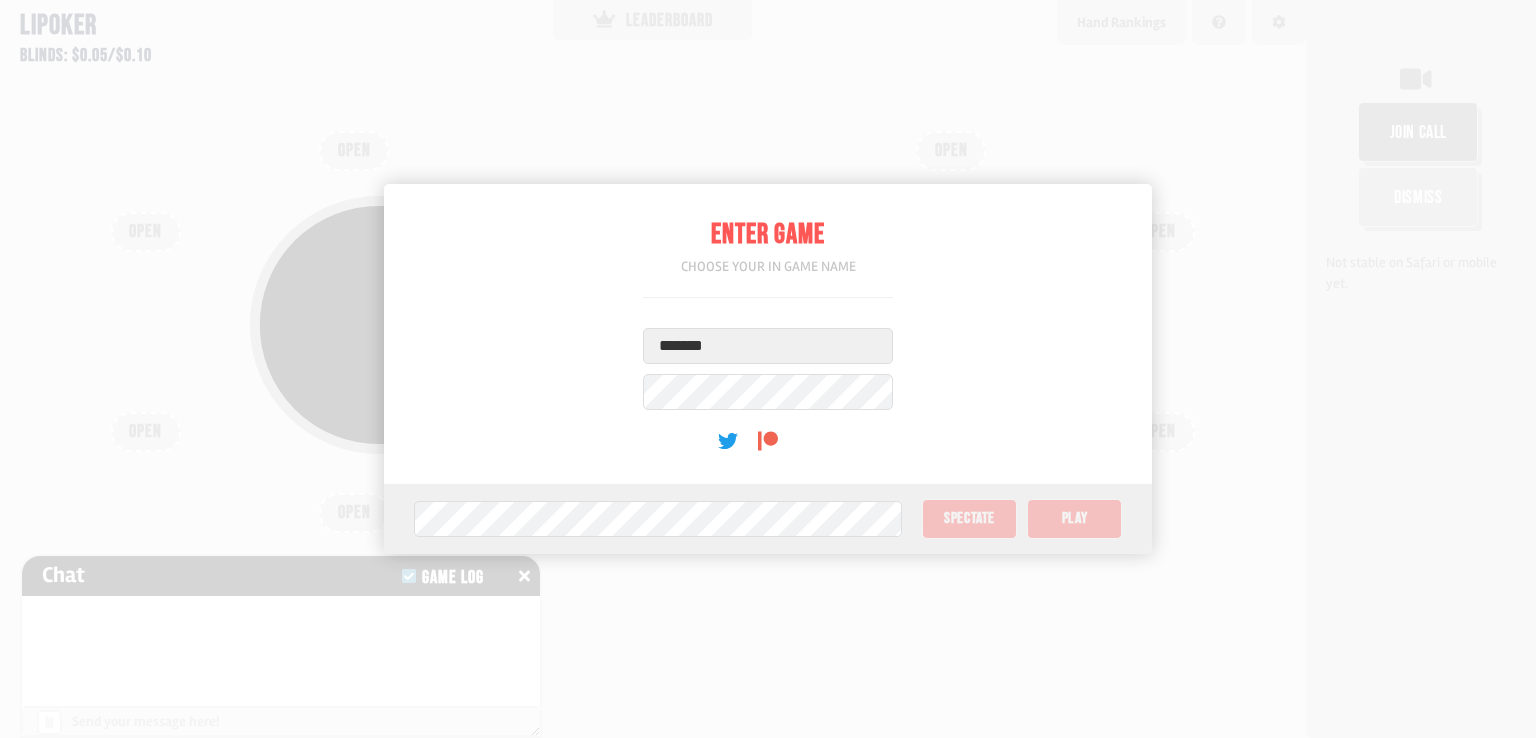 type on "*******" 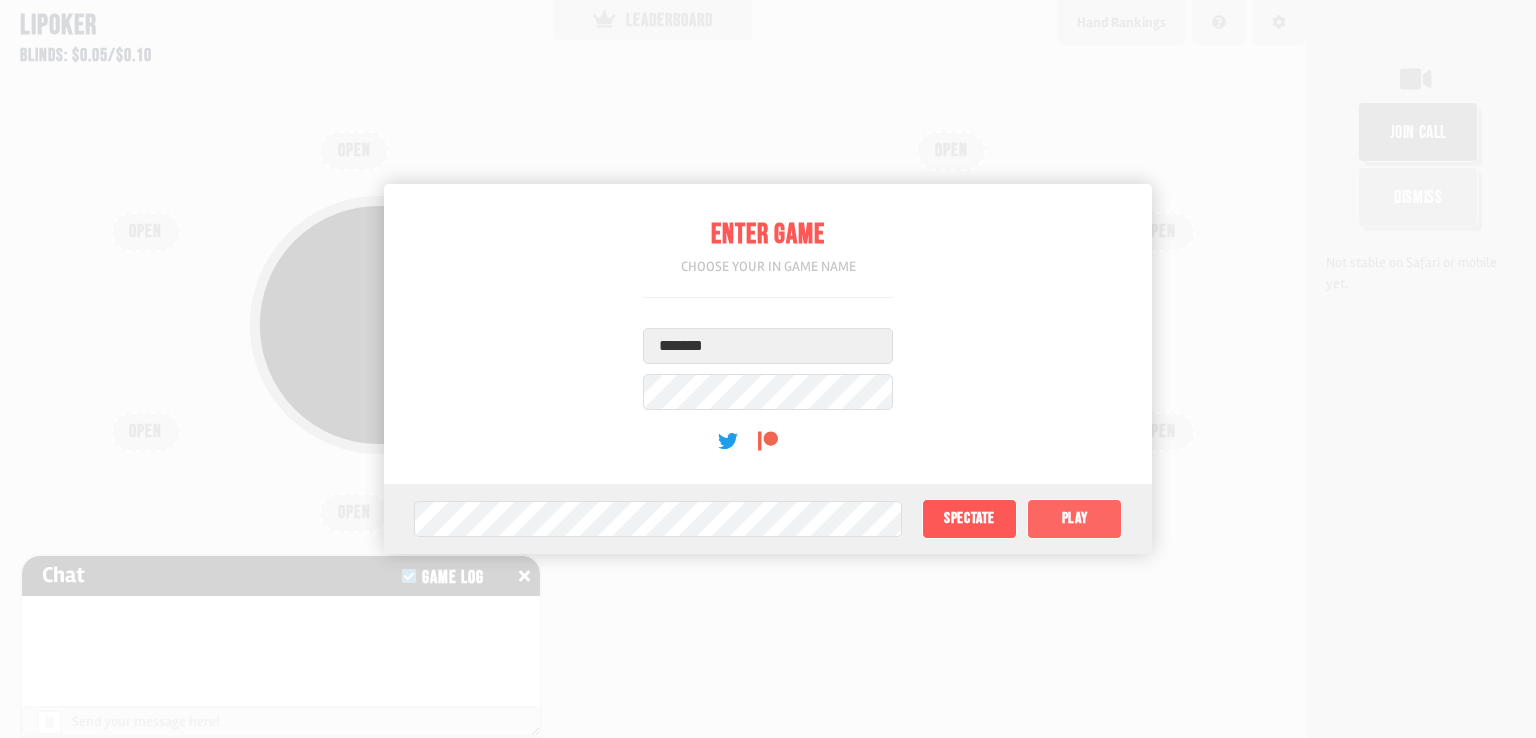 click on "Play" at bounding box center [1074, 519] 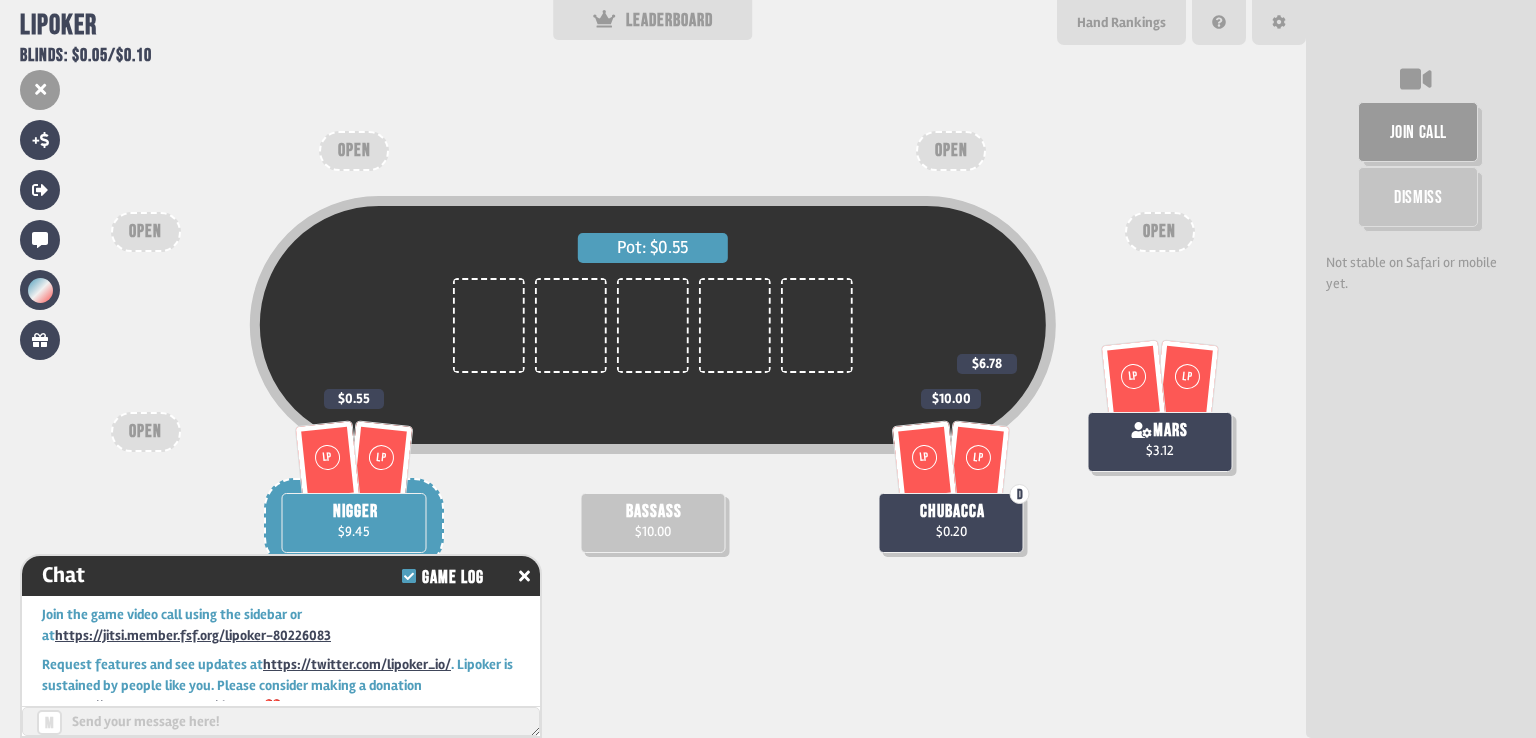 scroll, scrollTop: 22, scrollLeft: 0, axis: vertical 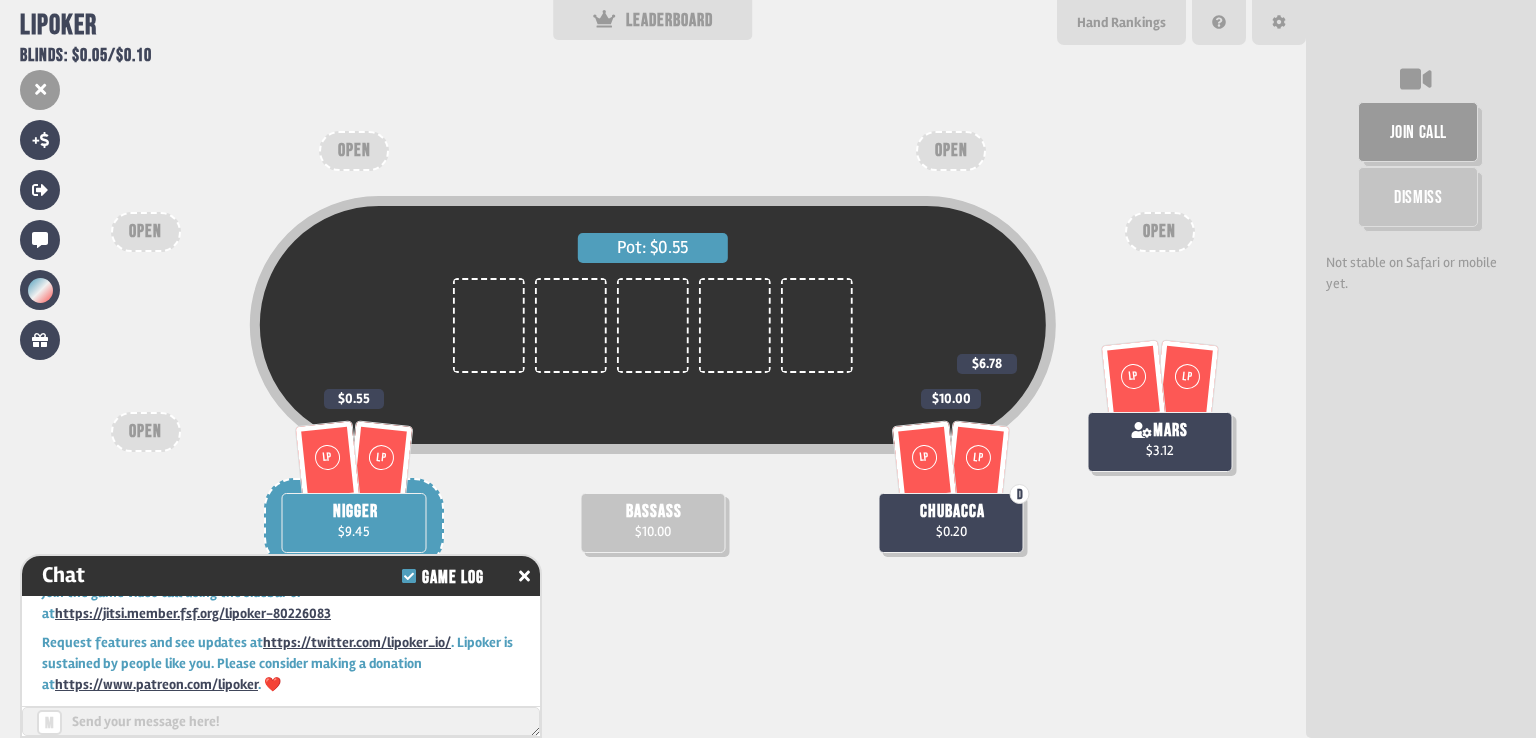 click at bounding box center (281, 721) 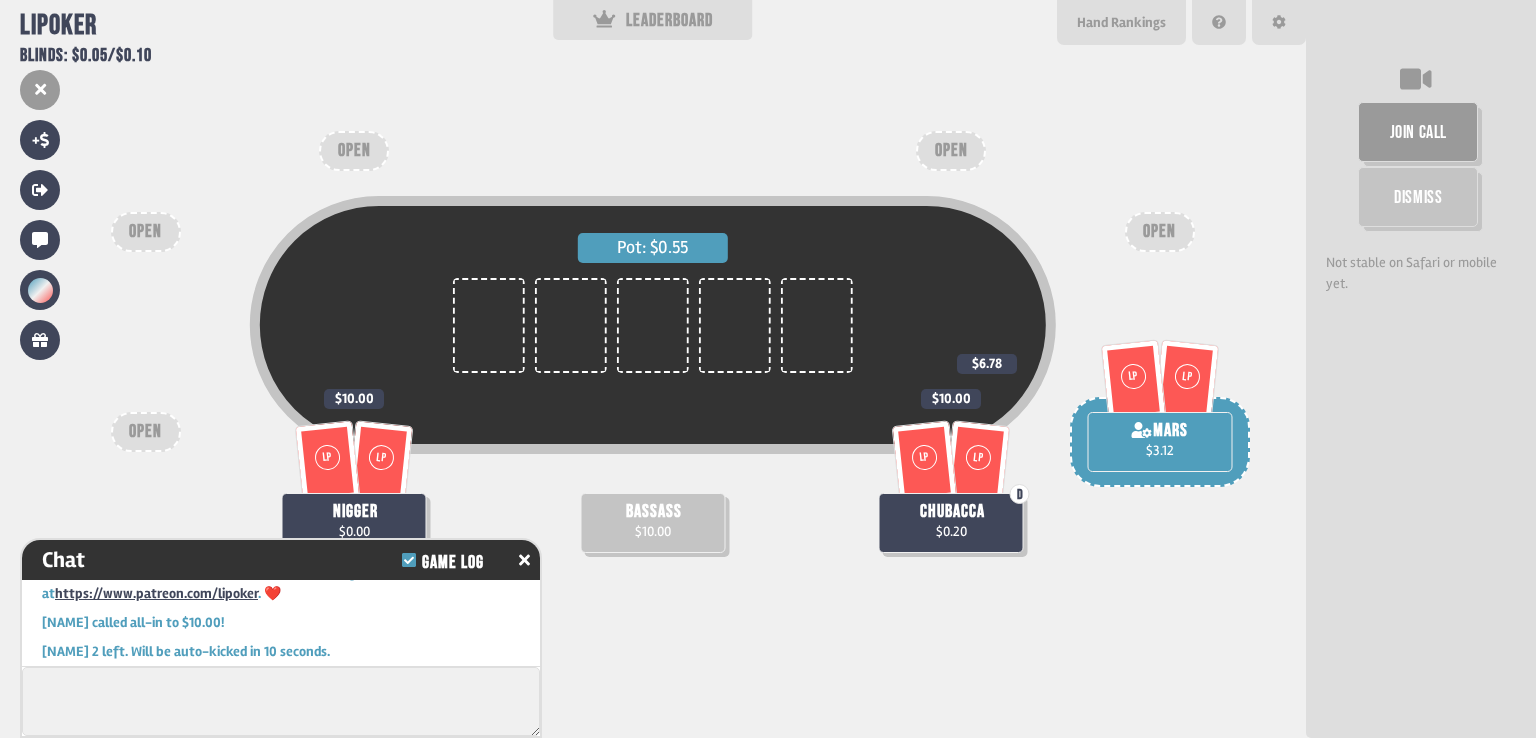 scroll, scrollTop: 105, scrollLeft: 0, axis: vertical 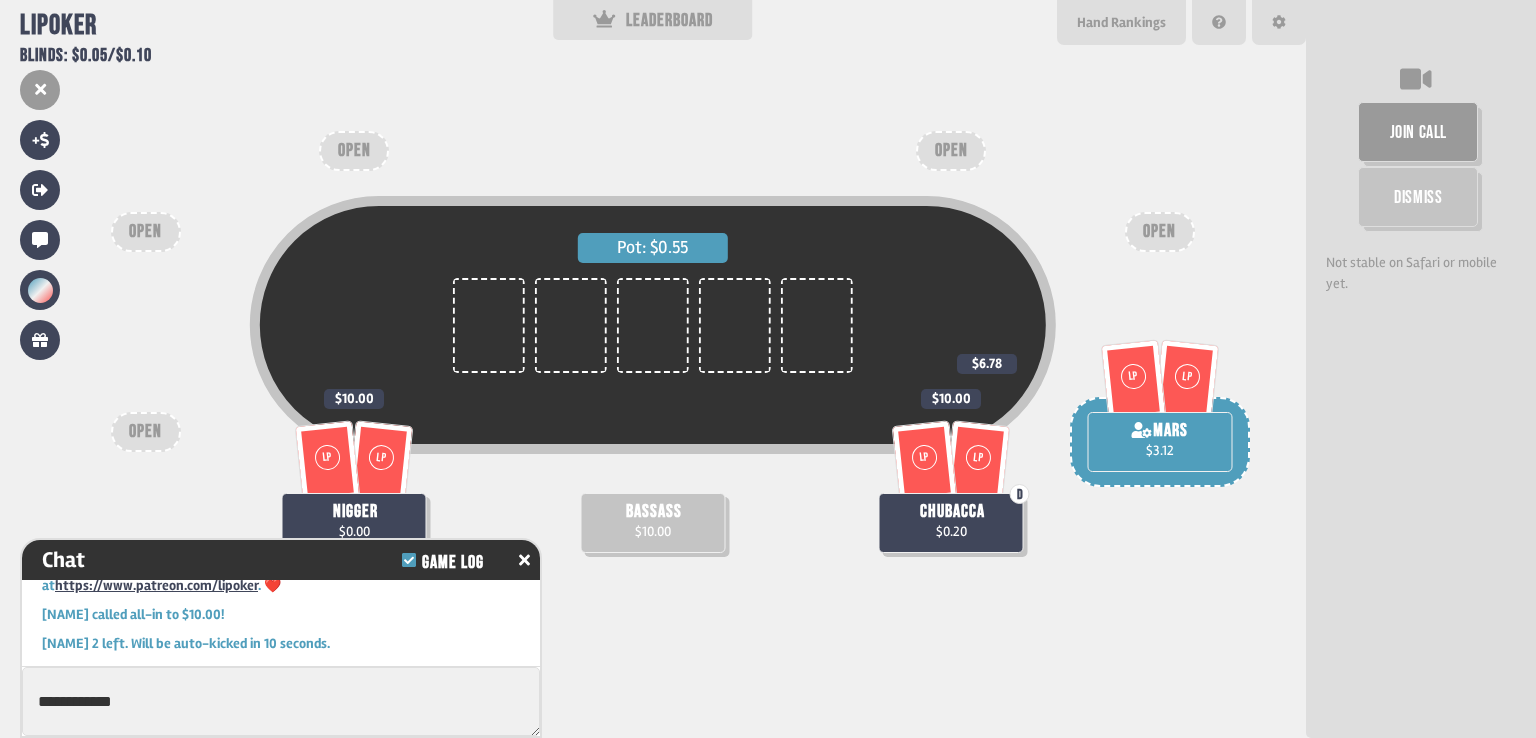 type on "**********" 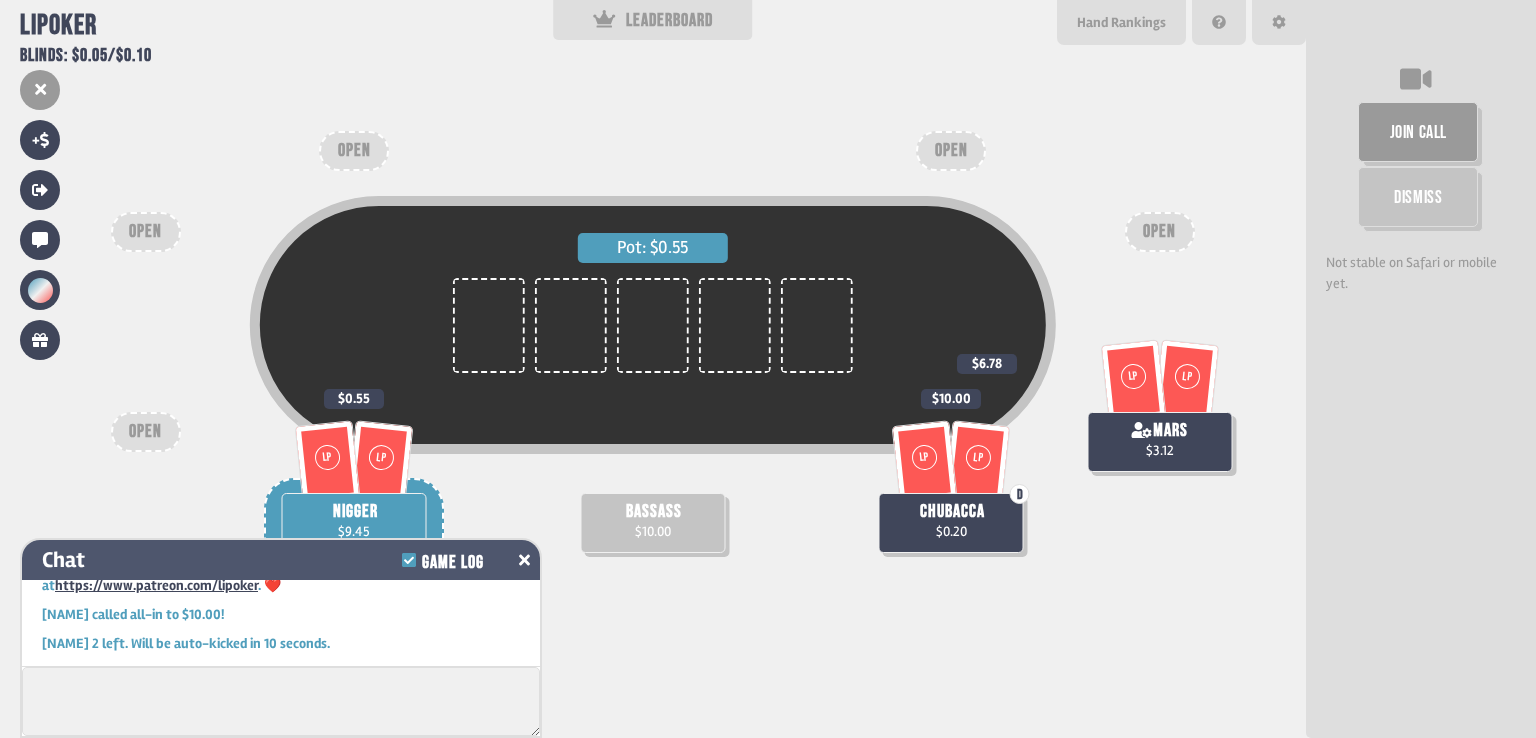 click at bounding box center [524, 560] 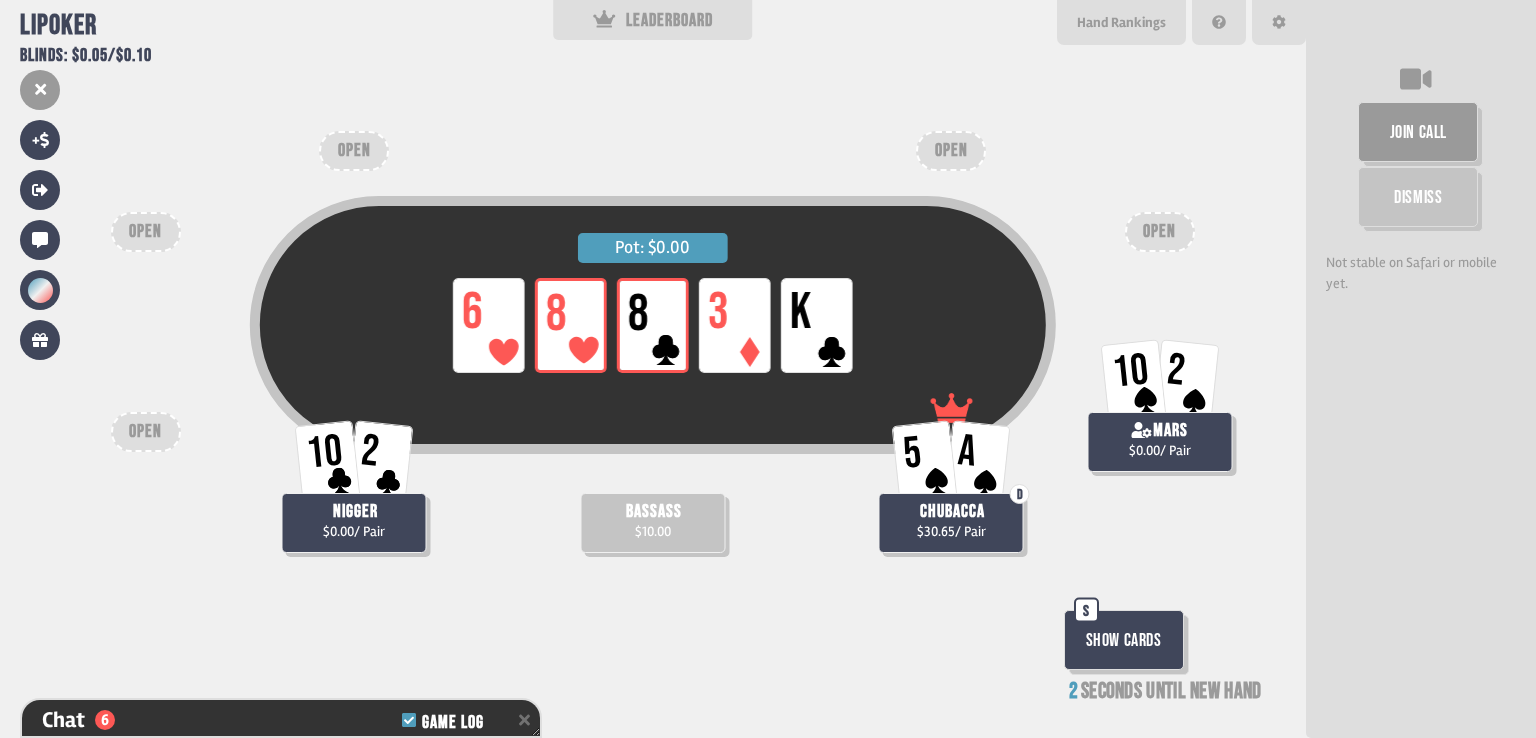 click on "Show Cards" at bounding box center [1124, 640] 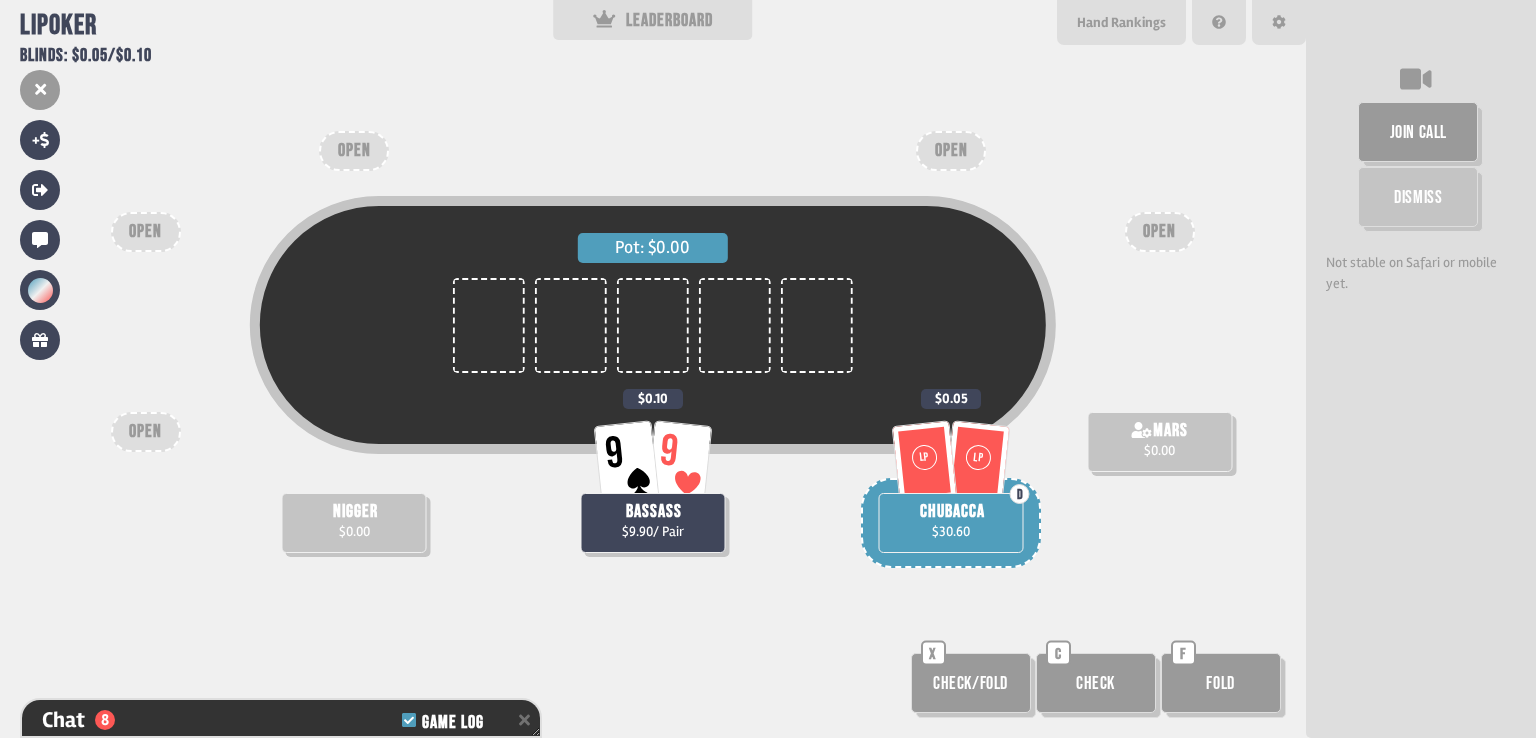 scroll, scrollTop: 98, scrollLeft: 0, axis: vertical 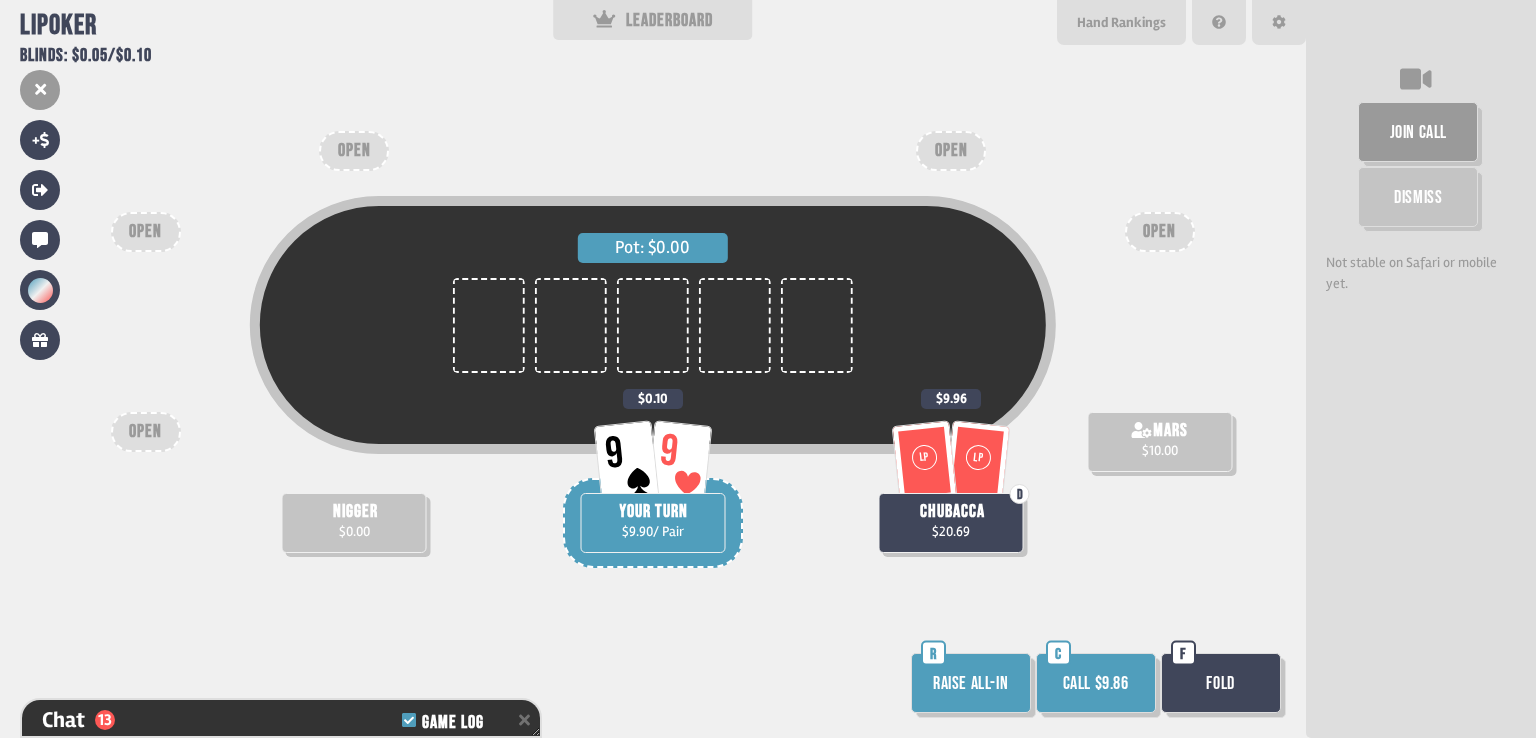 click on "Call $9.86" at bounding box center (1096, 683) 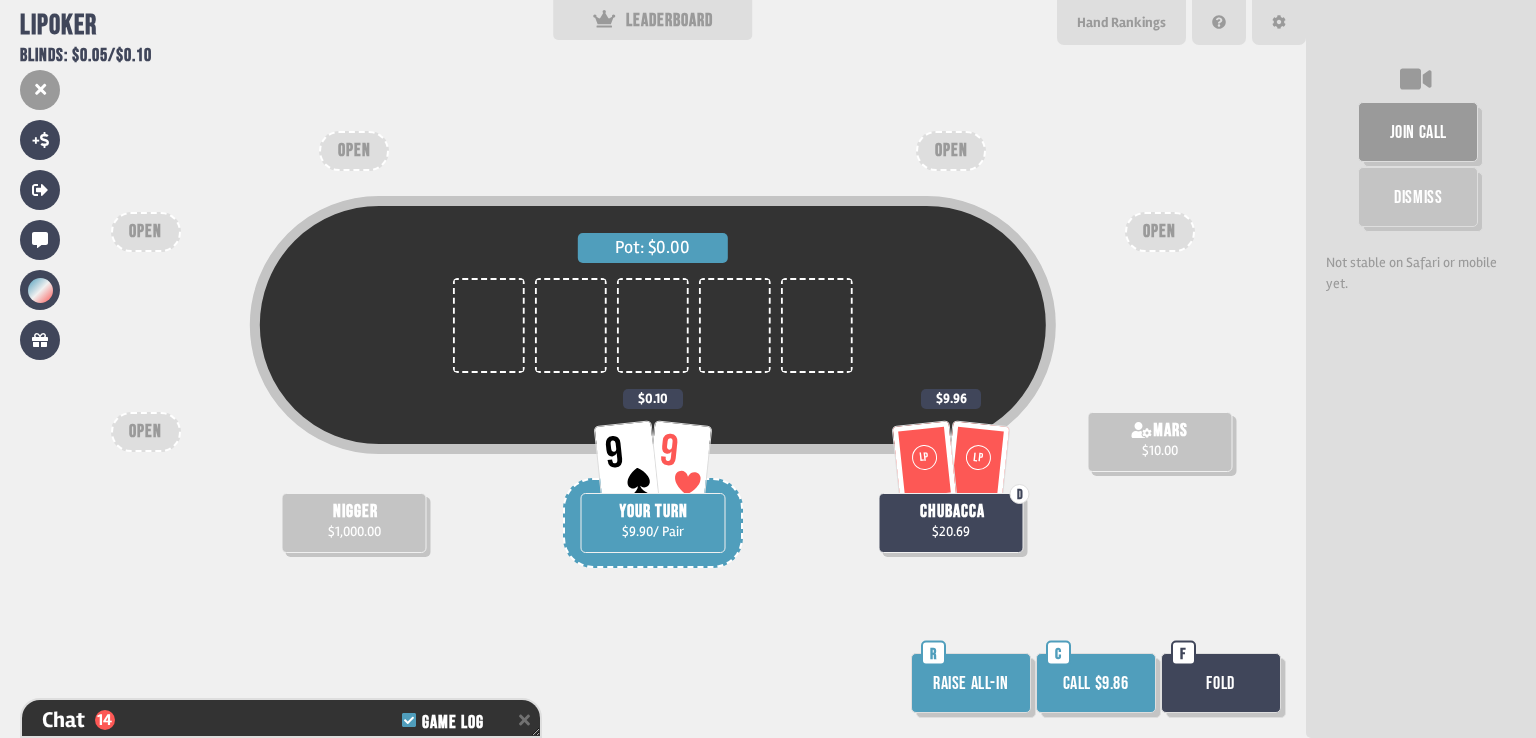 click on "Raise all-in" at bounding box center (971, 683) 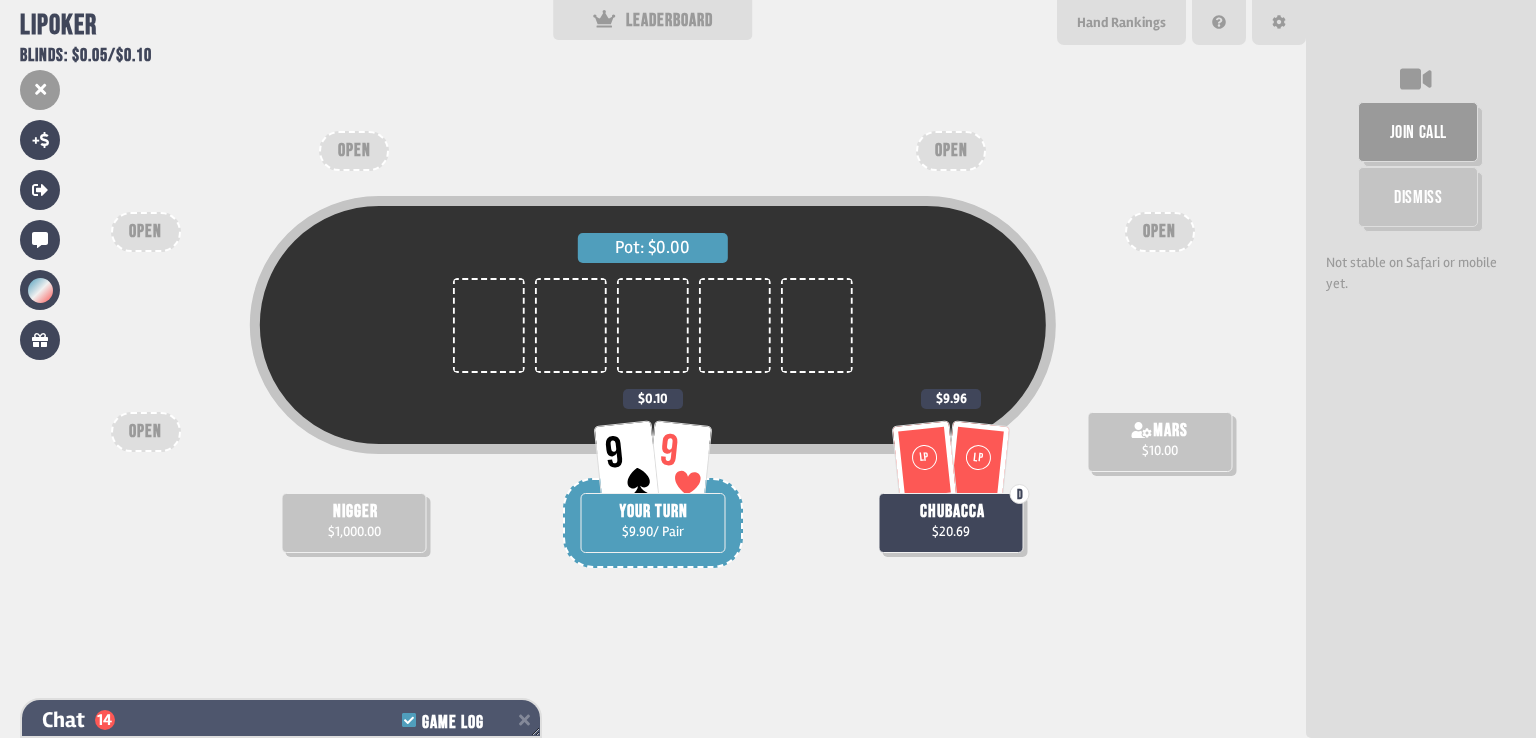 click on "Chat   14 Game Log" at bounding box center [281, 720] 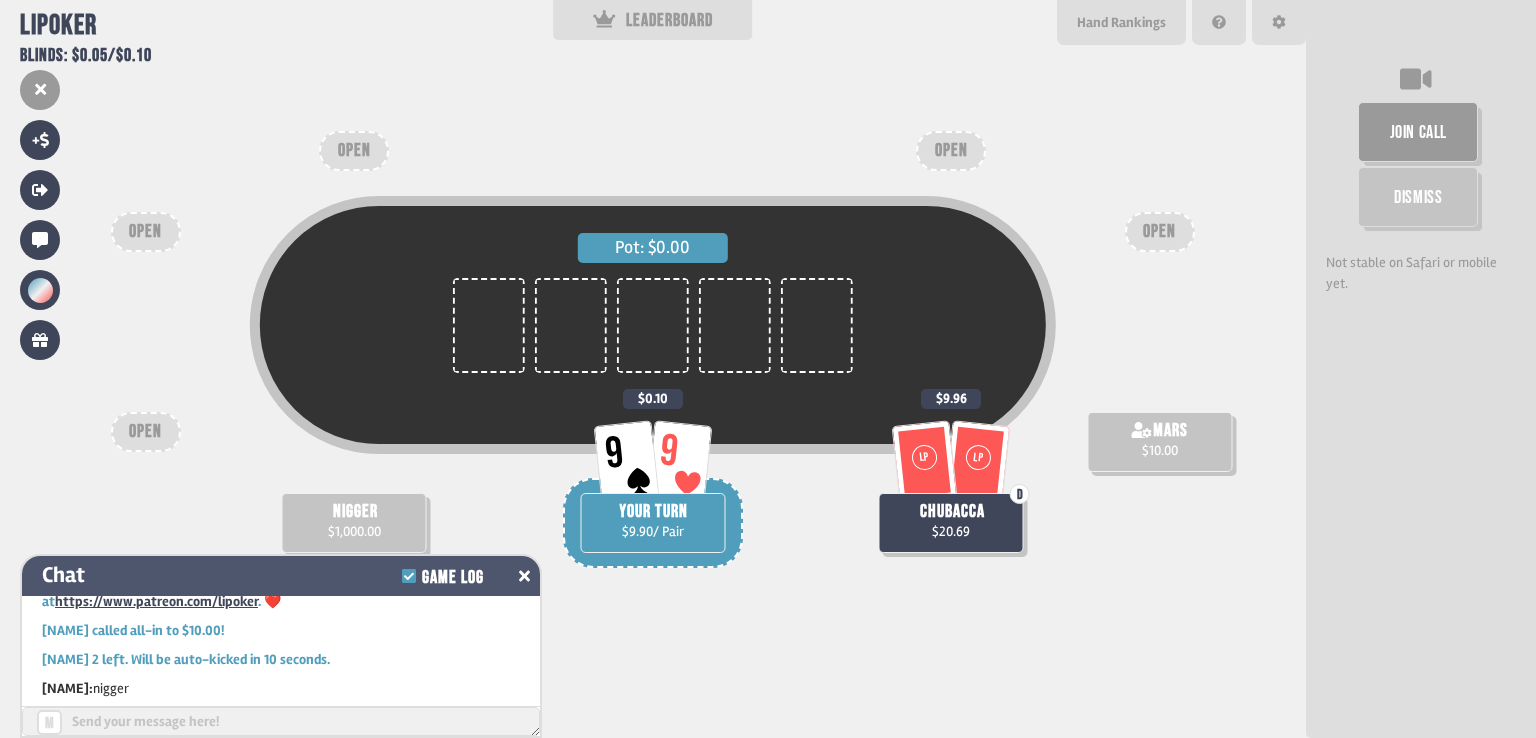click on "Chat   Game Log" at bounding box center [281, 576] 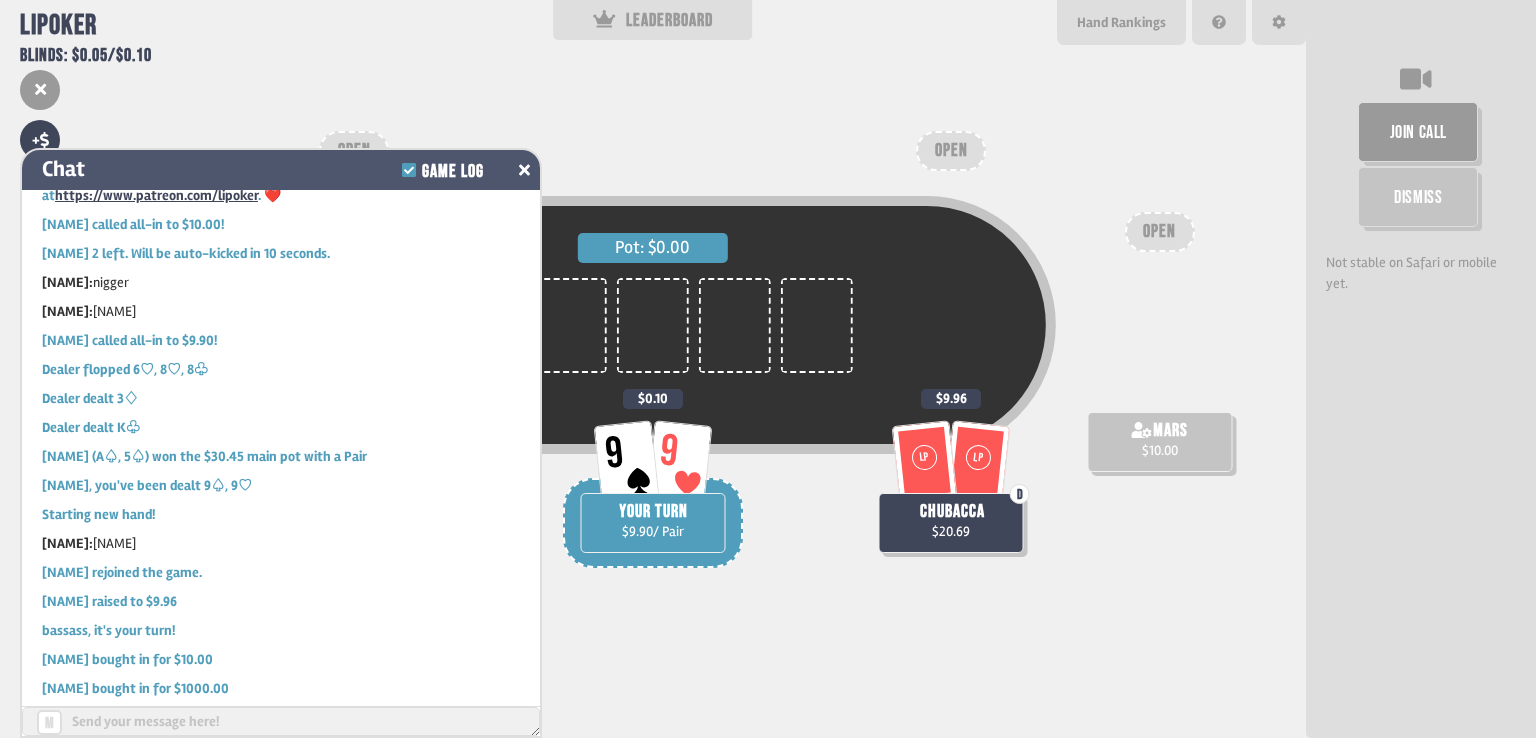 click on "Chat   Game Log" at bounding box center (281, 170) 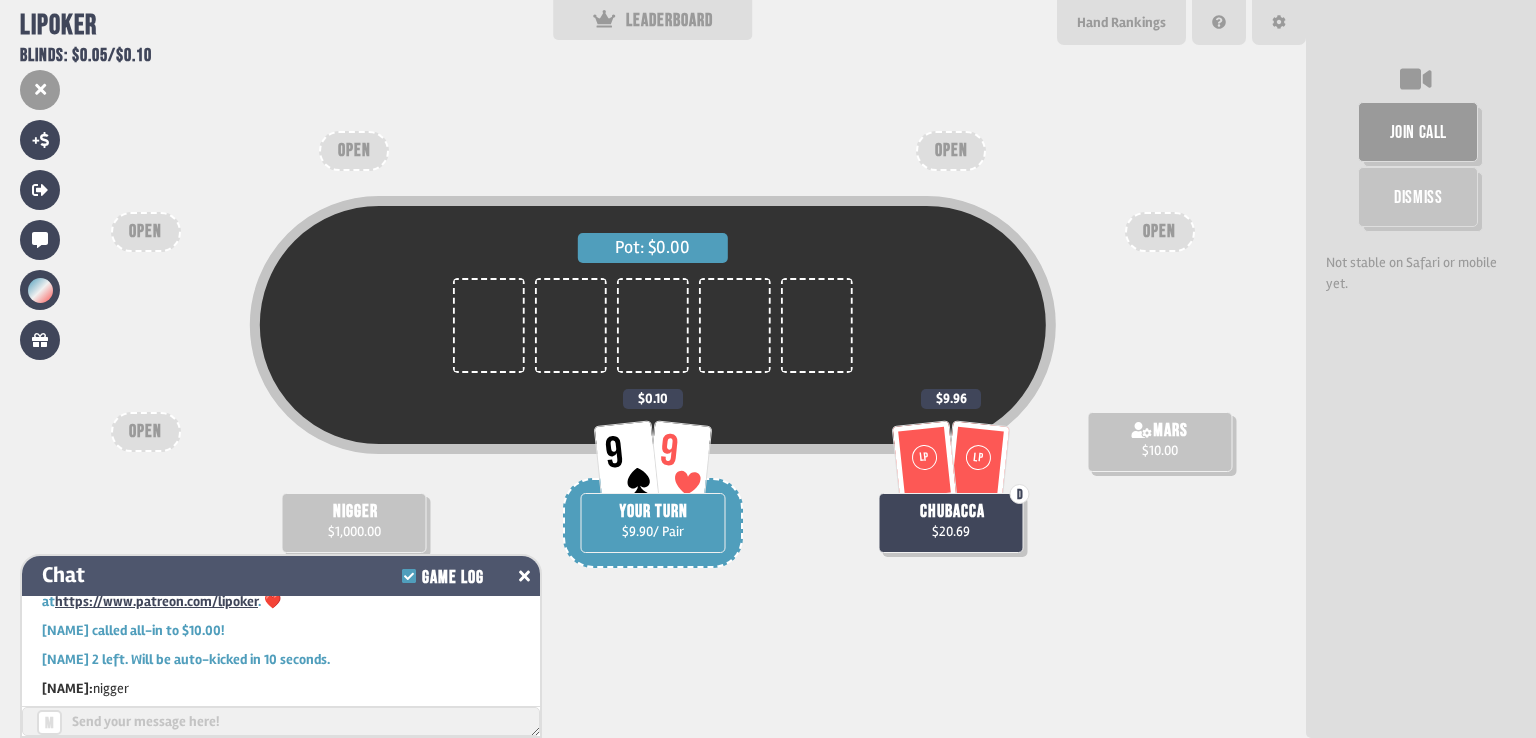 click at bounding box center [524, 576] 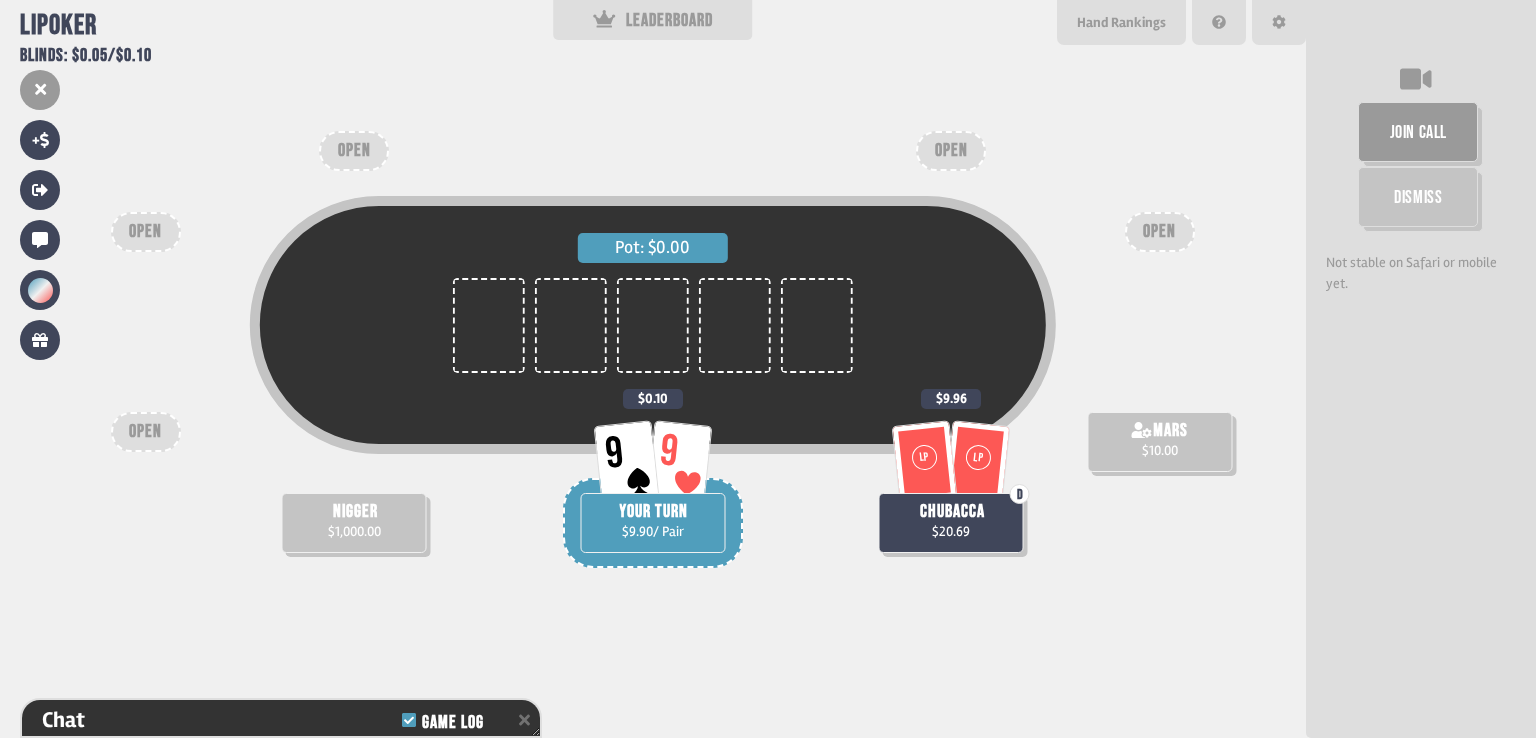 click on "chubacca" at bounding box center (952, 512) 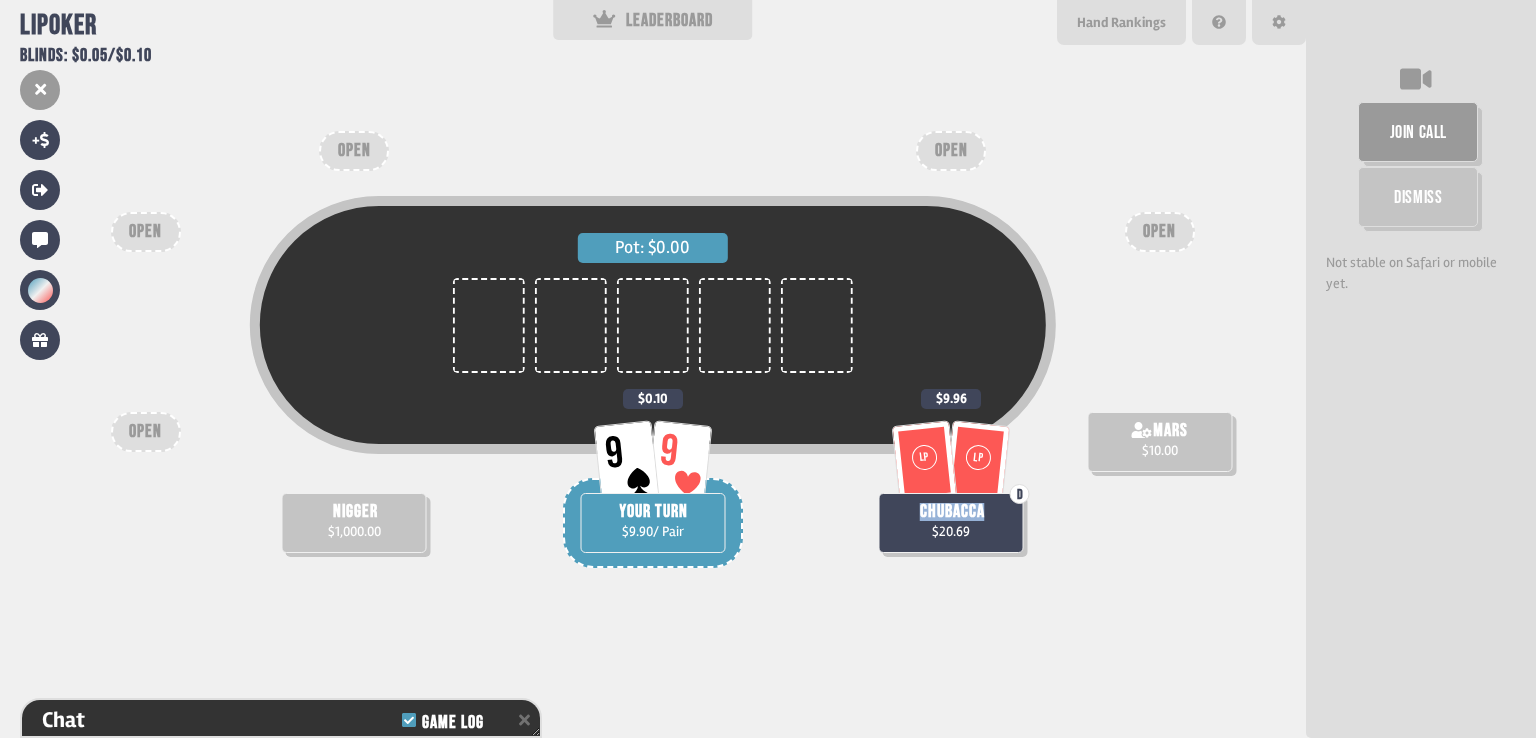 click on "chubacca" at bounding box center (952, 512) 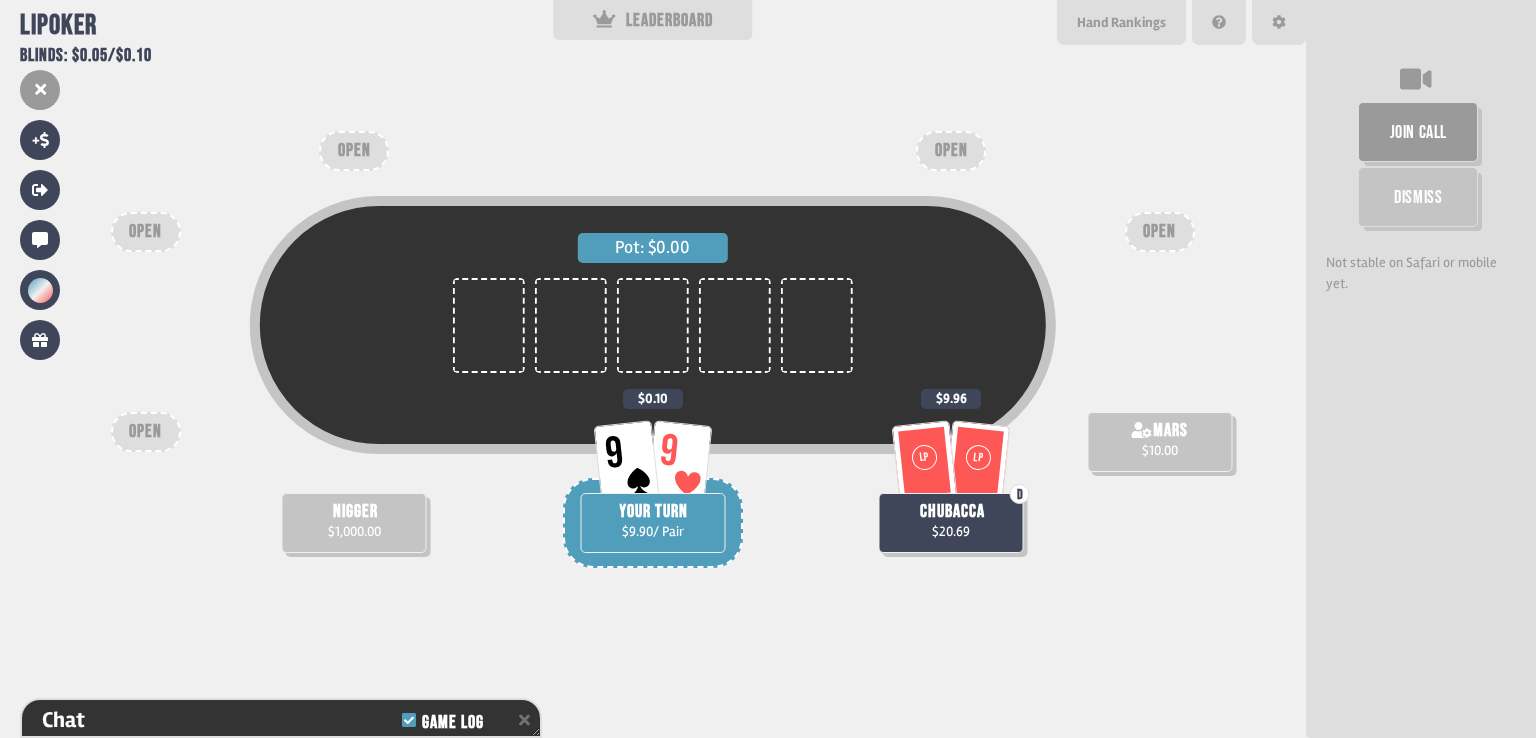 click on "$1,000.00" at bounding box center (1160, 450) 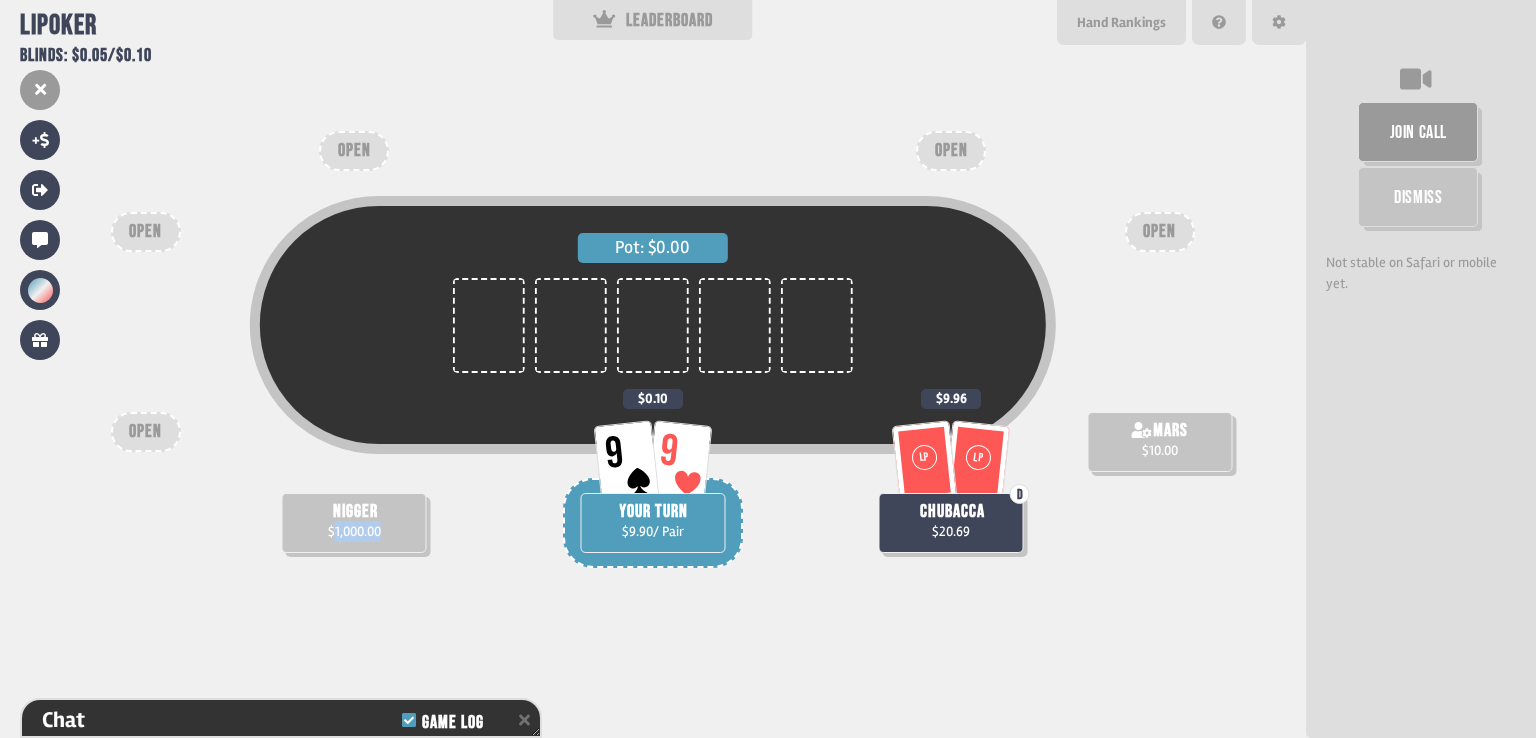 click on "$1,000.00" at bounding box center [1160, 450] 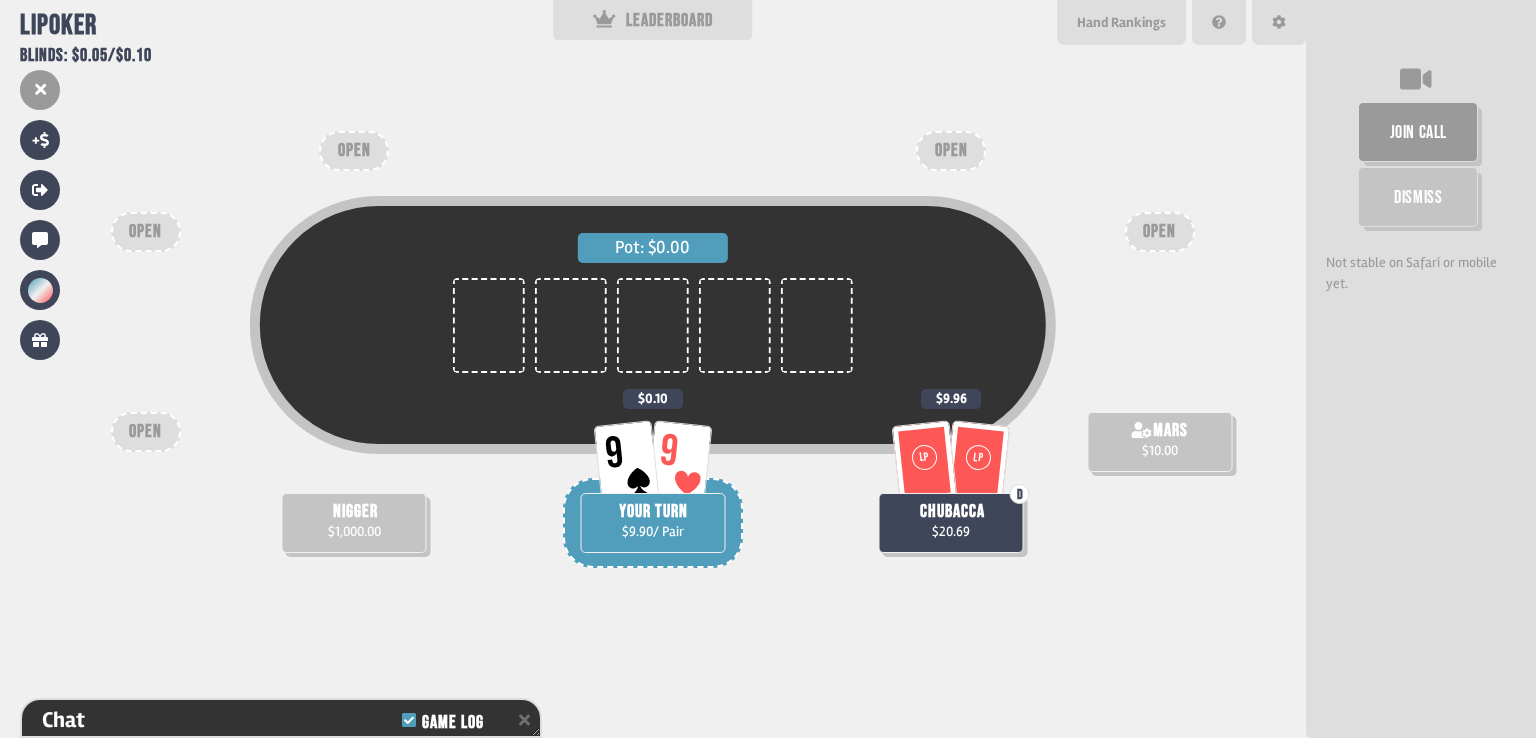 click on "Pot: $0.00   mars $10.00  LP LP D chubacca $20.69  $9.96  9 9 YOUR TURN $9.90   / Pair $0.10  nigger $1,000.00  OPEN OPEN OPEN OPEN OPEN" at bounding box center (653, 369) 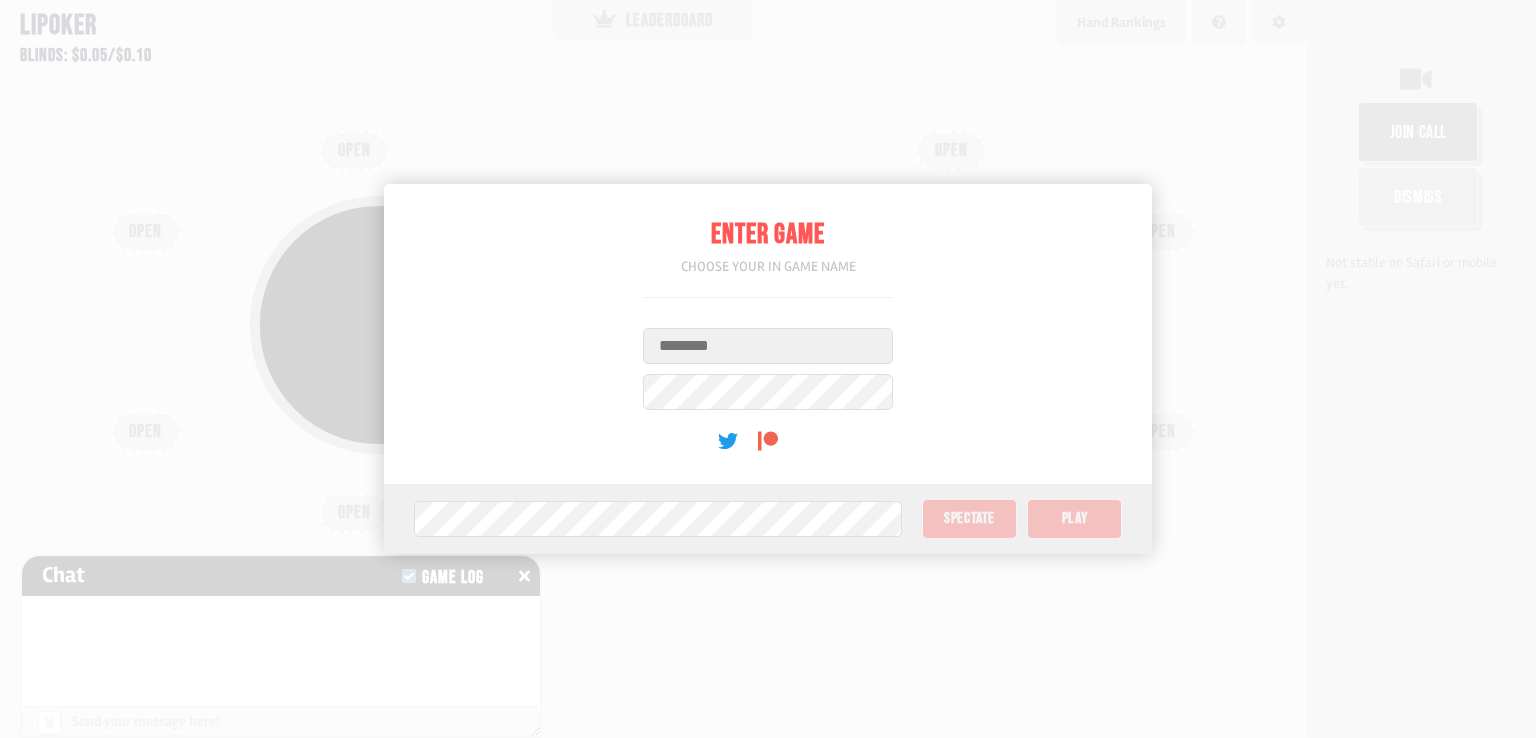 scroll, scrollTop: 0, scrollLeft: 0, axis: both 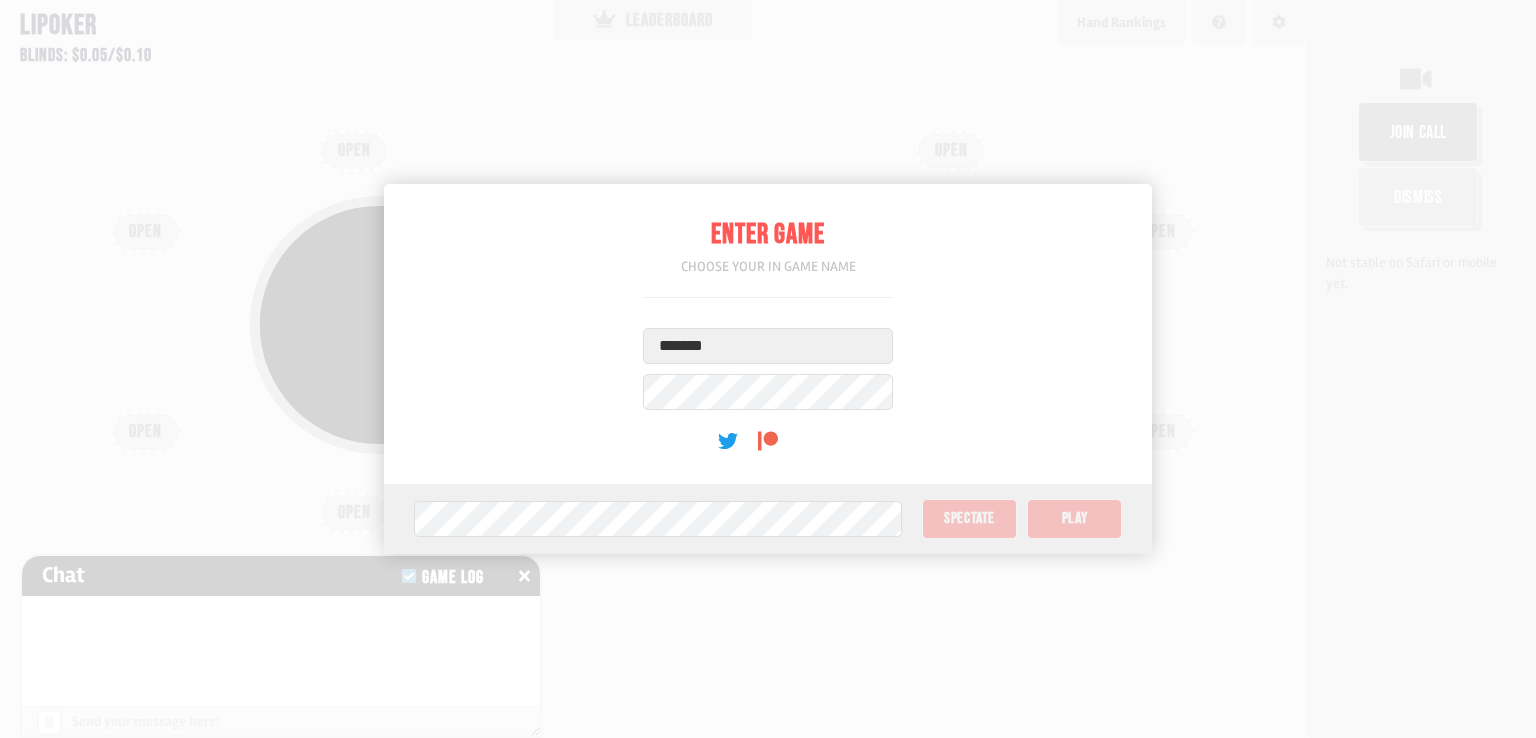 type on "*******" 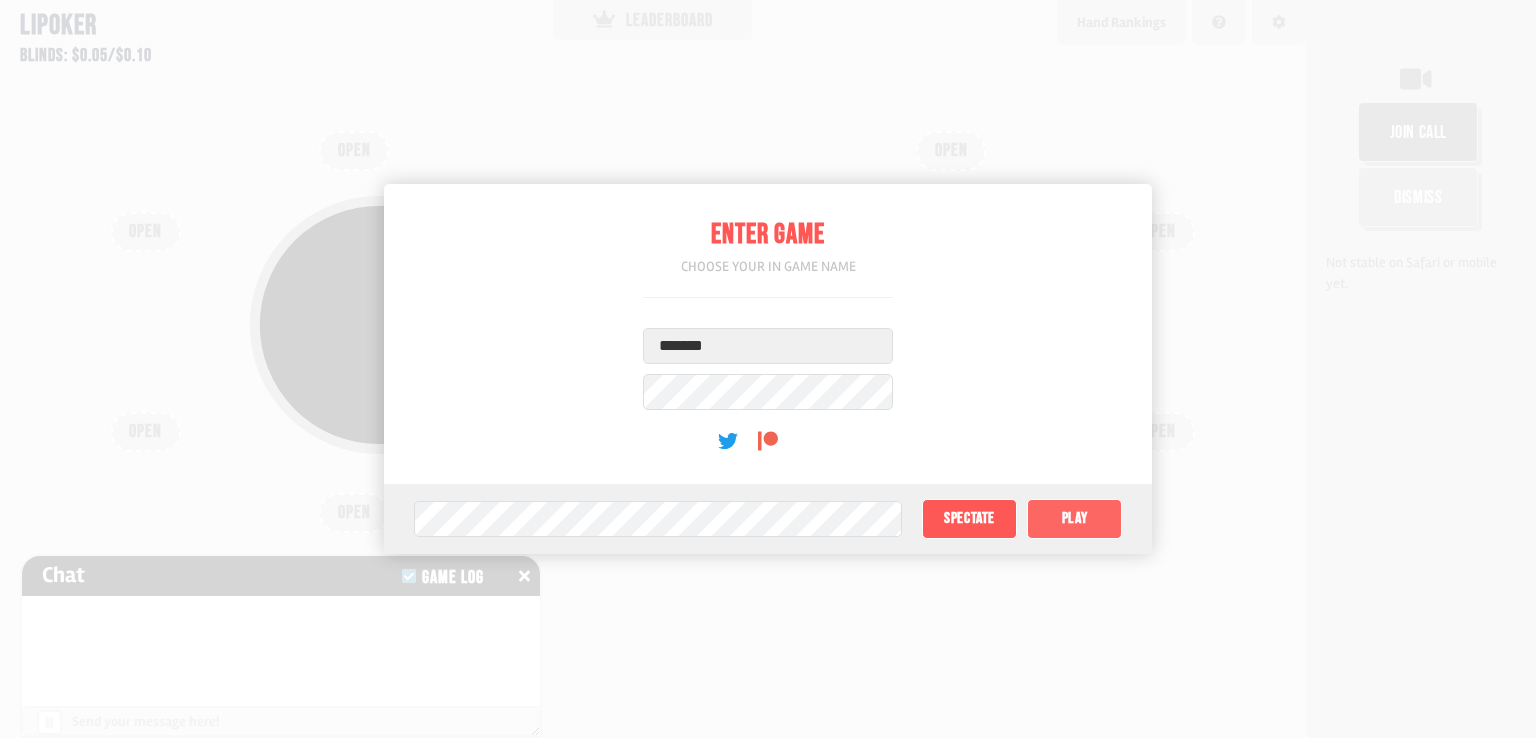 click on "Play" at bounding box center [1074, 519] 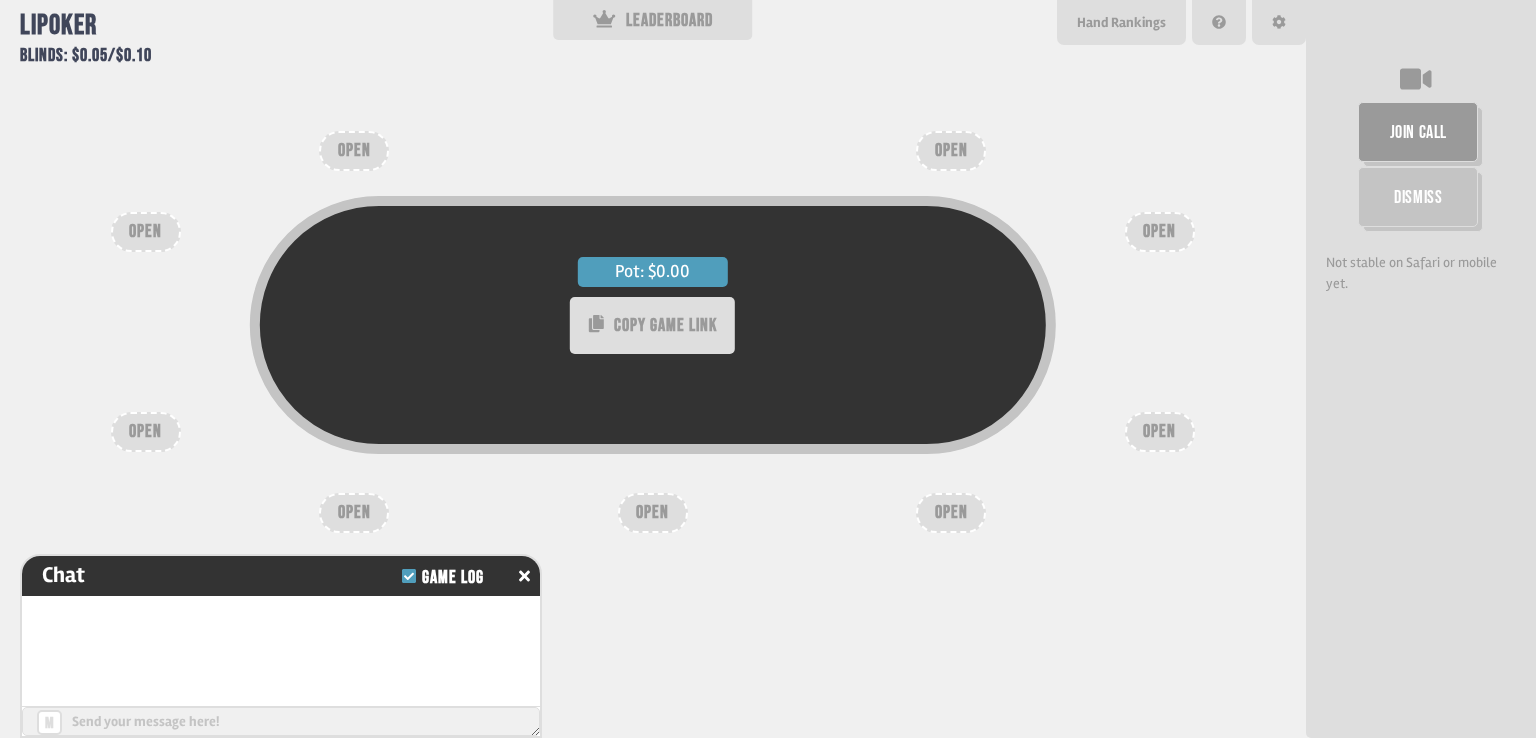 scroll, scrollTop: 98, scrollLeft: 0, axis: vertical 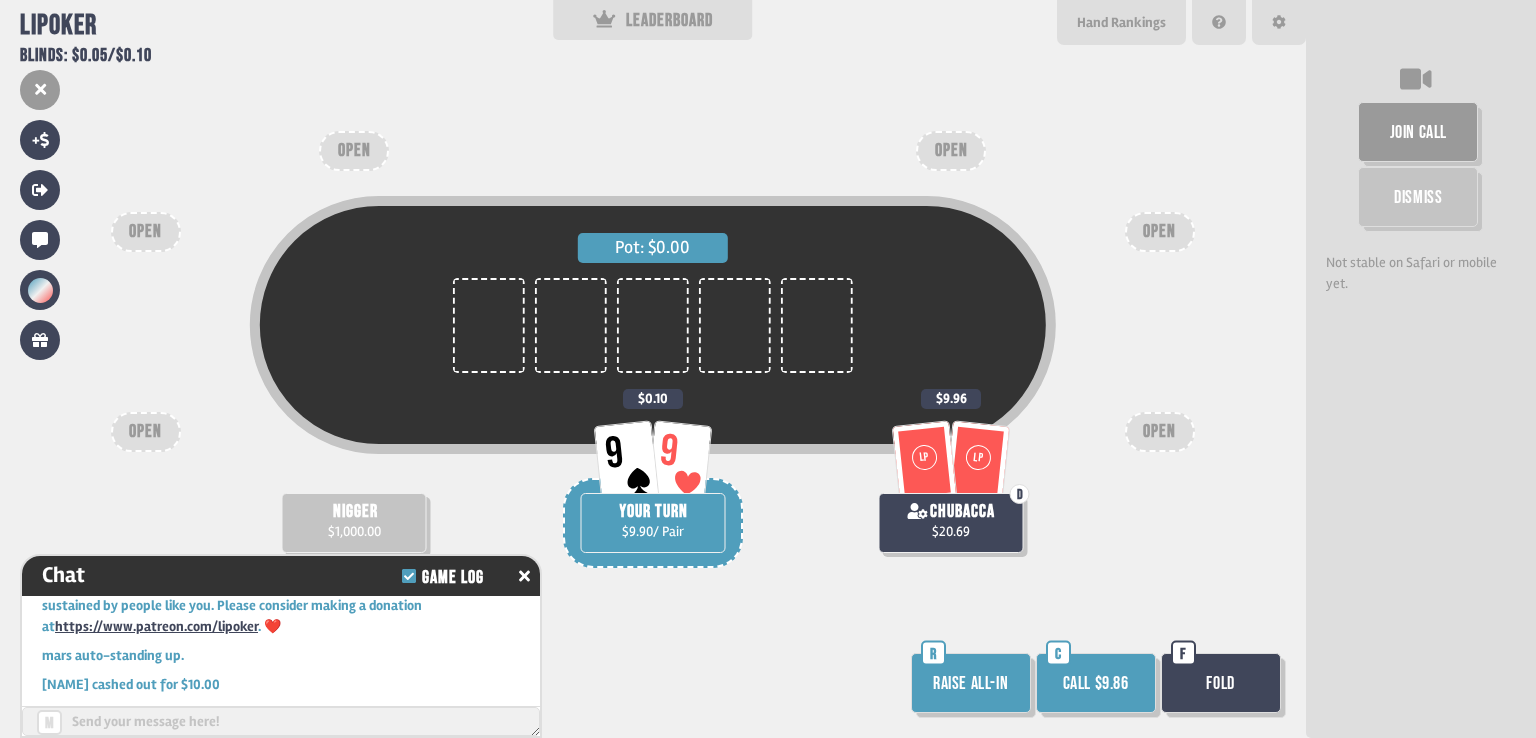 click on "Raise all-in" at bounding box center (971, 683) 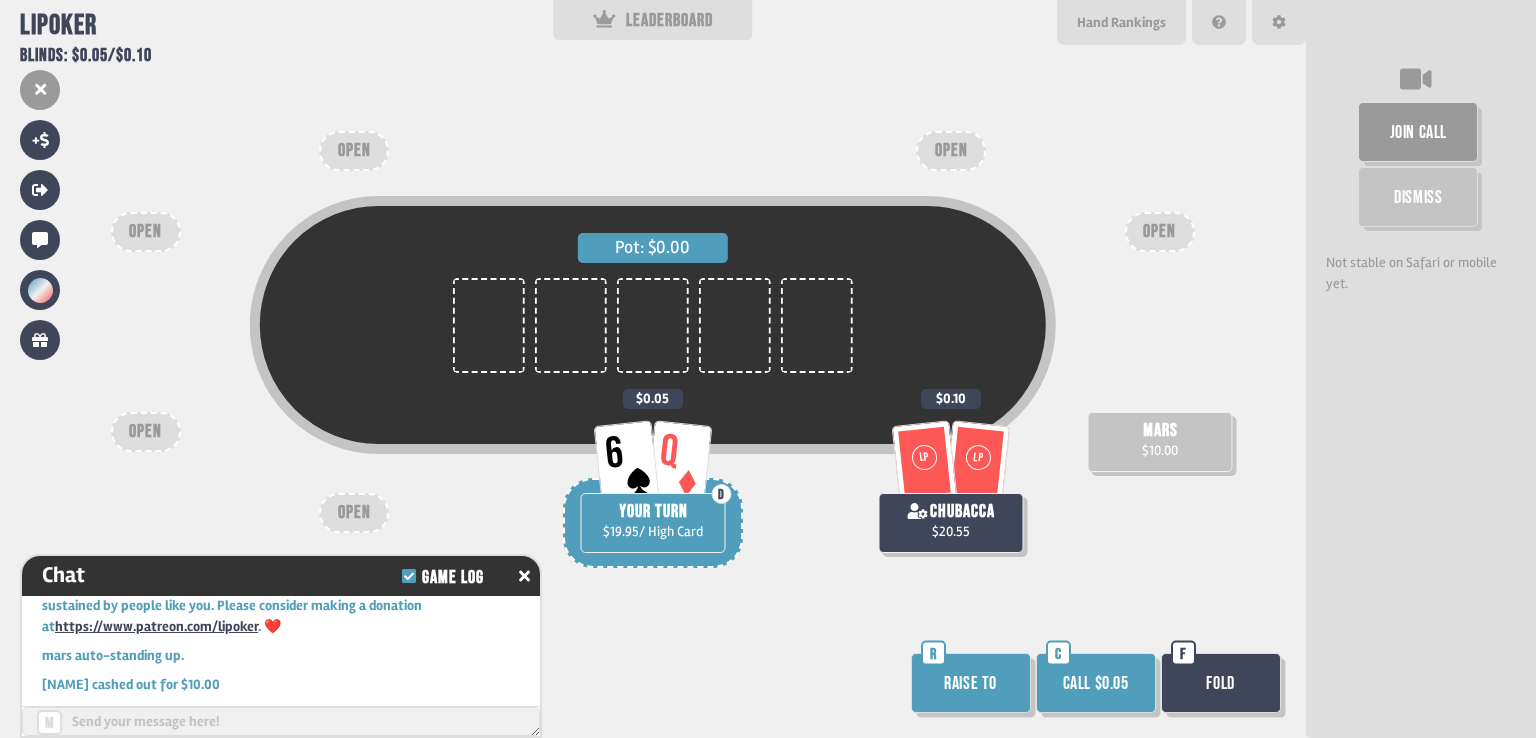 click on "Call $0.05" at bounding box center (1096, 683) 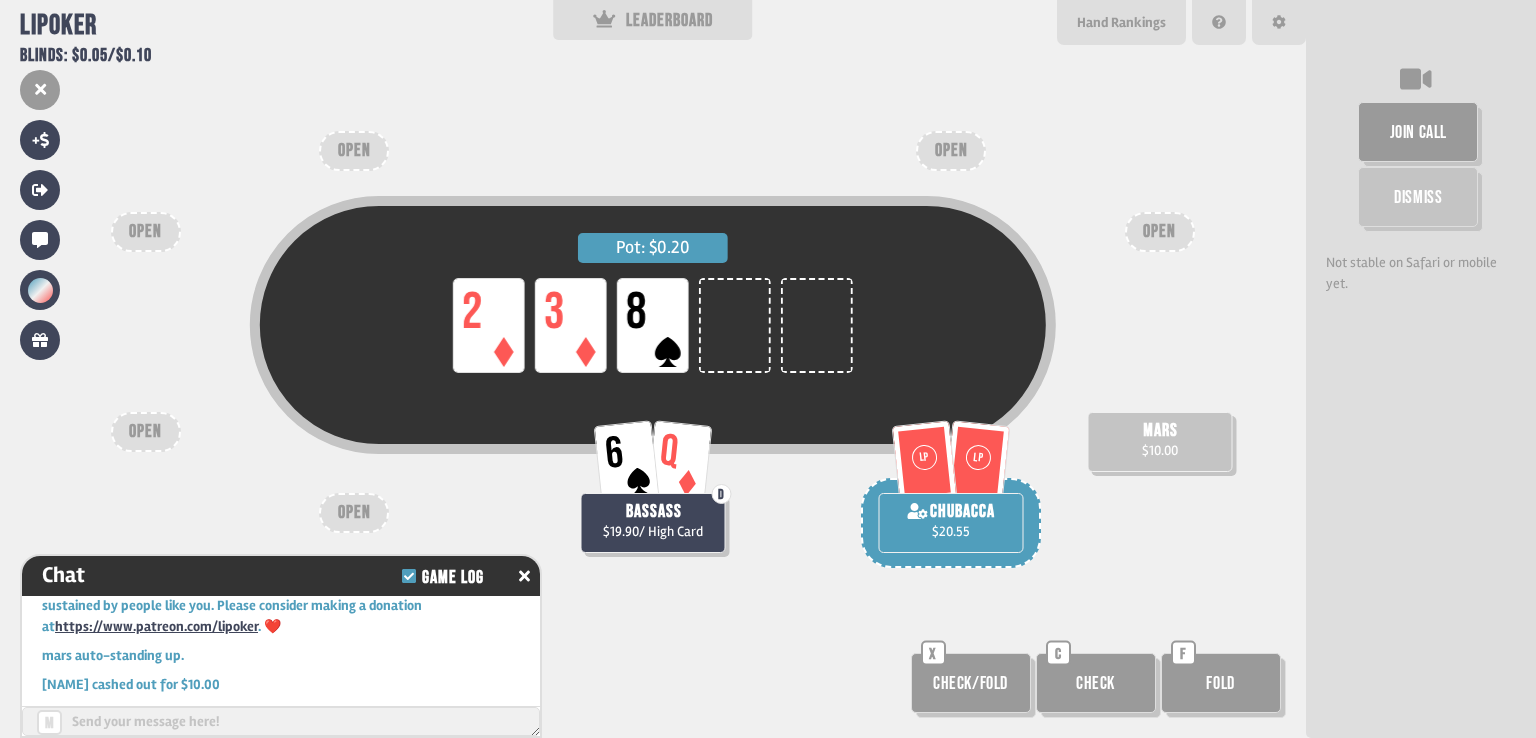 click on "Check" at bounding box center (971, 683) 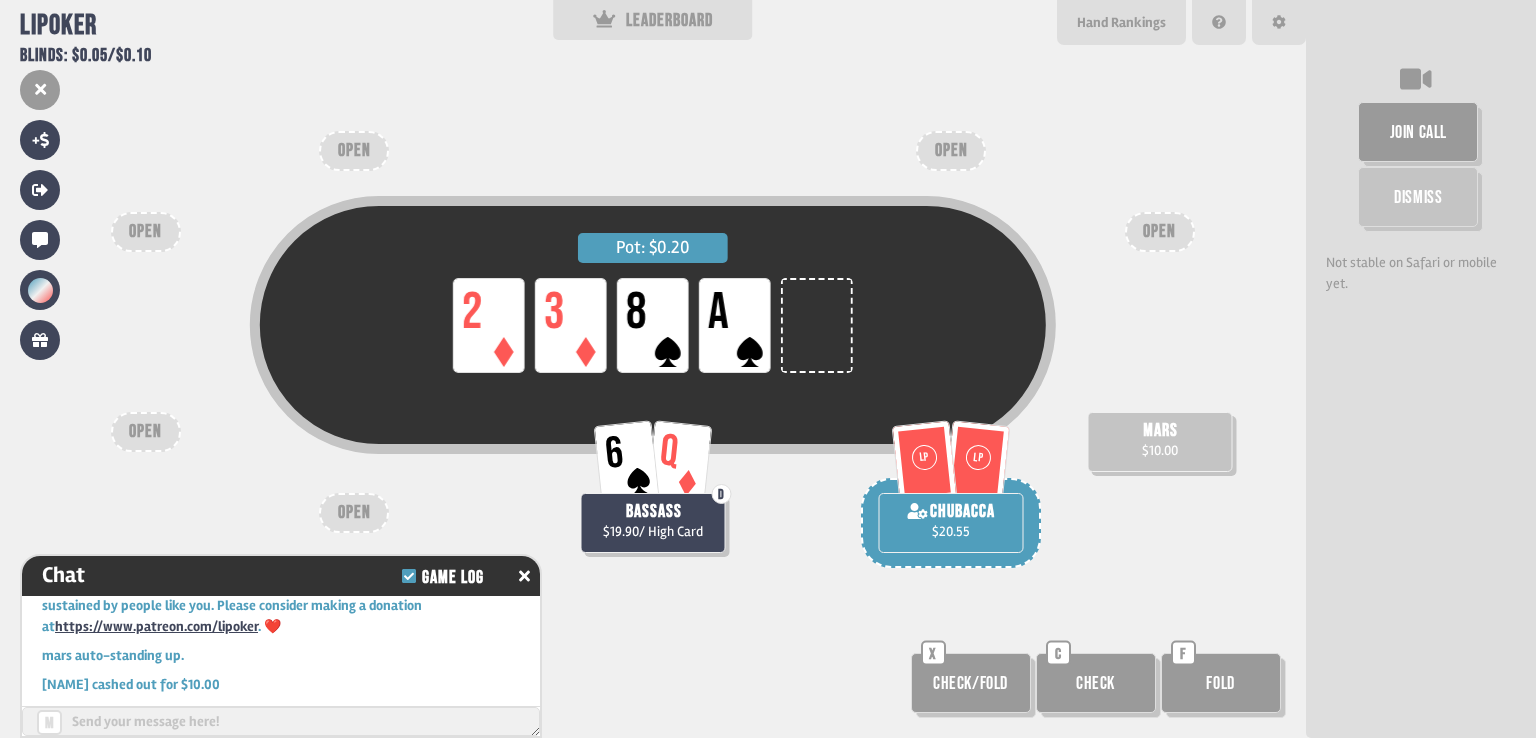 click on "Check" at bounding box center (971, 683) 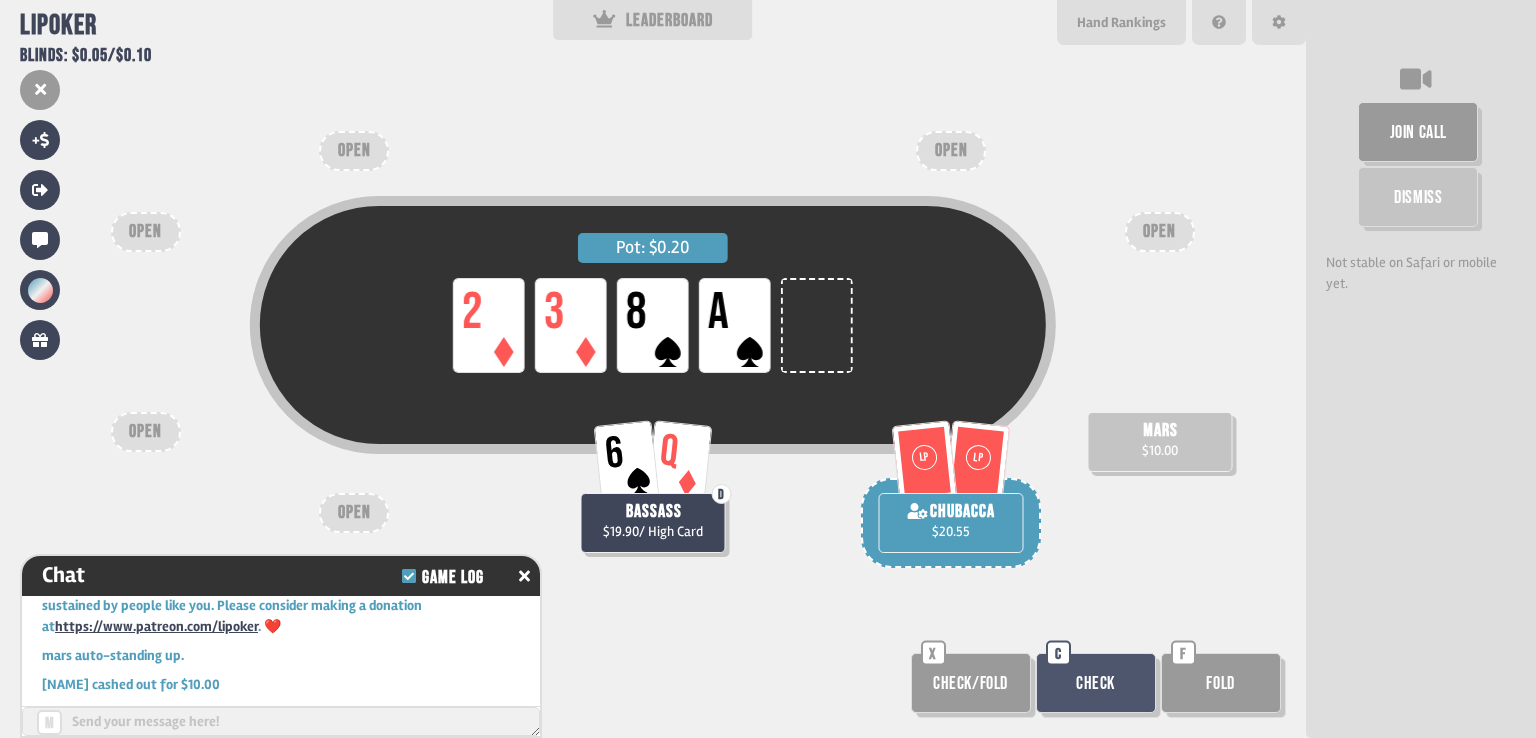 click on "Check" at bounding box center (1096, 683) 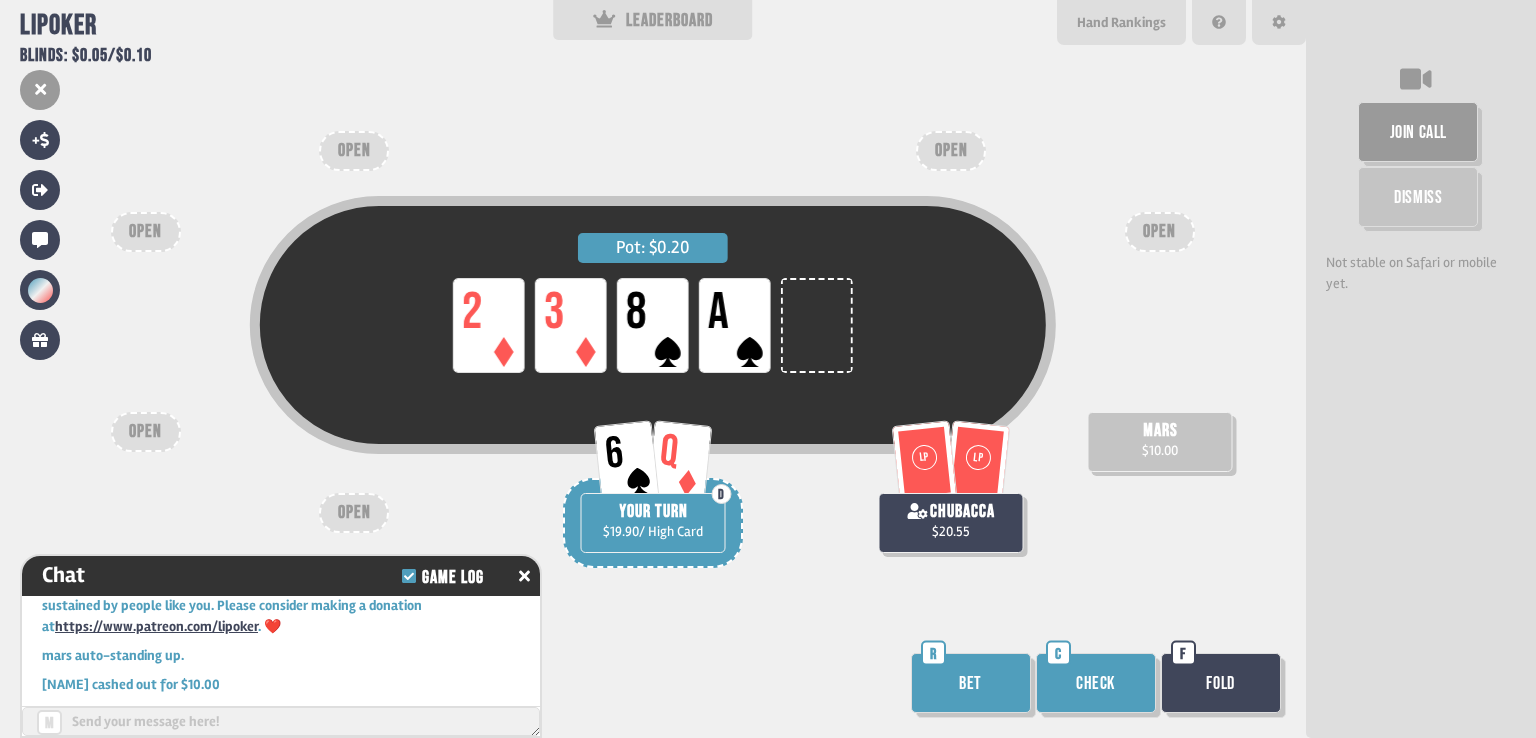 click on "Check" at bounding box center (1096, 683) 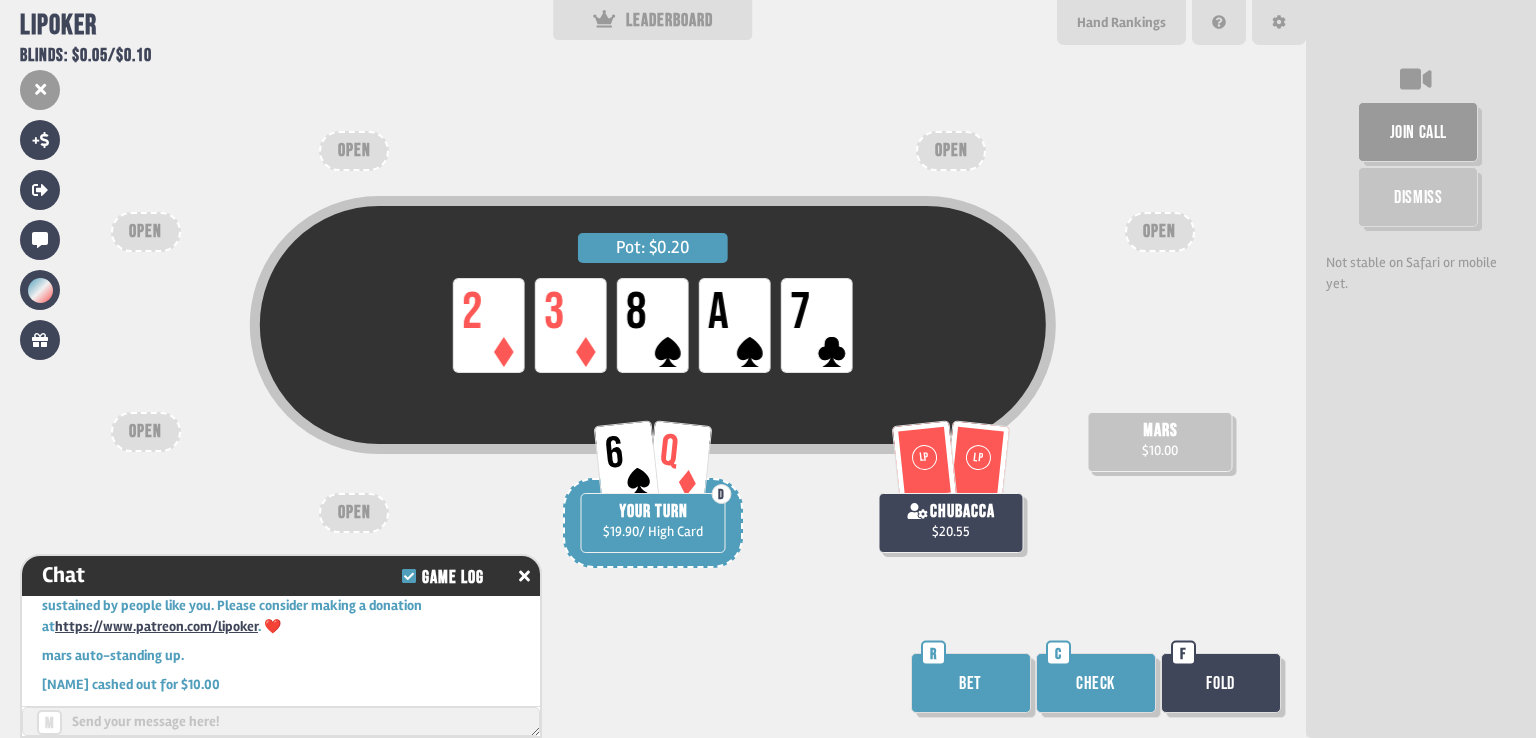 click on "Check" at bounding box center (1096, 683) 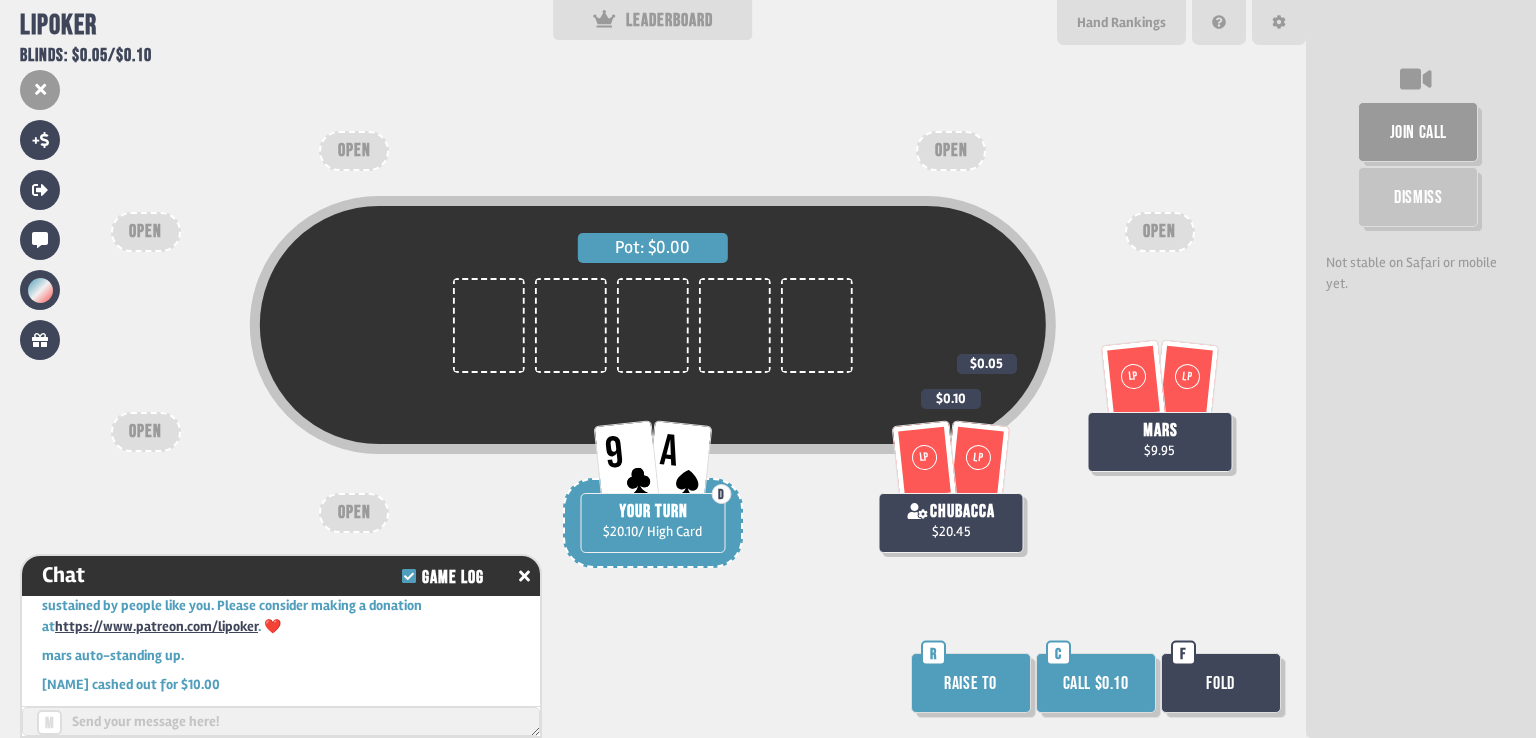 click on "Call $0.10" at bounding box center [1096, 683] 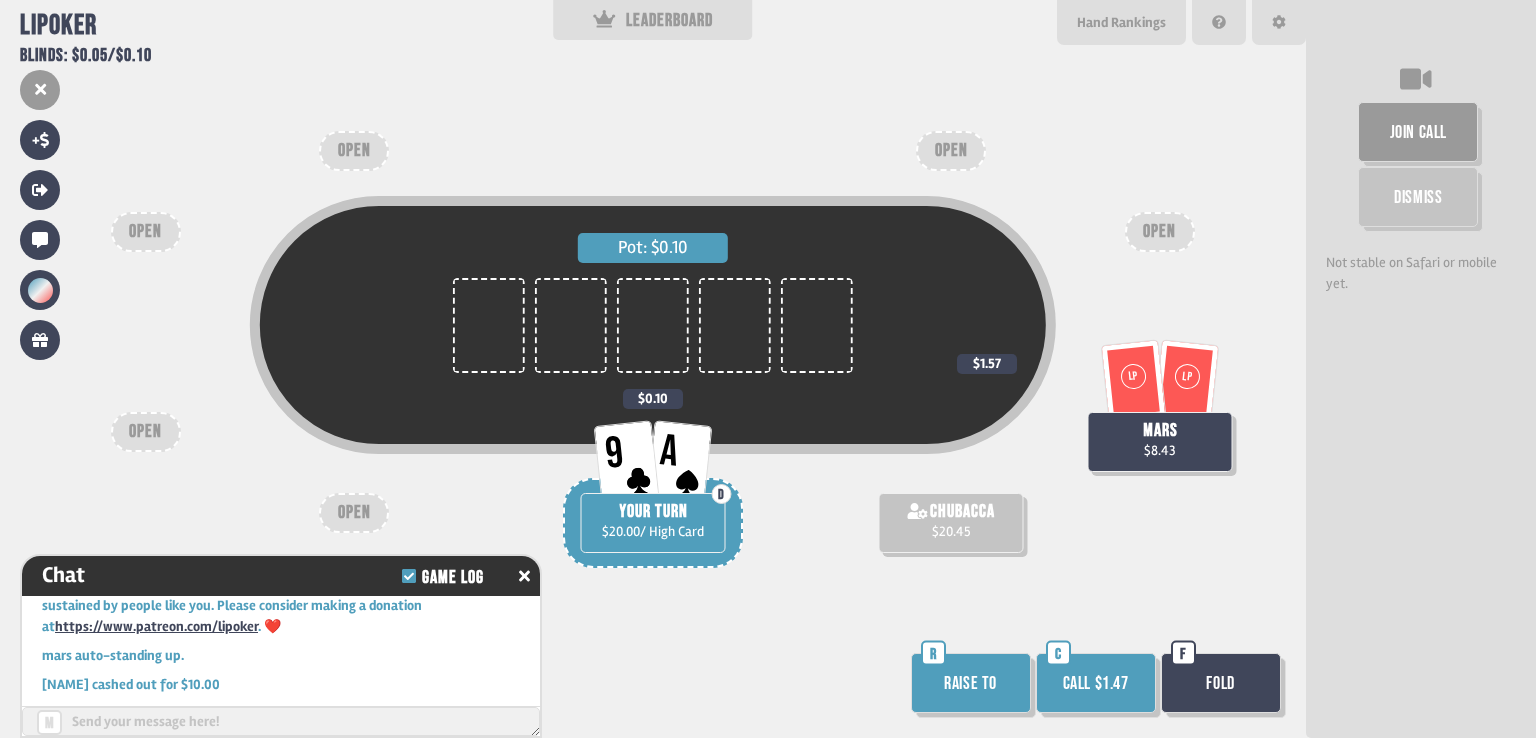 click on "Call $1.47" at bounding box center (1096, 683) 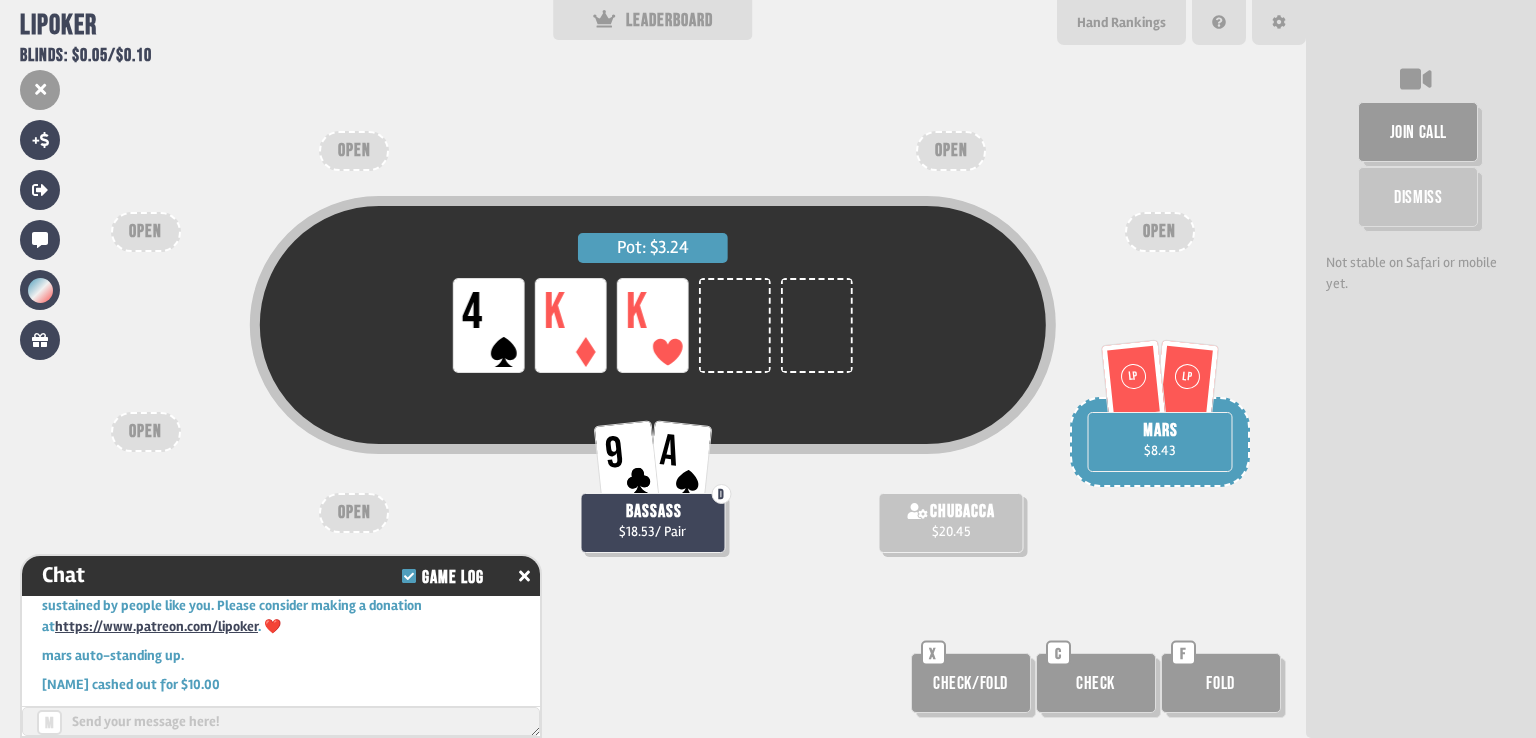 click on "Check" at bounding box center (971, 683) 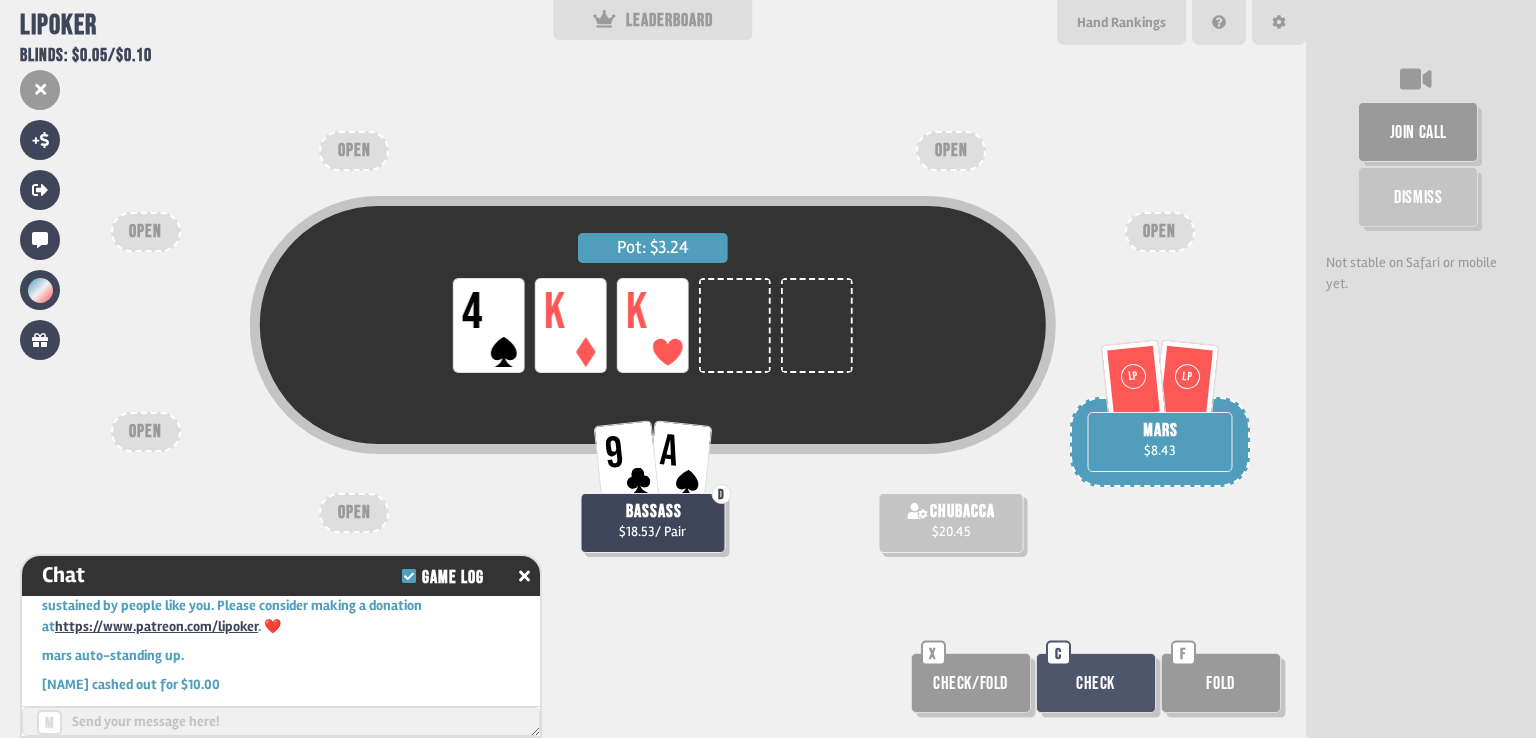 click on "Check" at bounding box center (1096, 683) 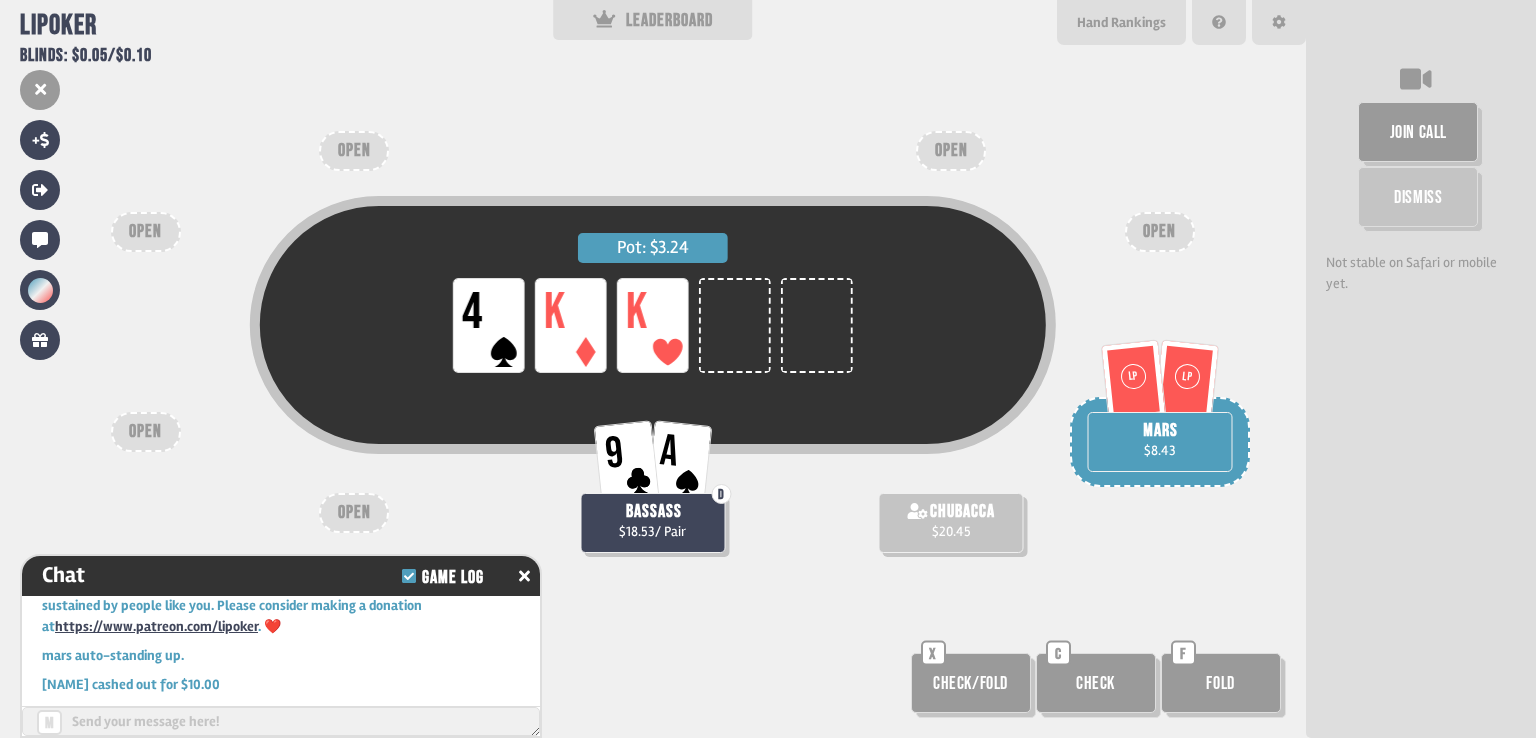 click on "Check" at bounding box center (971, 683) 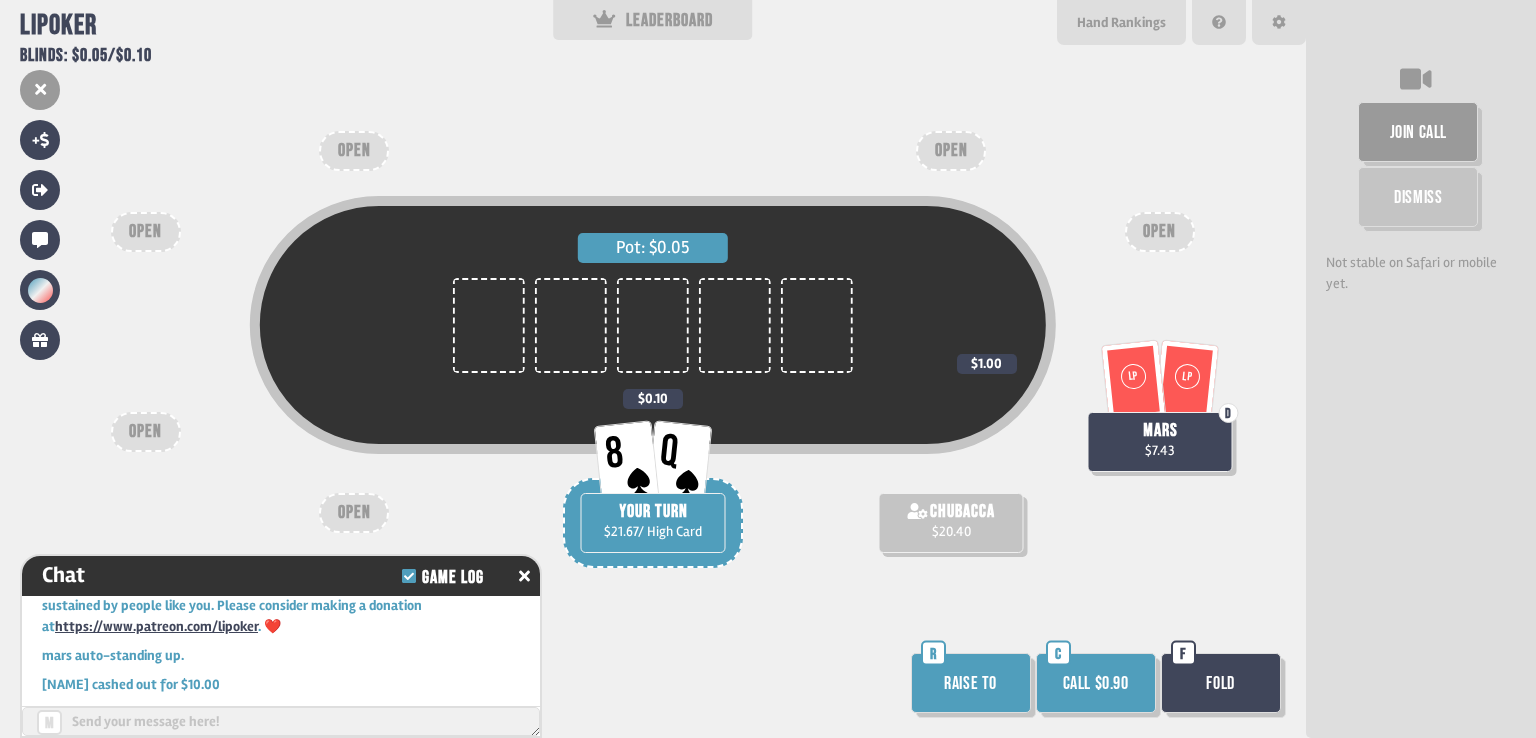 click on "Call $0.90" at bounding box center [1096, 683] 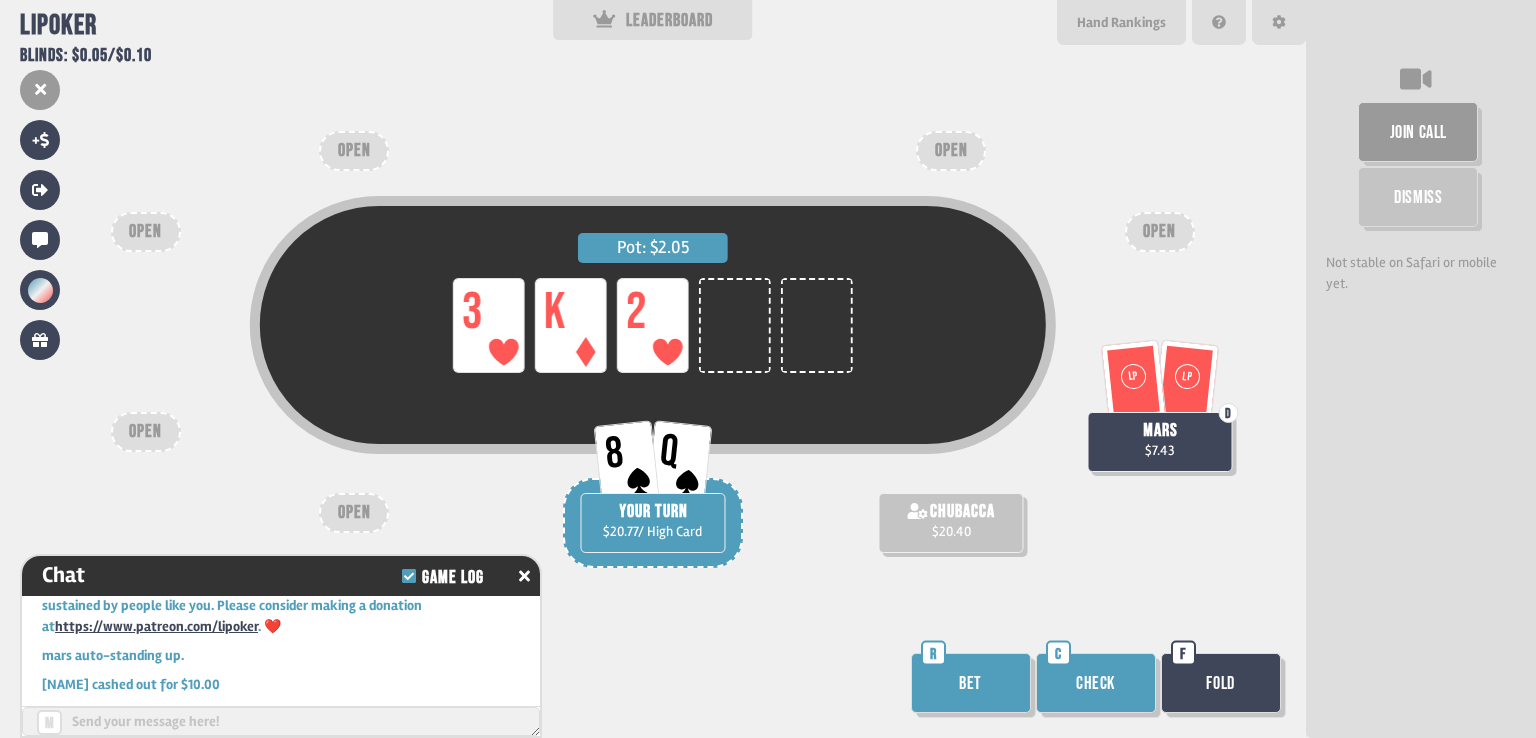 click on "Check" at bounding box center (1096, 683) 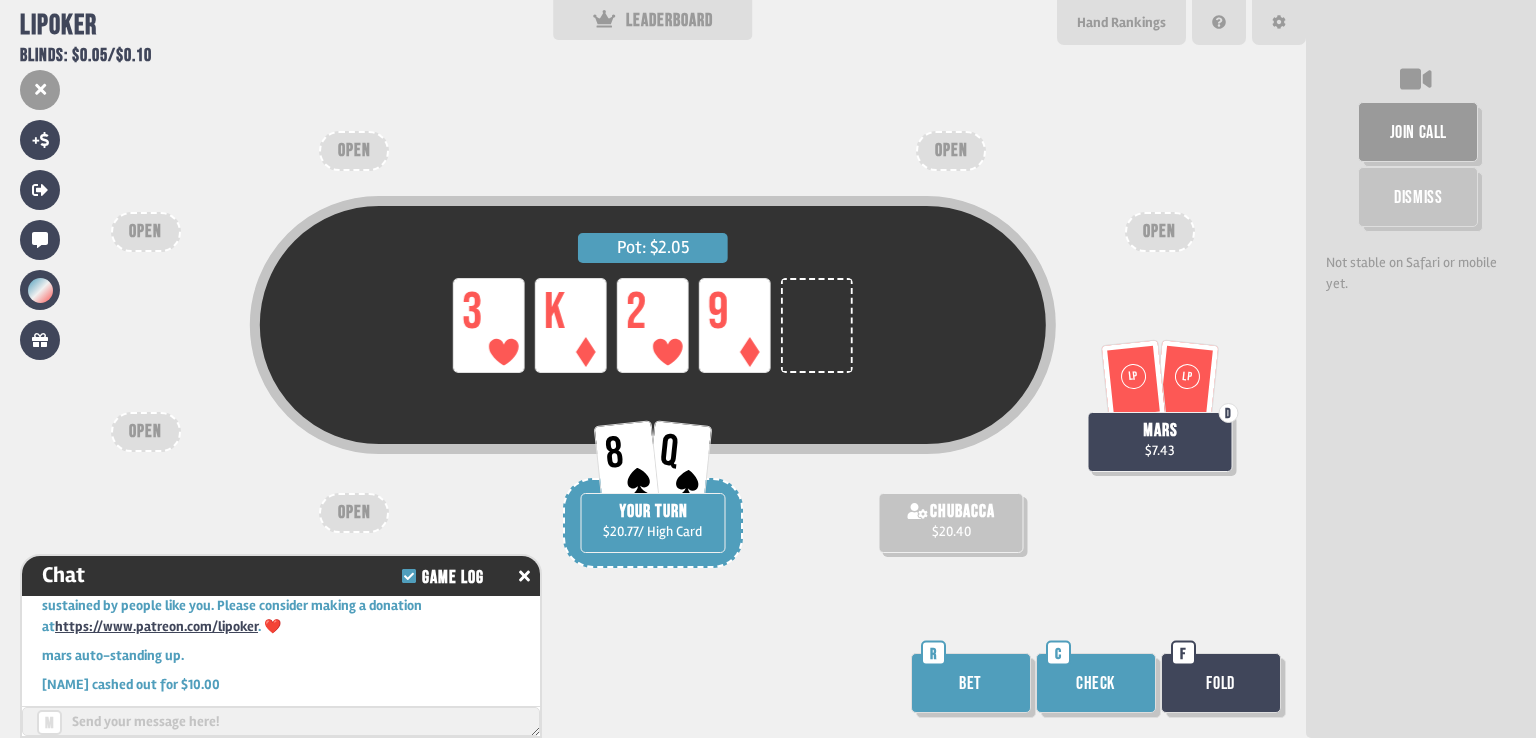 click on "Check" at bounding box center [1096, 683] 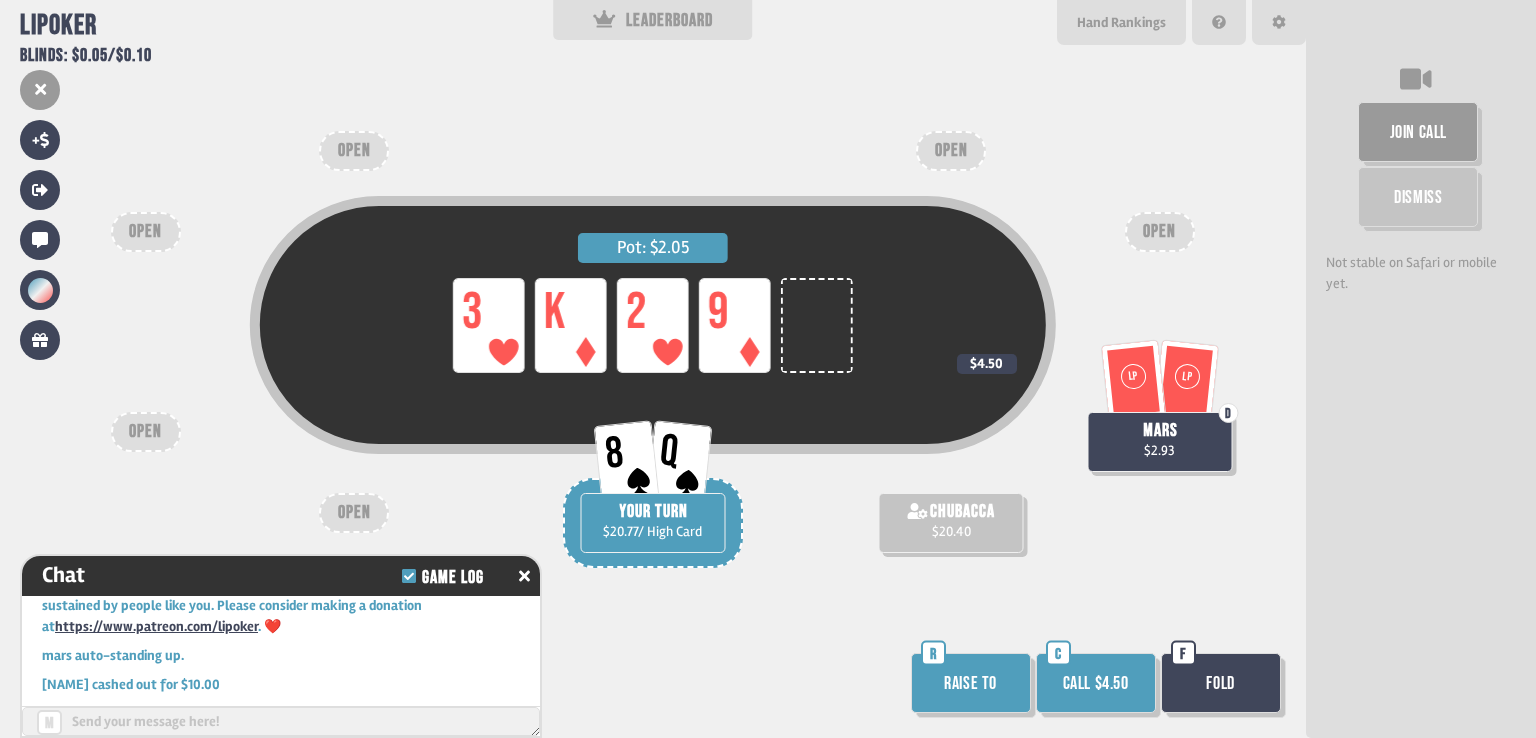 click on "Fold" at bounding box center (1221, 683) 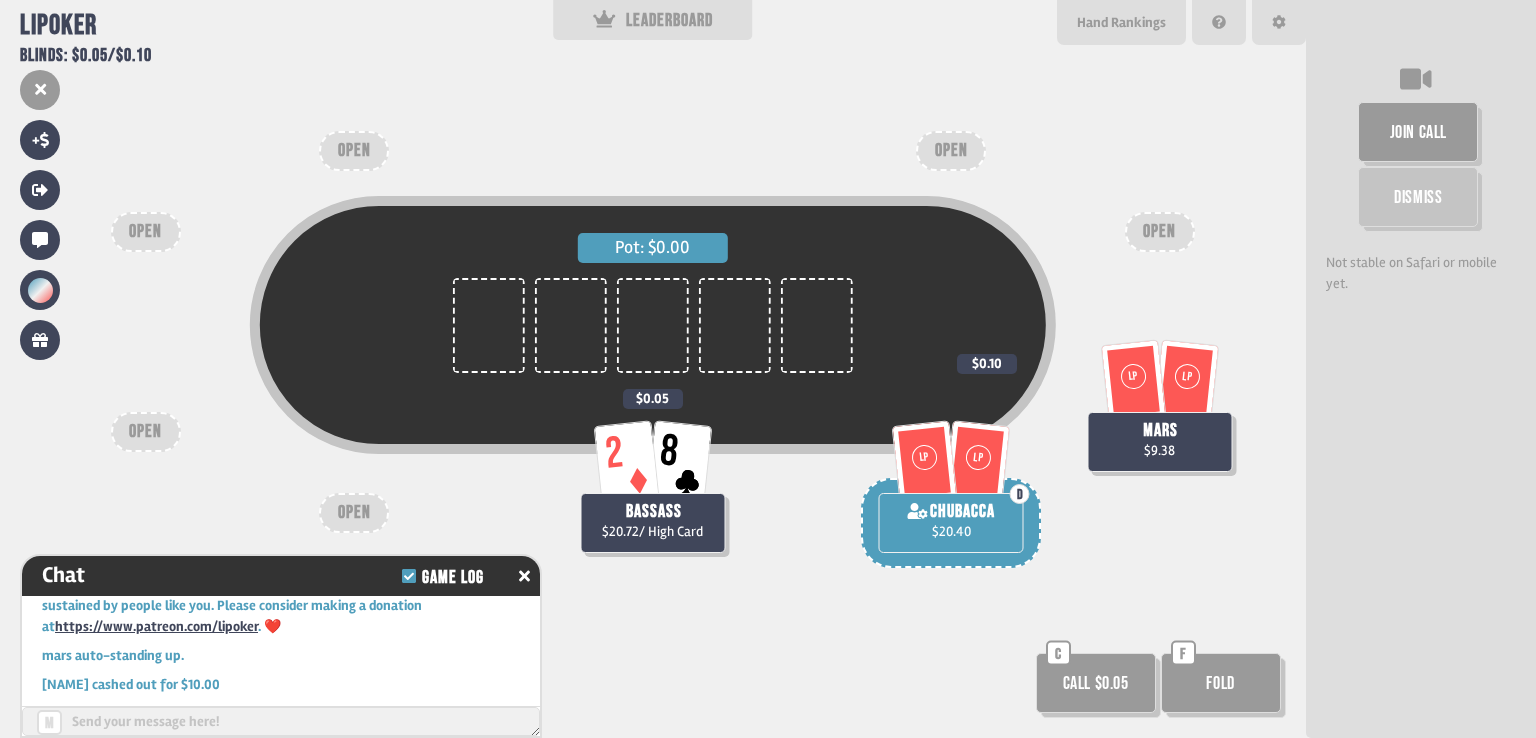 scroll, scrollTop: 98, scrollLeft: 0, axis: vertical 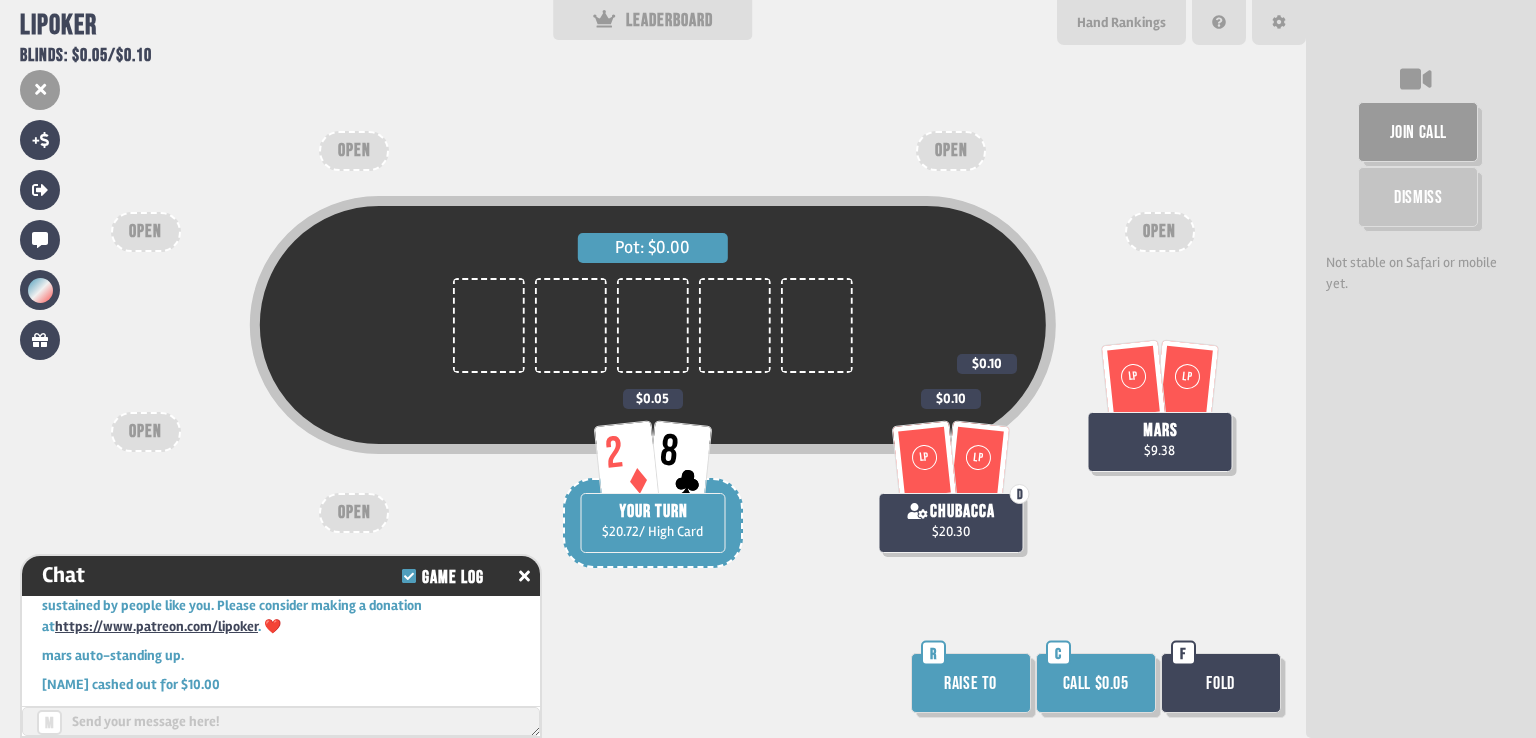 click on "Call $0.05" at bounding box center (1096, 683) 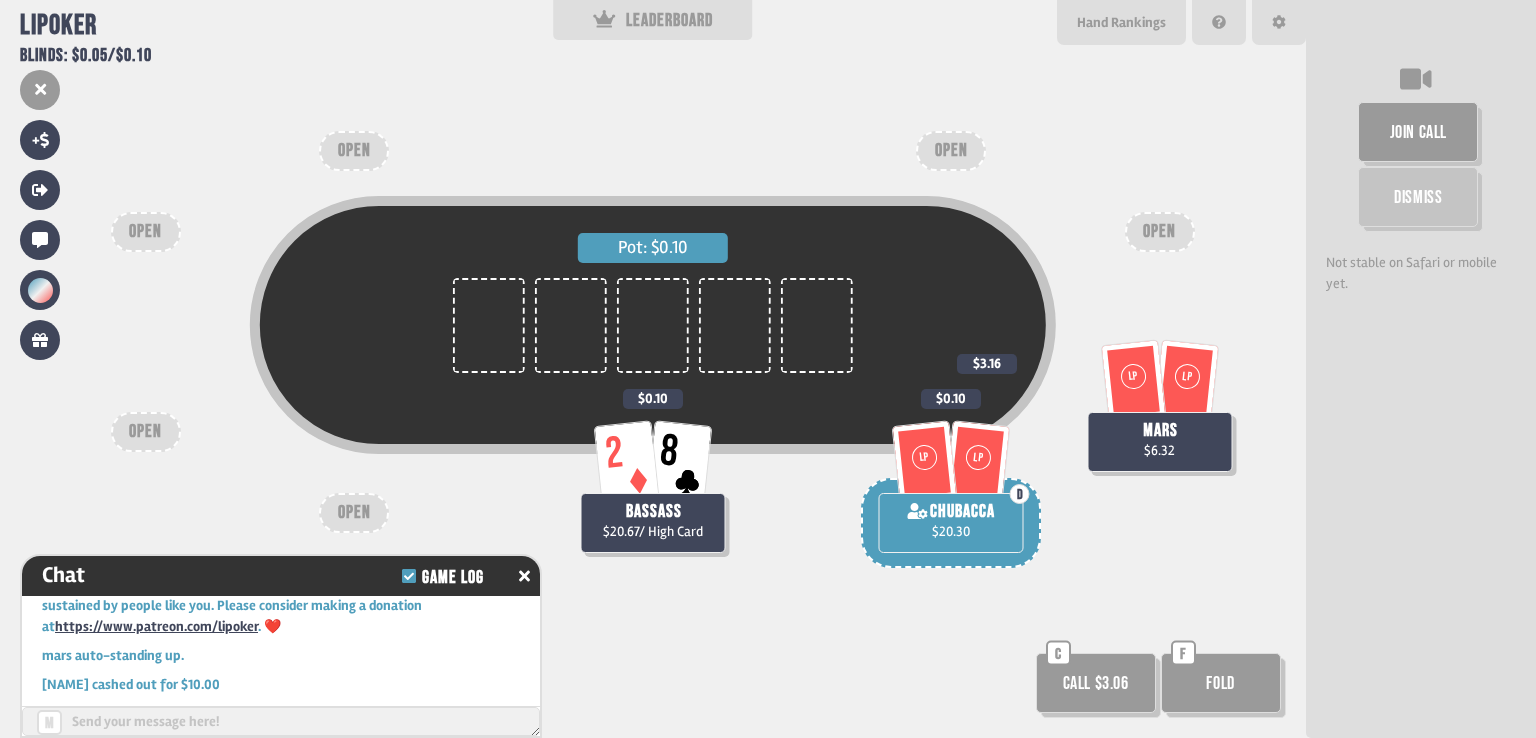 click on "Fold" at bounding box center (1096, 683) 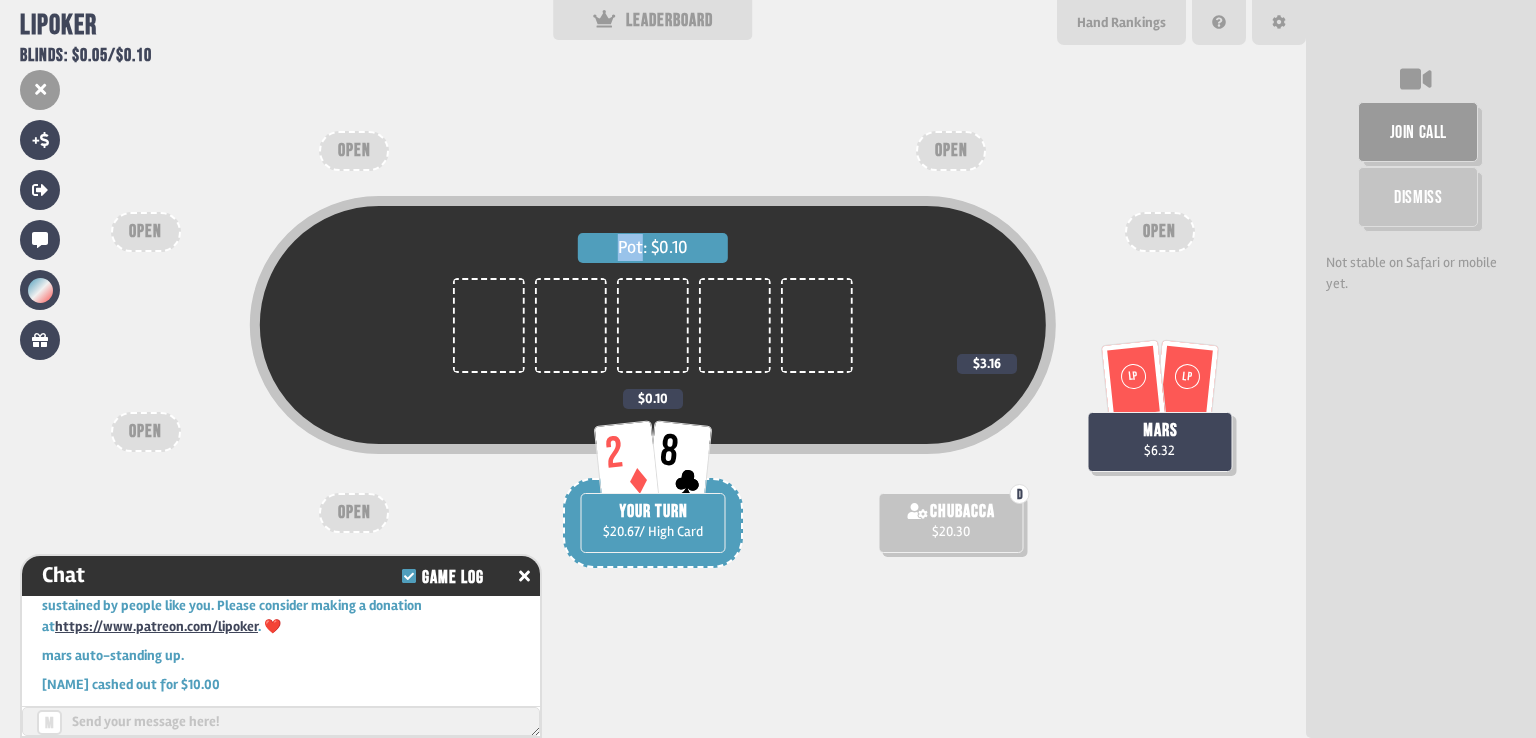 click on "Pot: $0.10   LP LP [NAME] $6.32  $3.16  2 8 YOUR TURN $20.67   / High Card $0.10  D [NAME] $20.30  OPEN OPEN OPEN OPEN OPEN OPEN" at bounding box center (653, 369) 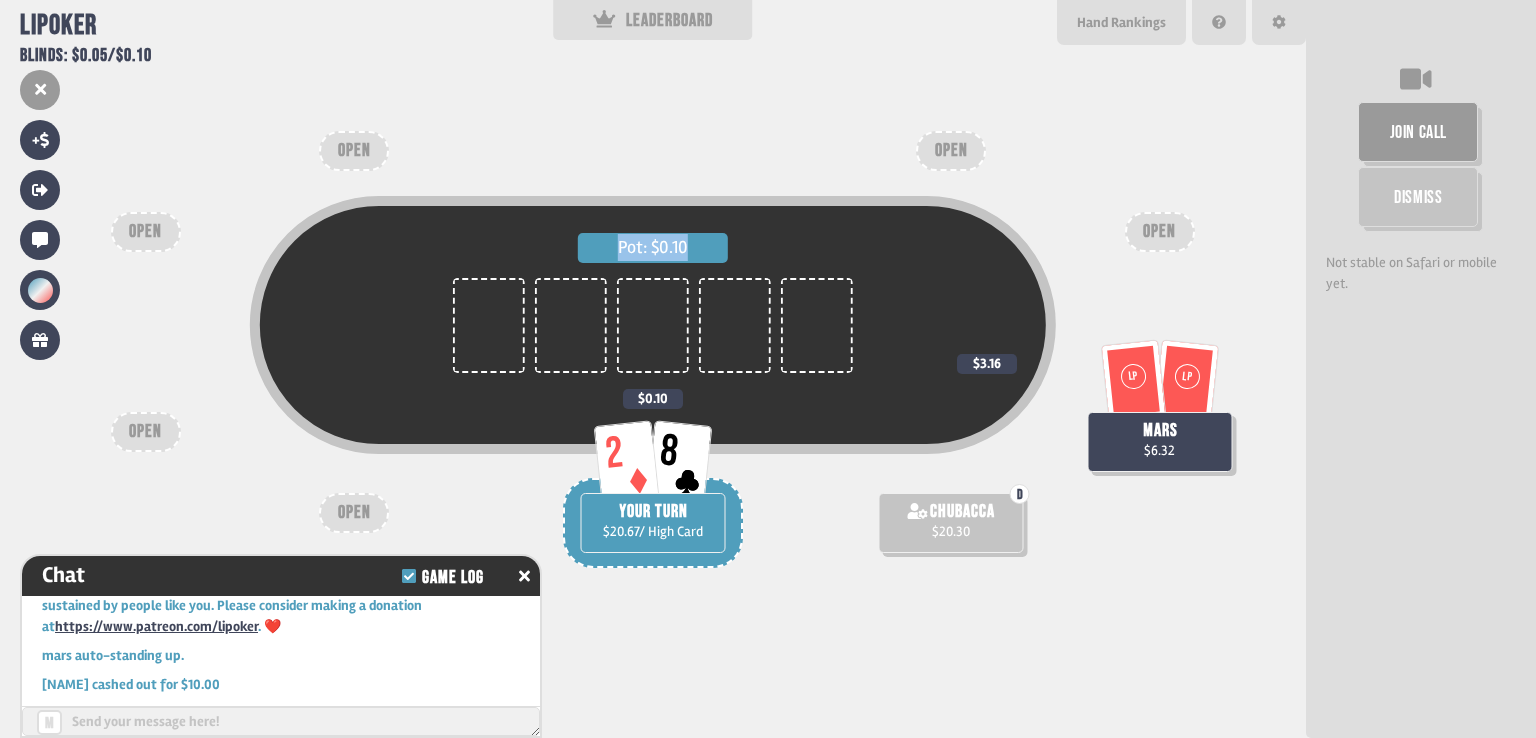 click on "Pot: $0.10   LP LP [NAME] $6.32  $3.16  2 8 YOUR TURN $20.67   / High Card $0.10  D [NAME] $20.30  OPEN OPEN OPEN OPEN OPEN OPEN" at bounding box center (653, 369) 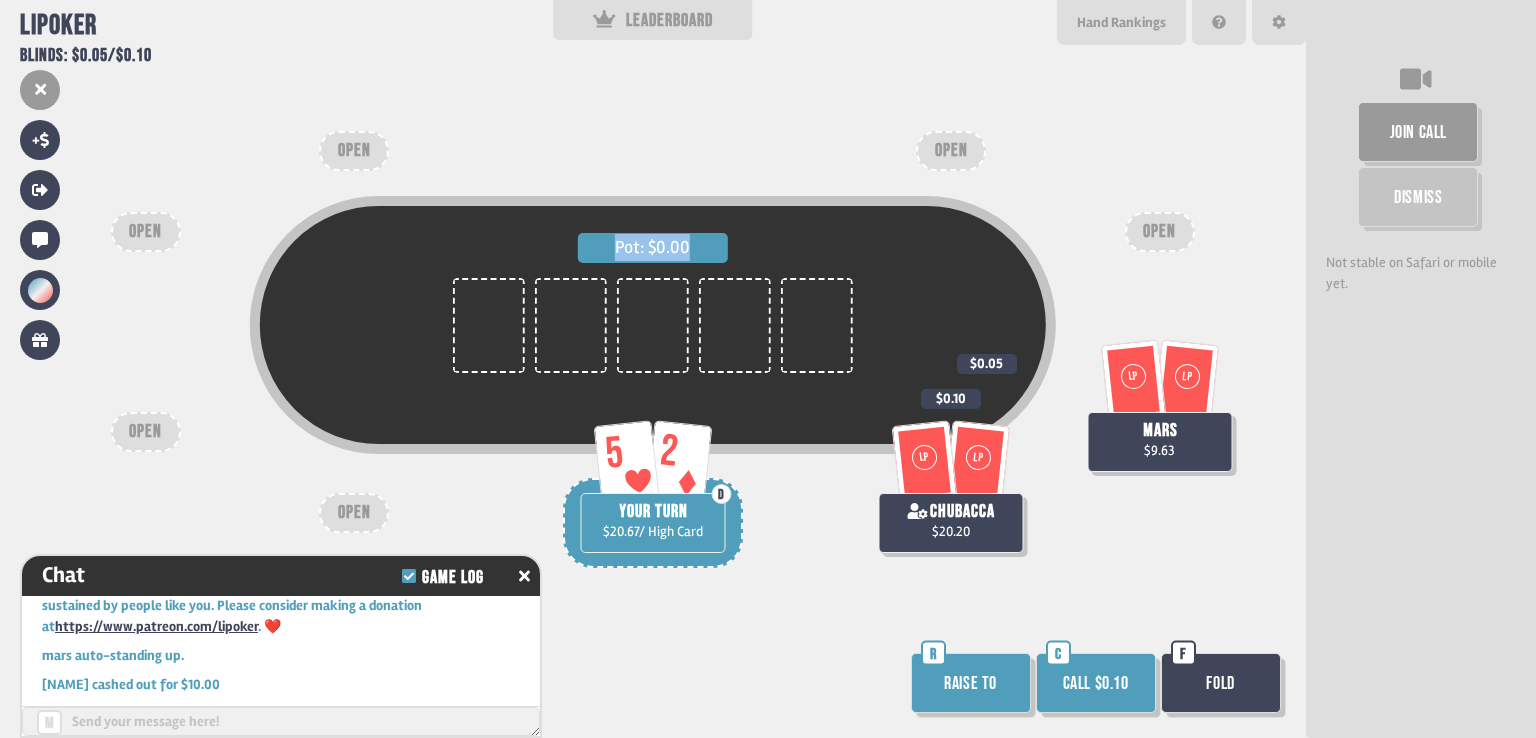 scroll, scrollTop: 98, scrollLeft: 0, axis: vertical 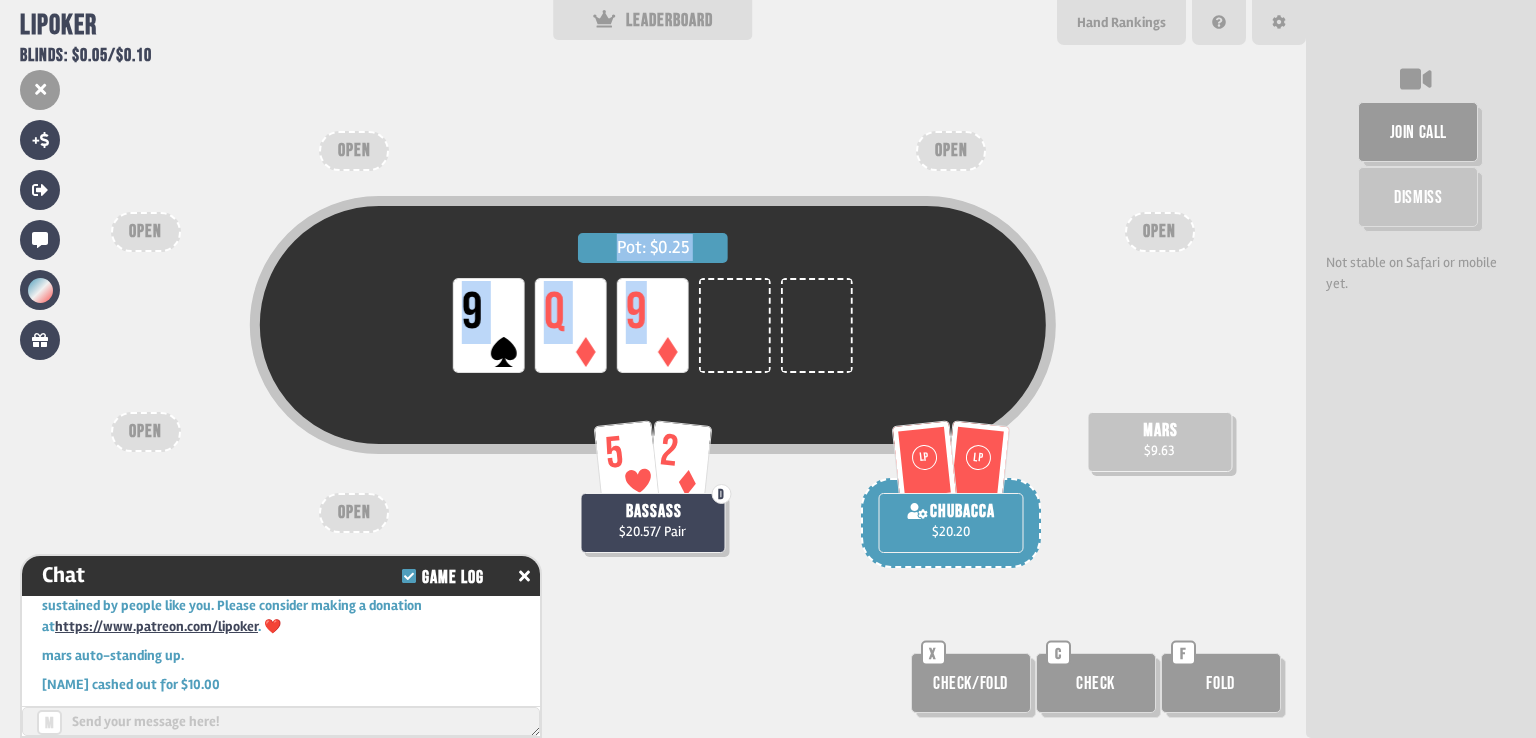 click at bounding box center [735, 325] 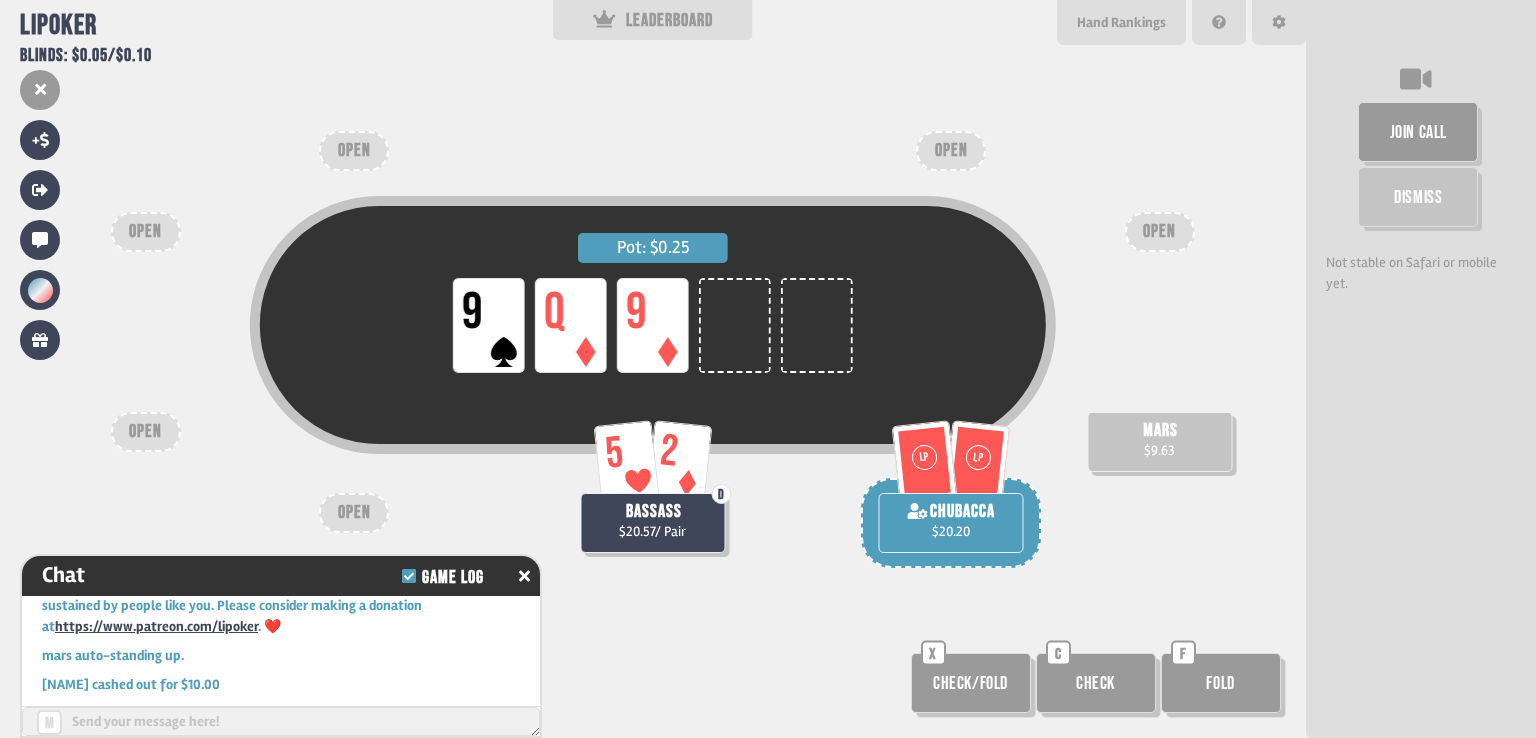 click on "Check" at bounding box center [971, 683] 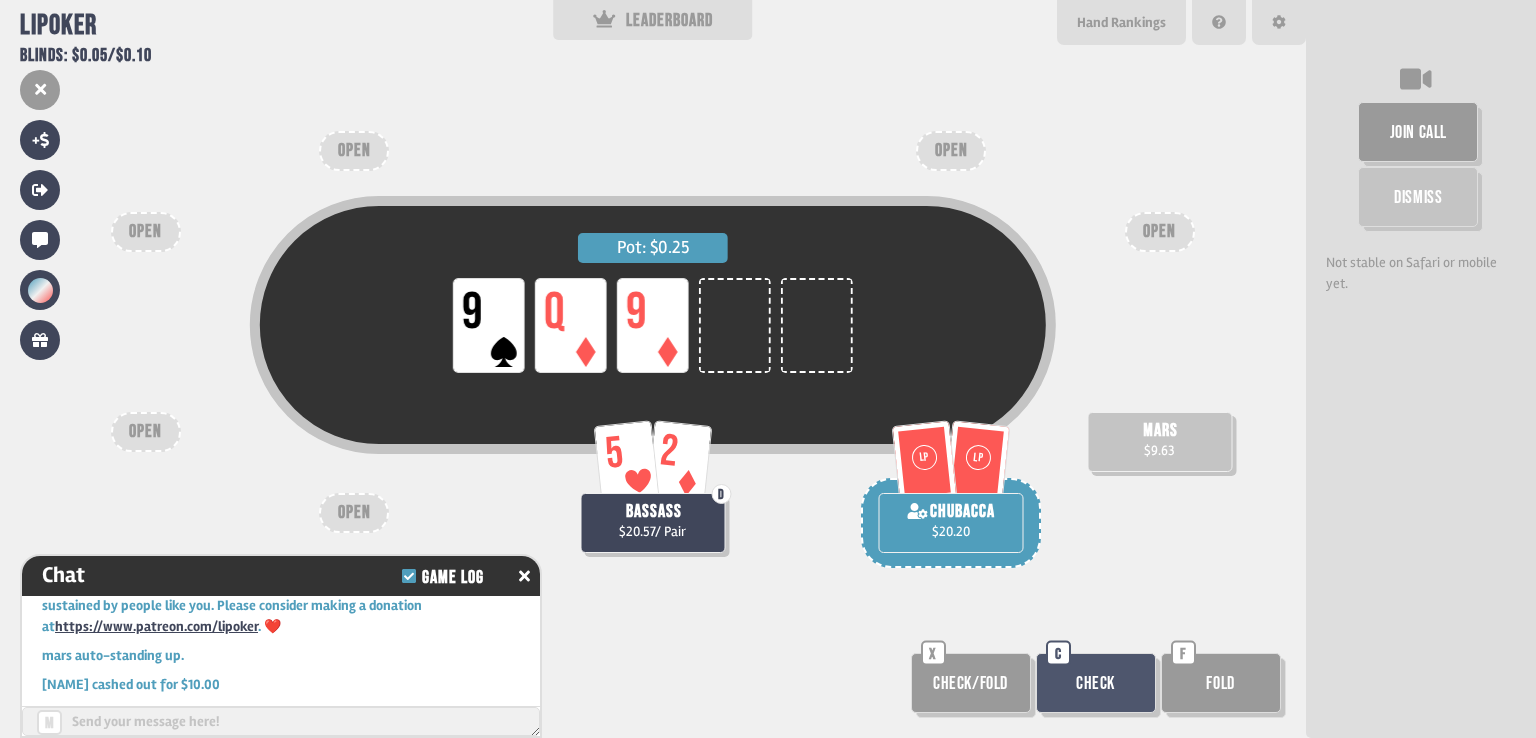 click on "Check" at bounding box center [1096, 683] 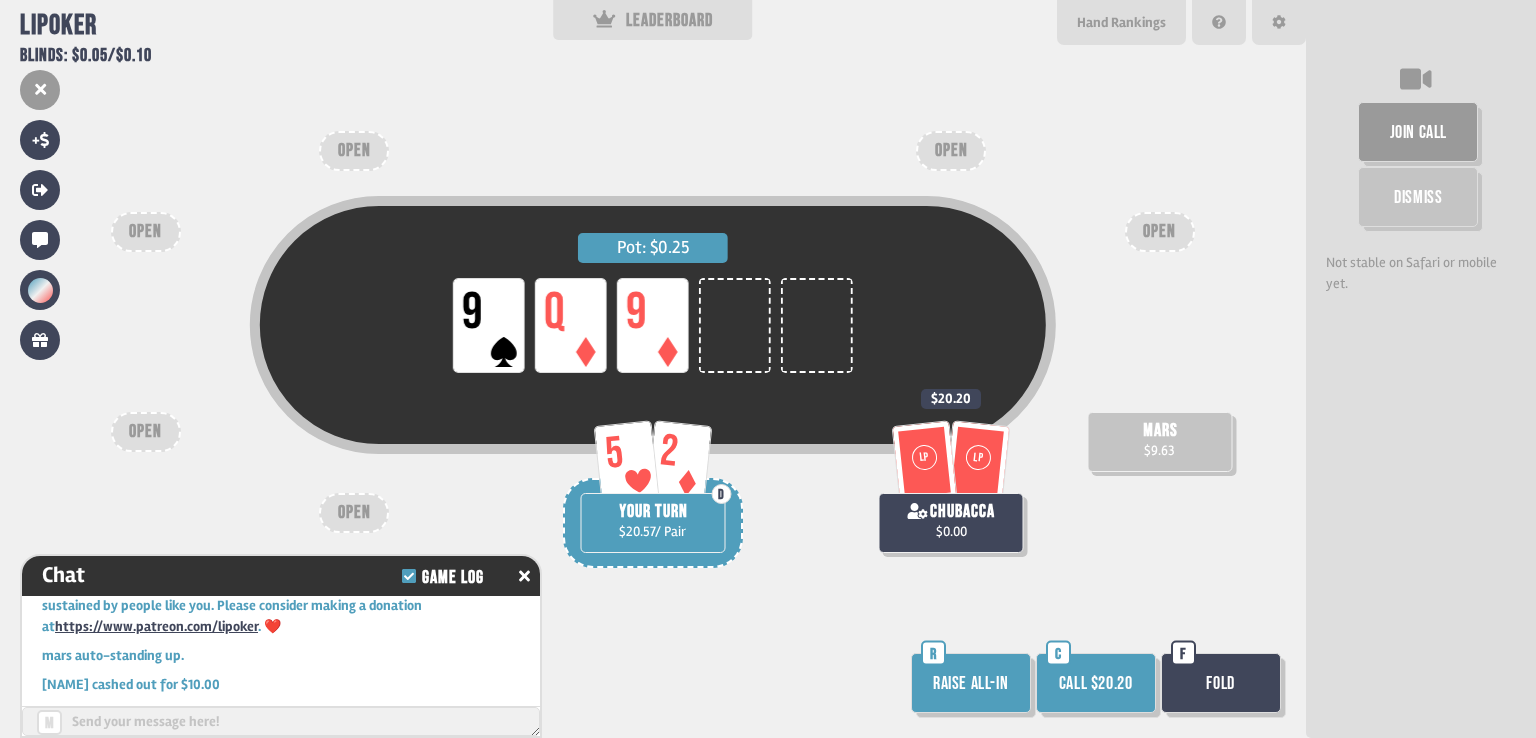click on "Fold" at bounding box center (1221, 683) 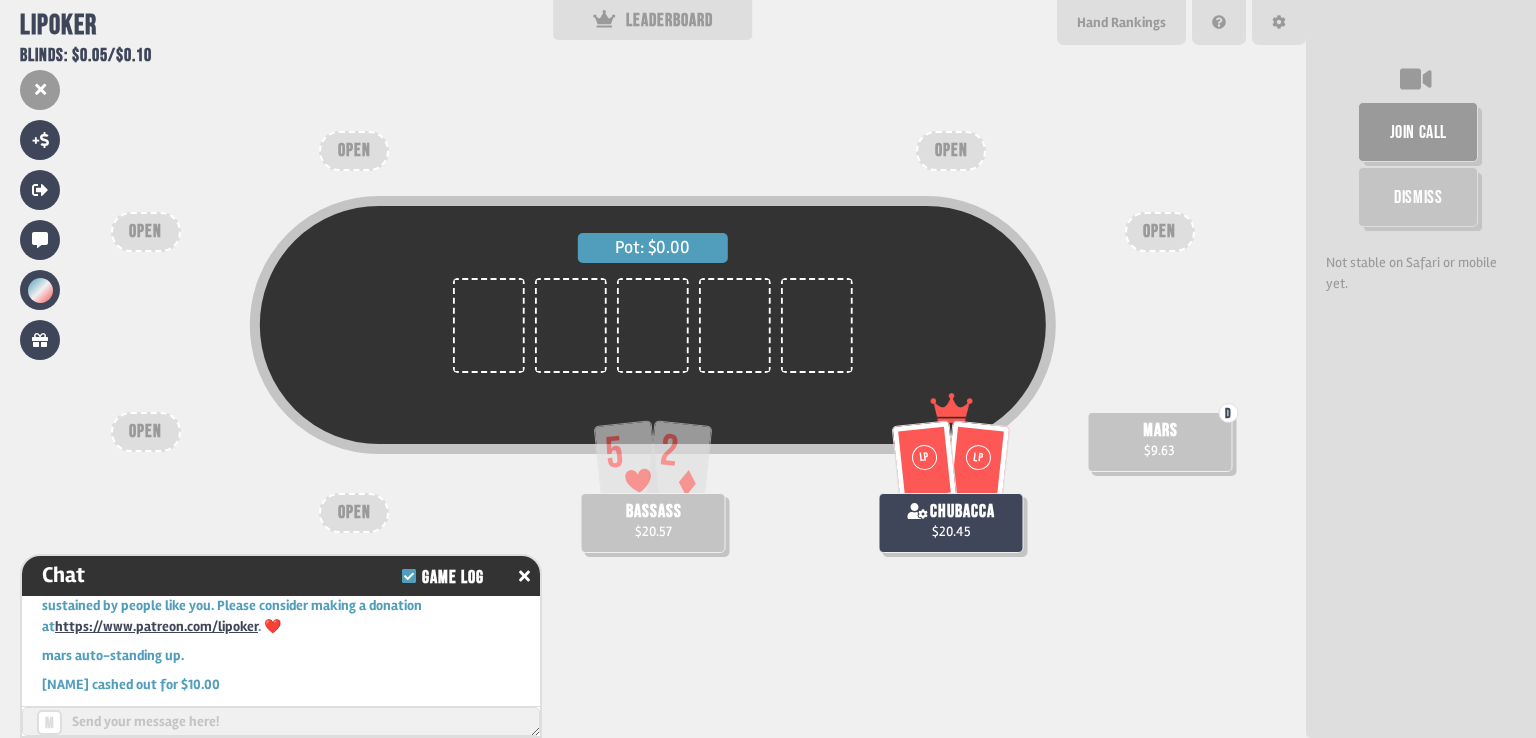 scroll, scrollTop: 98, scrollLeft: 0, axis: vertical 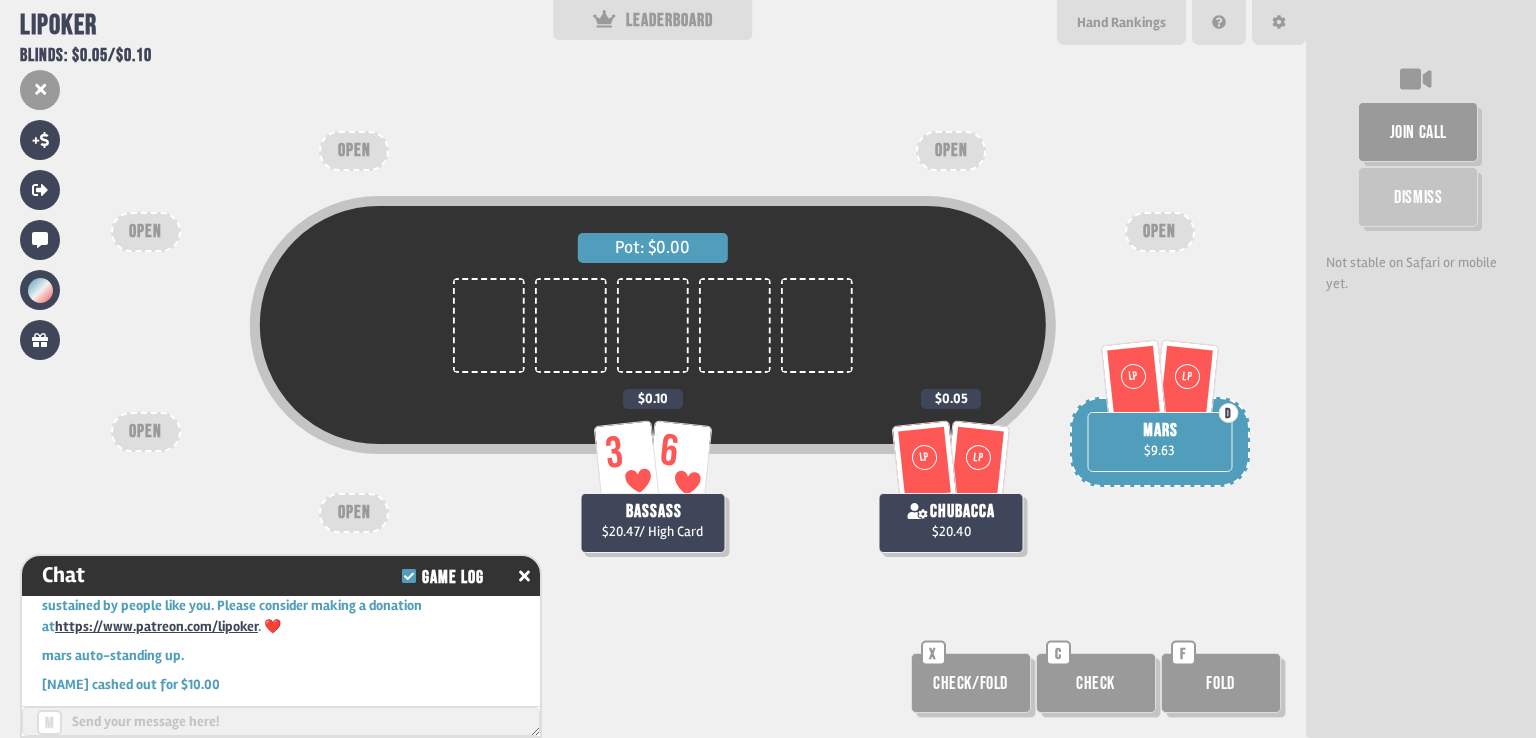click on "Check" at bounding box center [971, 683] 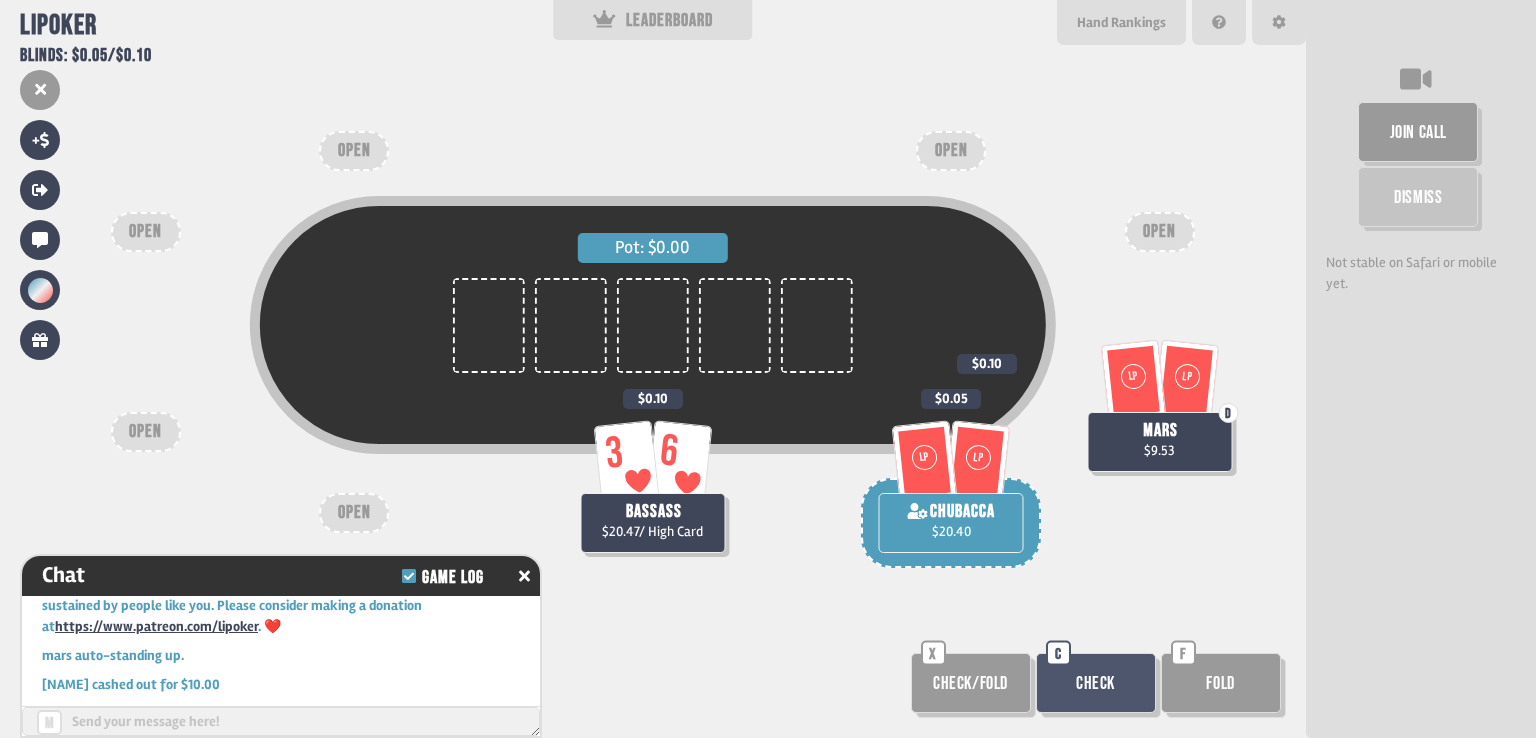 click on "Check" at bounding box center [1096, 683] 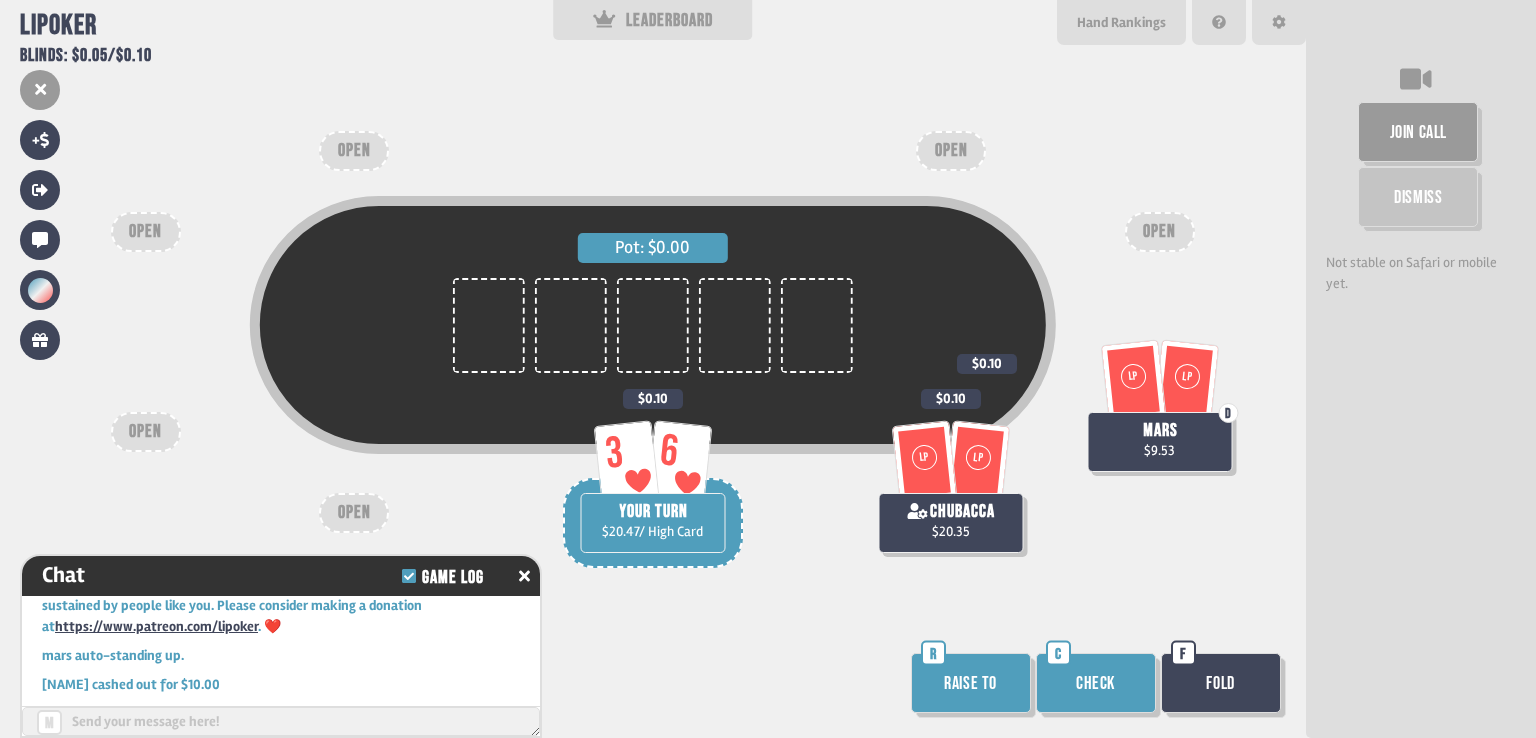 click on "Check" at bounding box center [1096, 683] 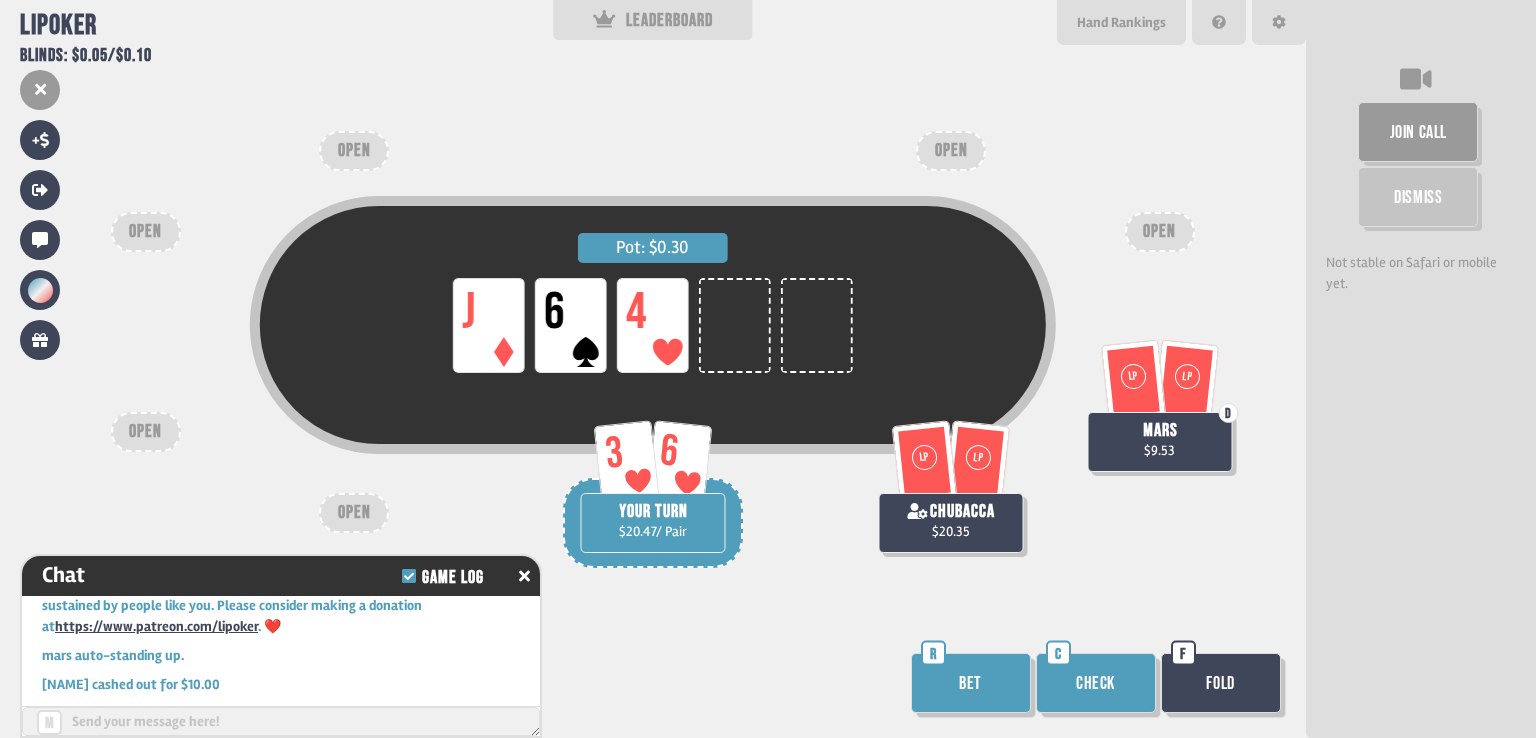 click on "Bet" at bounding box center [971, 683] 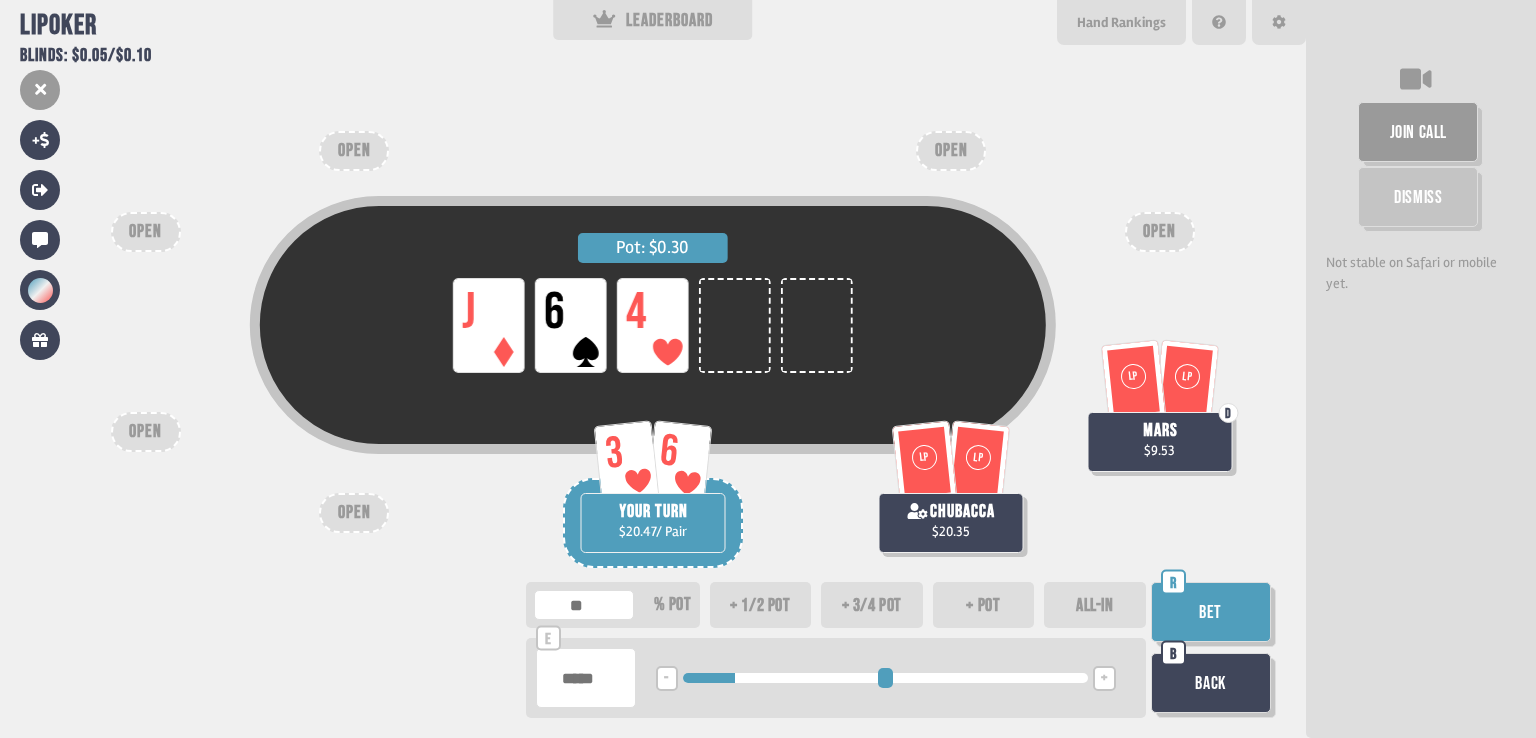 drag, startPoint x: 692, startPoint y: 679, endPoint x: 730, endPoint y: 709, distance: 48.414875 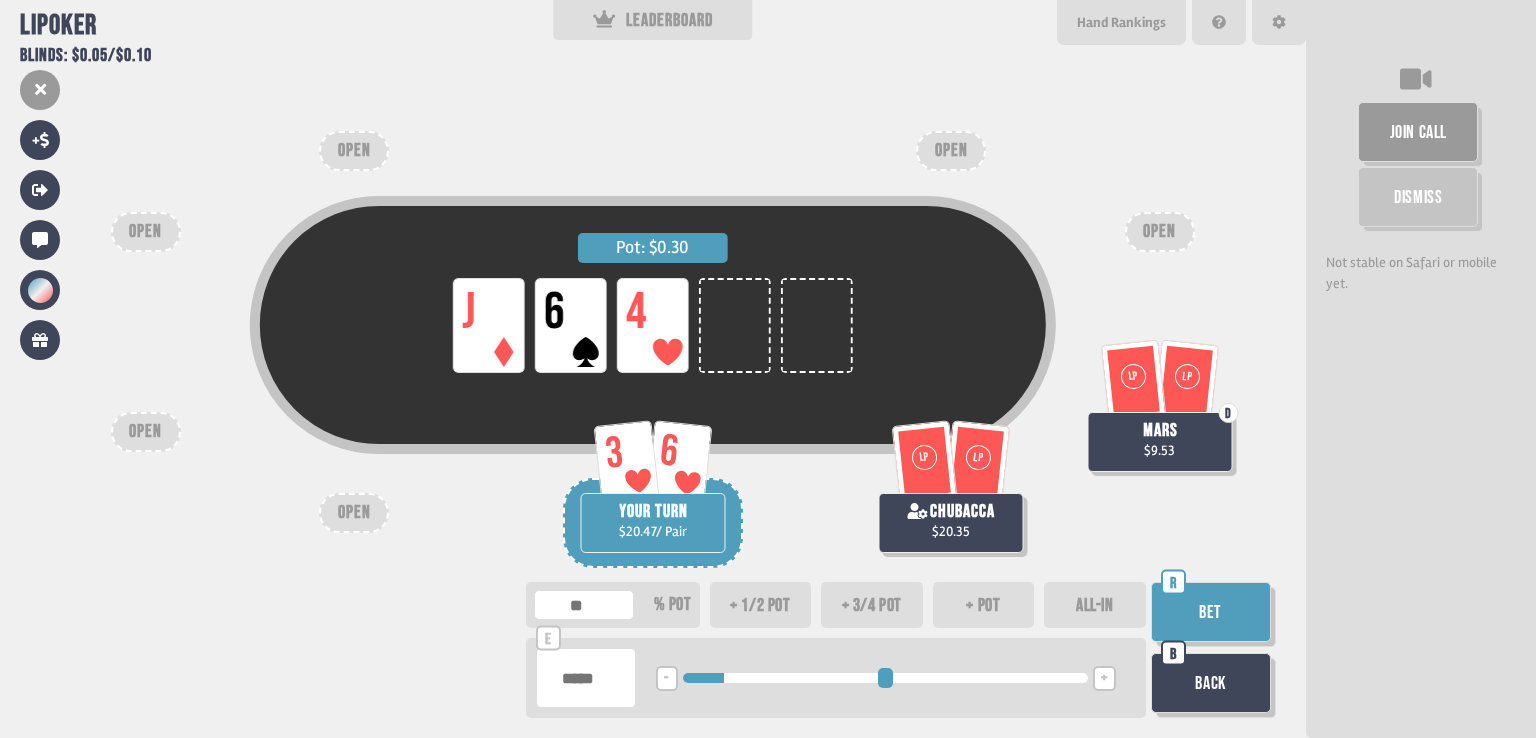 click on "****" at bounding box center [586, 678] 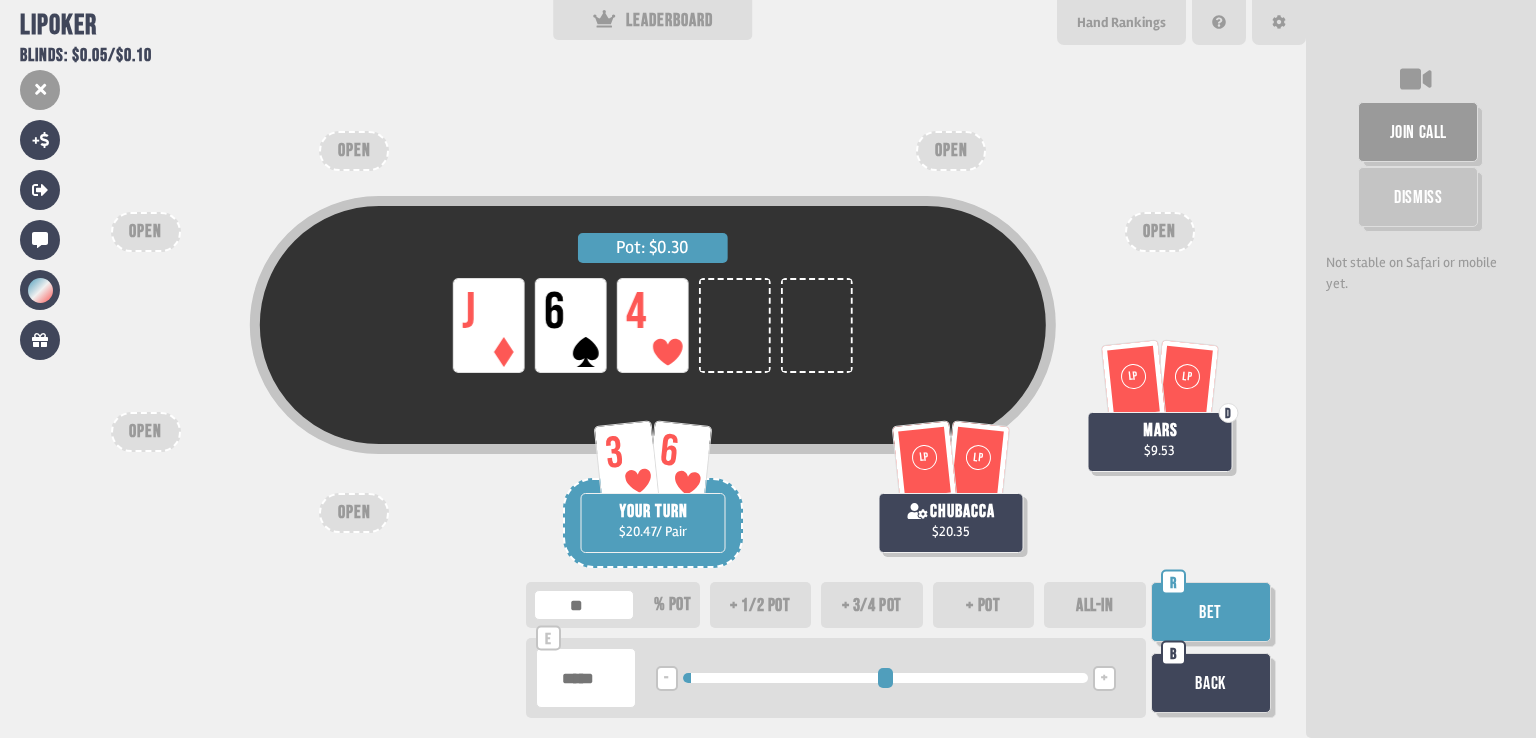 type on "***" 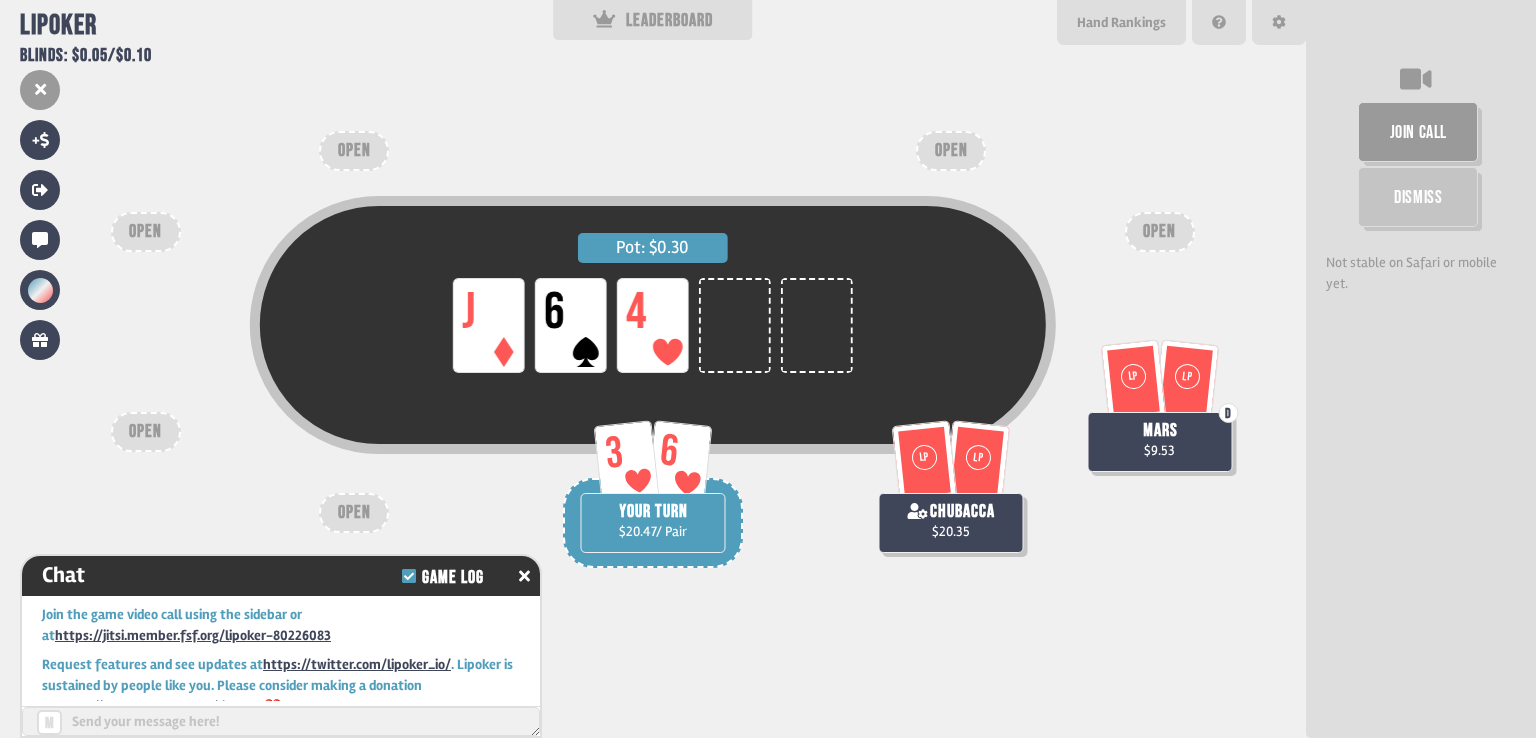scroll, scrollTop: 2893, scrollLeft: 0, axis: vertical 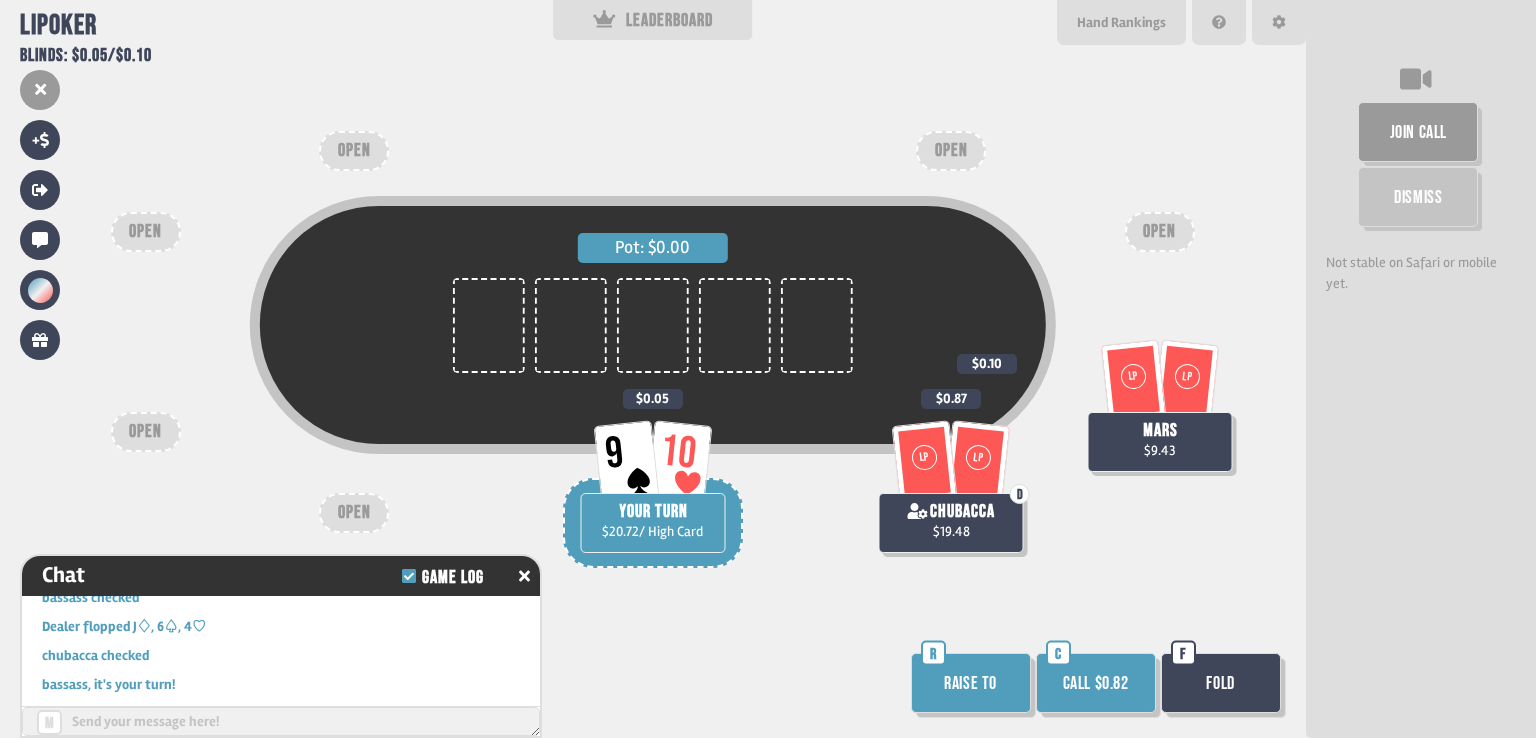 click on "Call $0.82" at bounding box center (1096, 683) 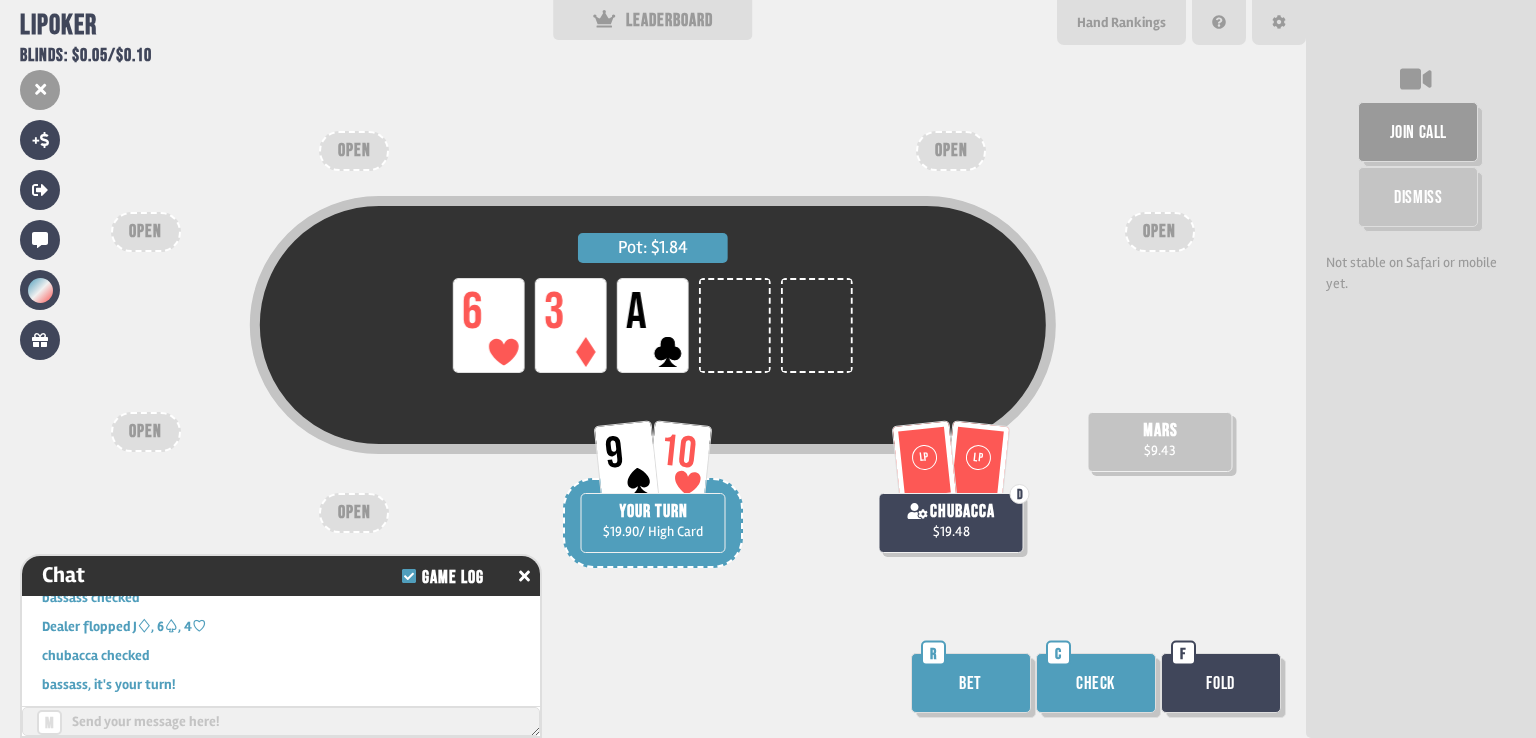click on "Check" at bounding box center (1096, 683) 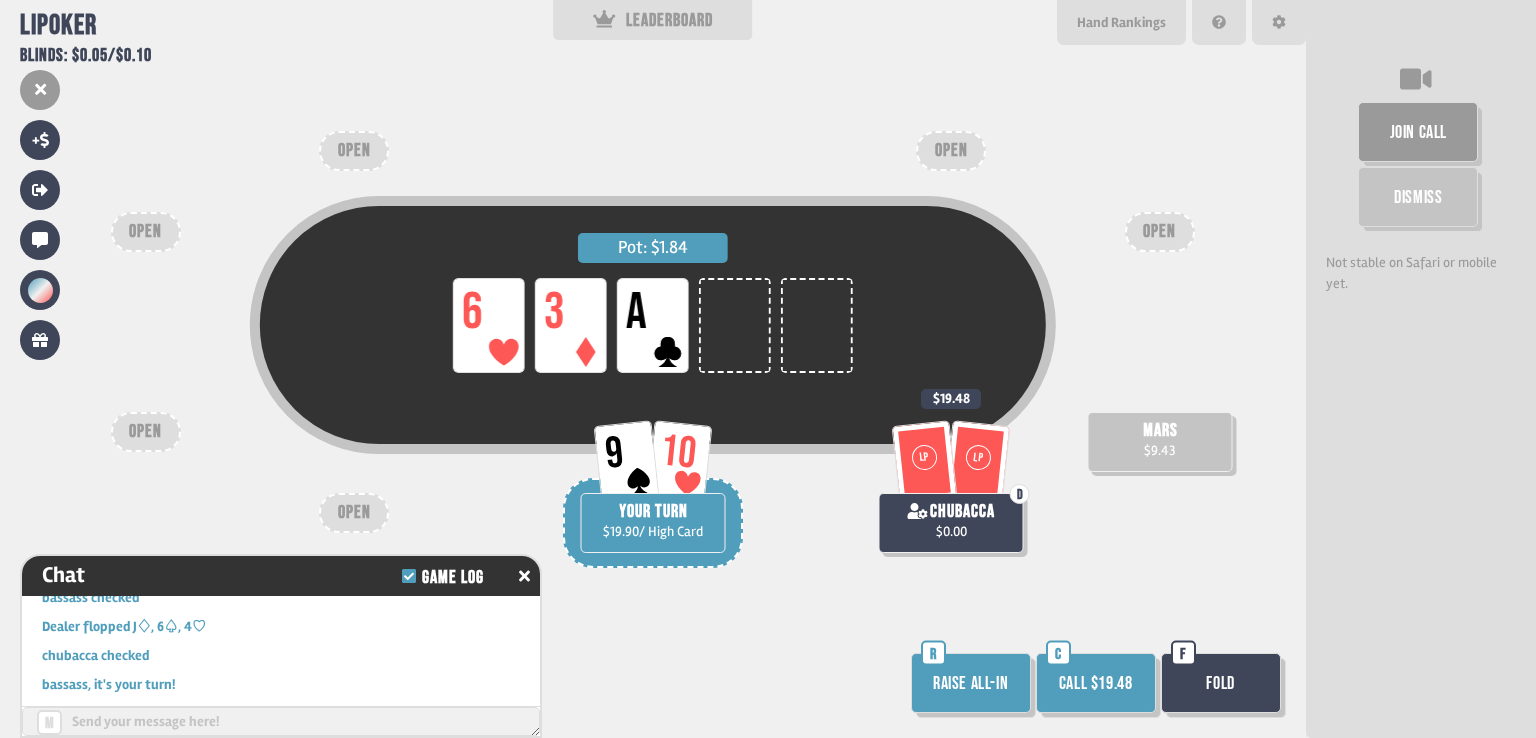 click on "Fold" at bounding box center [1221, 683] 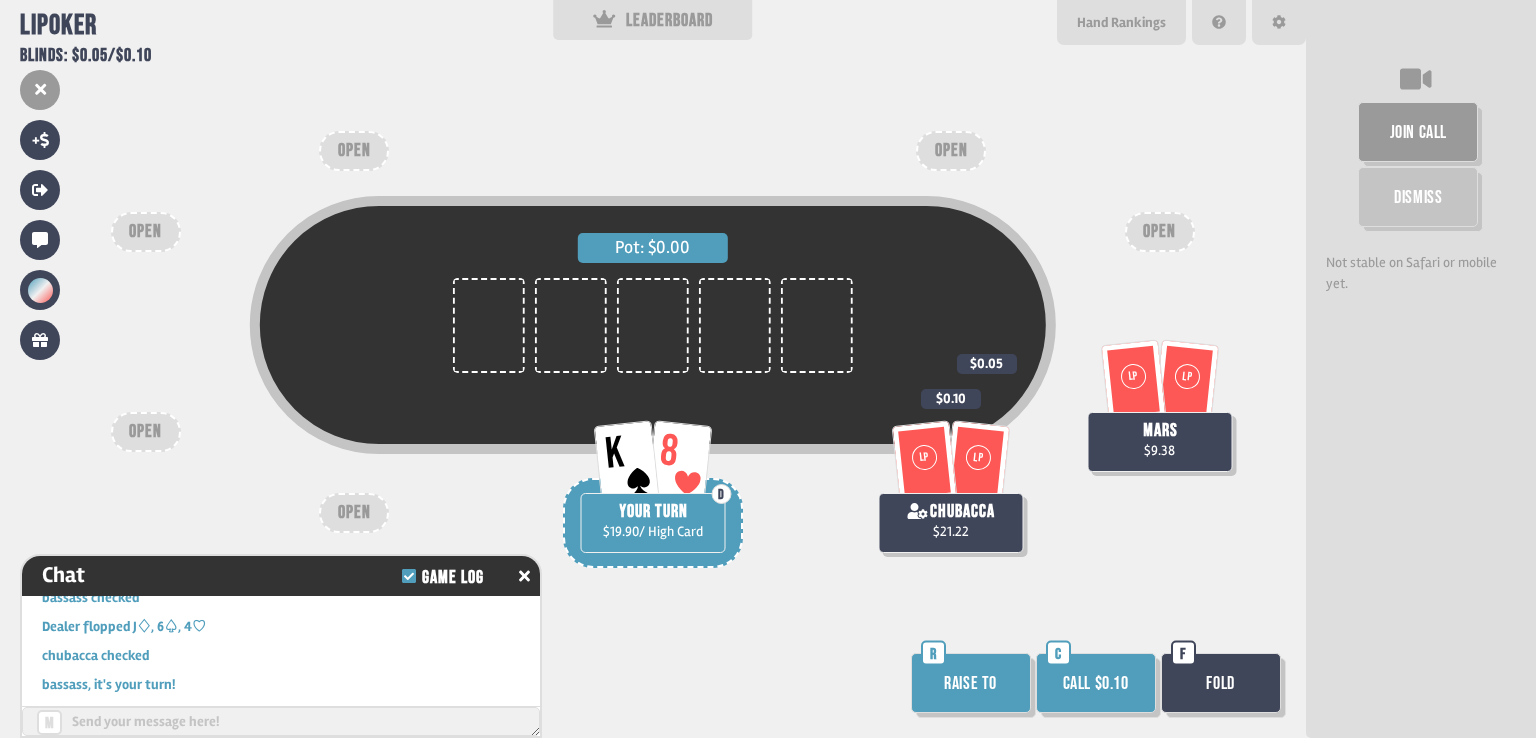 scroll, scrollTop: 98, scrollLeft: 0, axis: vertical 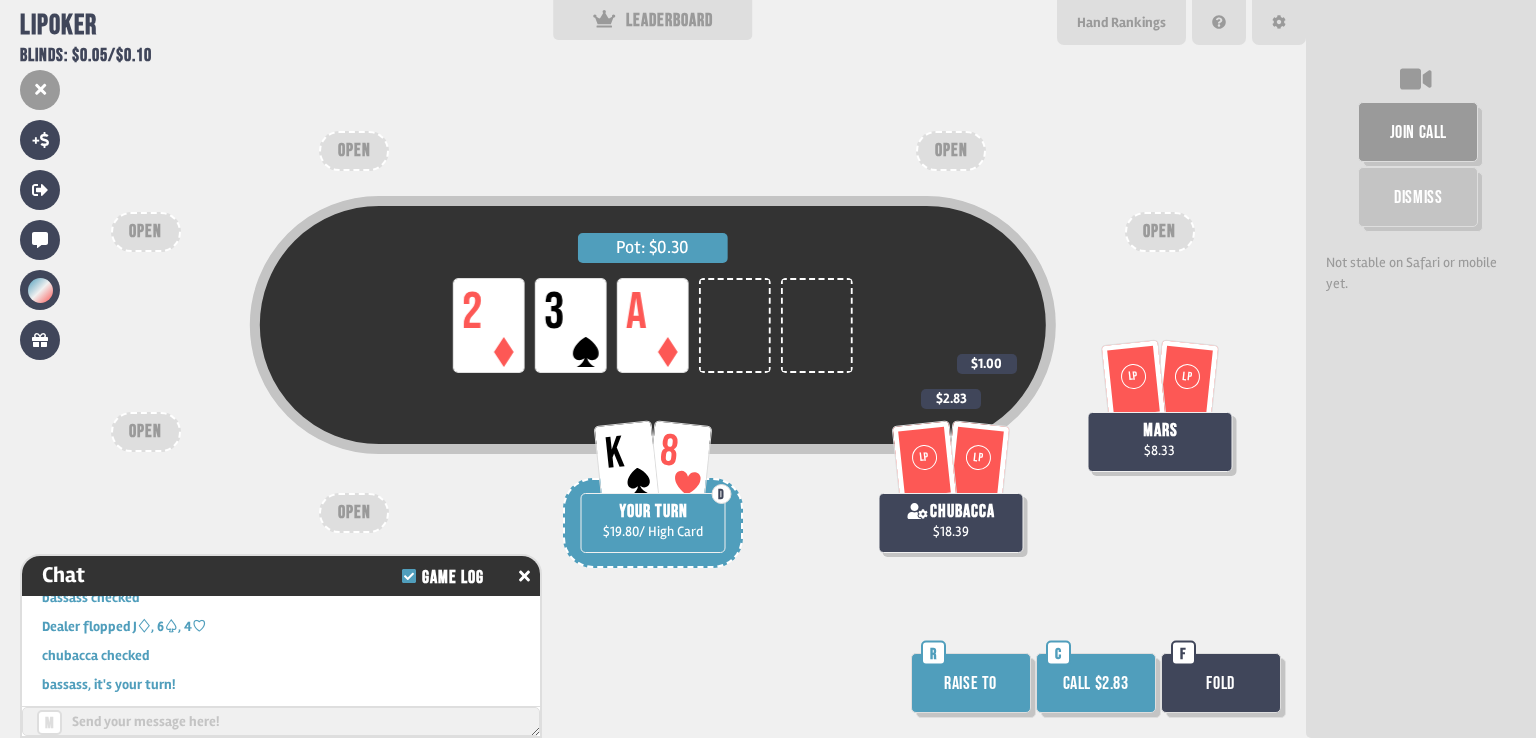 click on "Call $2.83" at bounding box center [1096, 683] 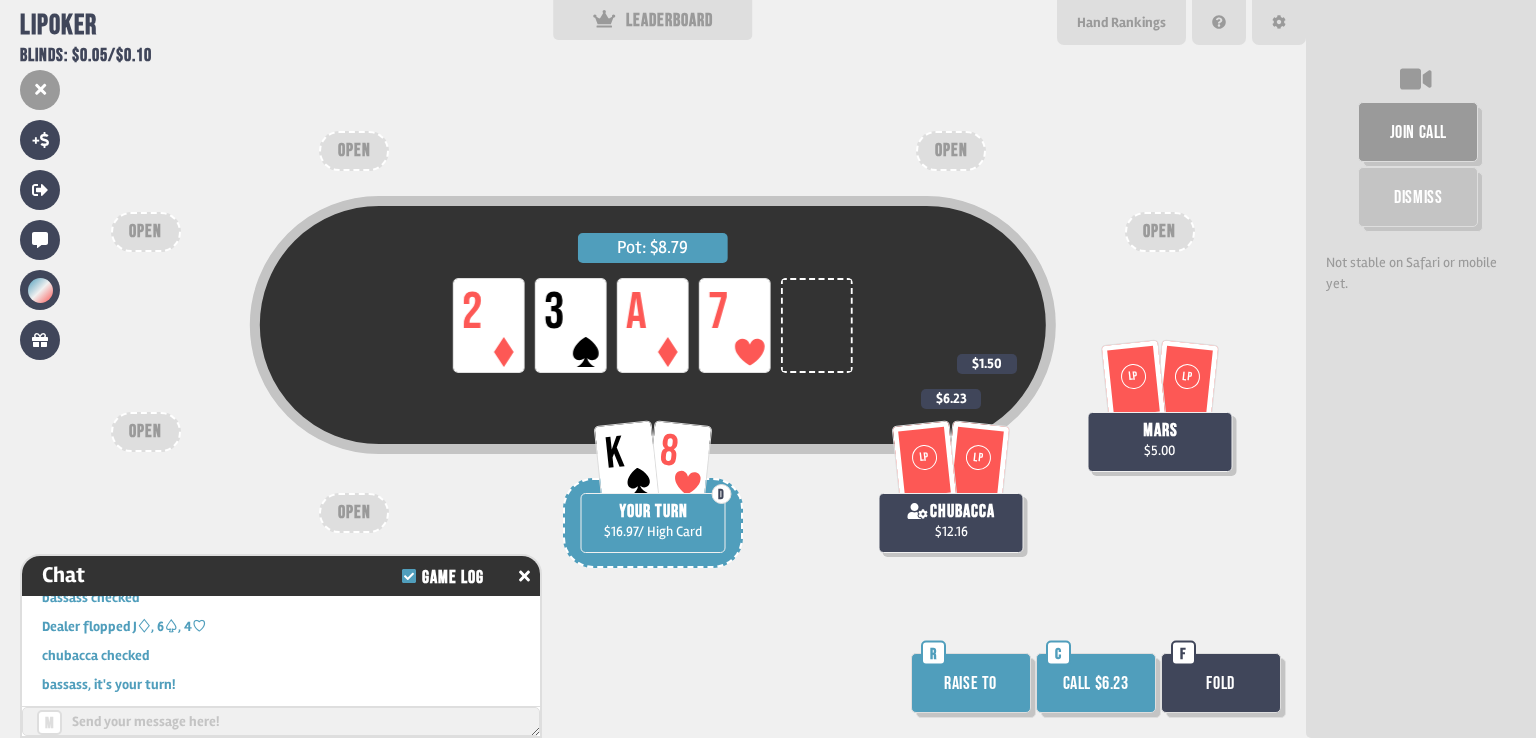click on "Fold" at bounding box center (1221, 683) 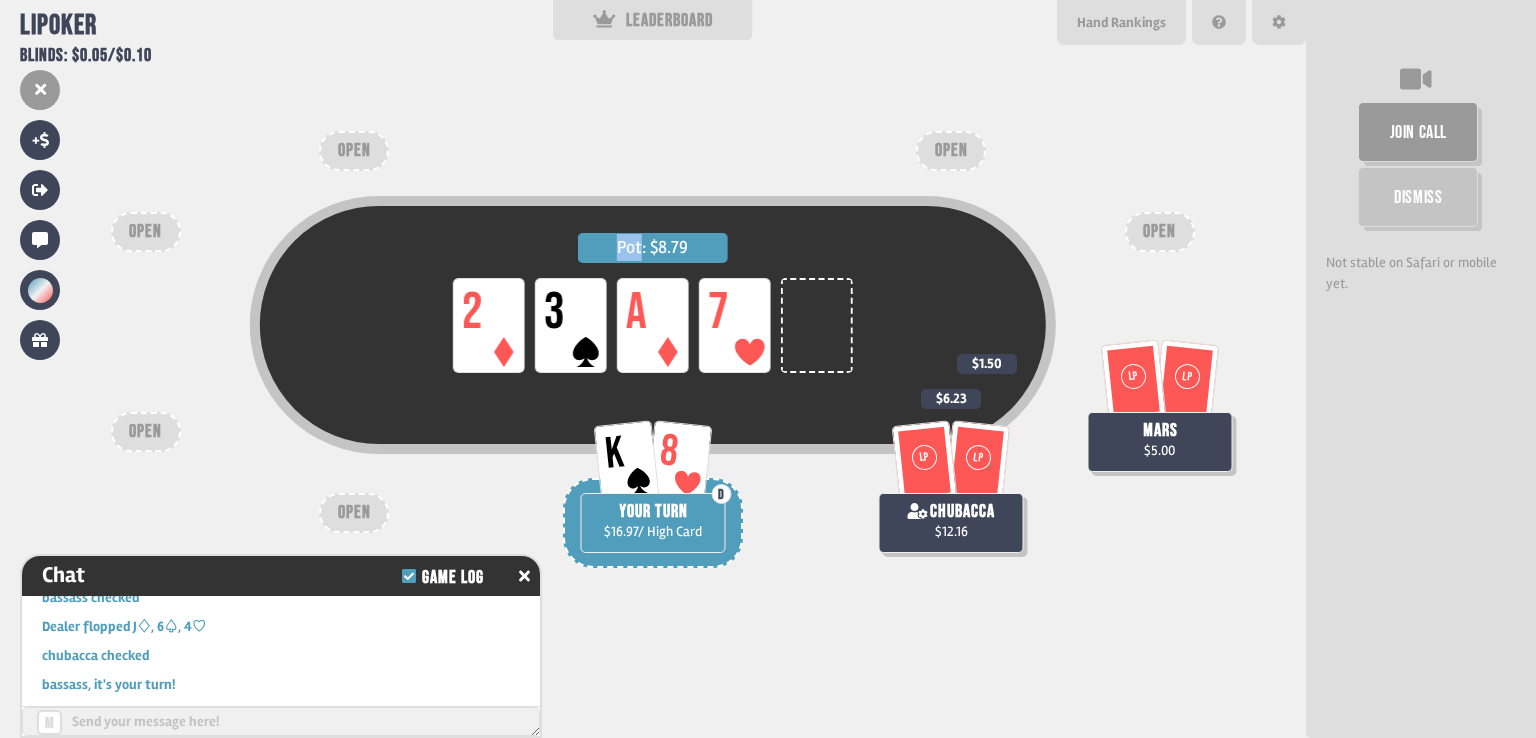 click on "Pot: $8.79   LP 2 LP 3 LP A LP 7 LP LP [NAME] $5.00  $1.50  K 8 D YOUR TURN $16.97   / High Card LP LP [NAME] $12.16  $6.23  OPEN OPEN OPEN OPEN OPEN OPEN" at bounding box center (653, 369) 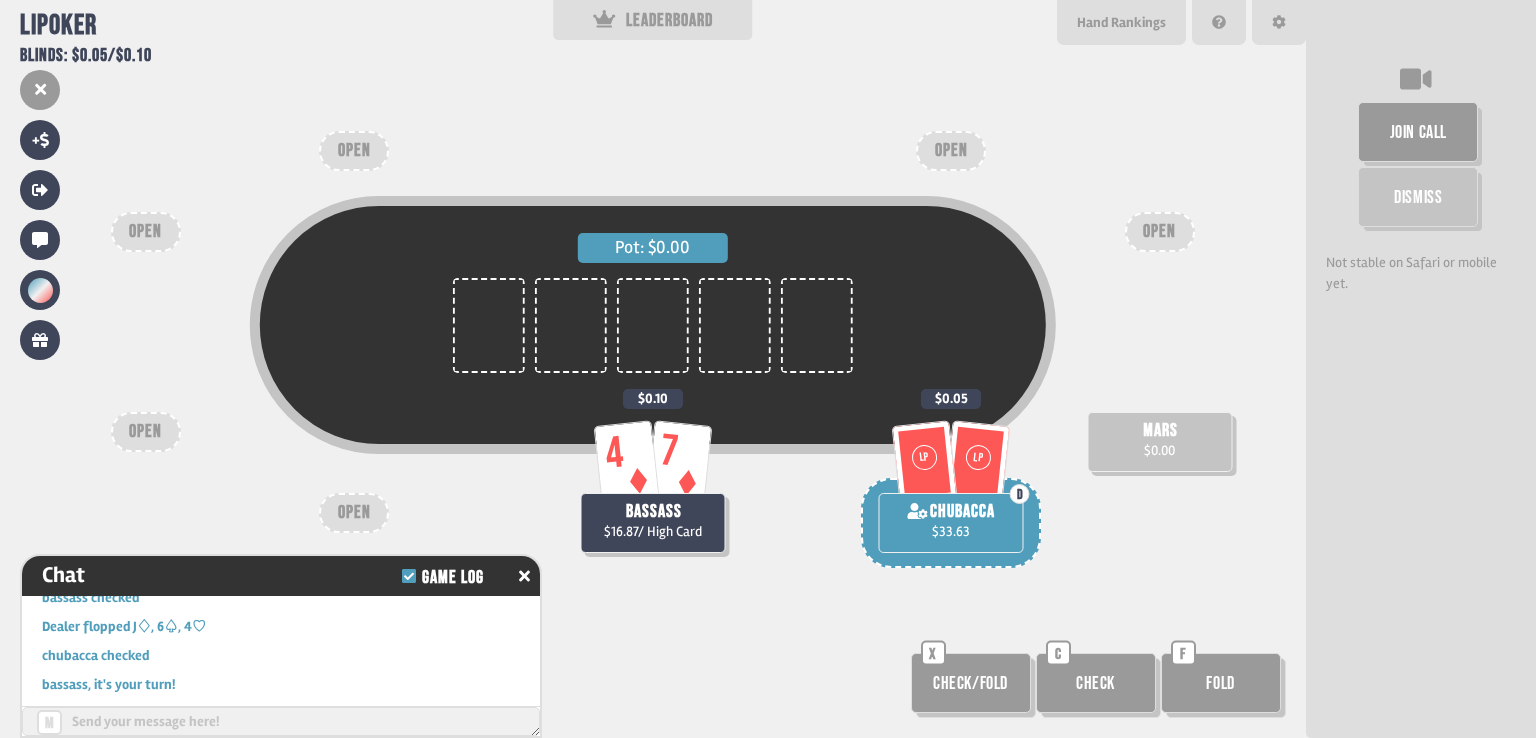 scroll, scrollTop: 98, scrollLeft: 0, axis: vertical 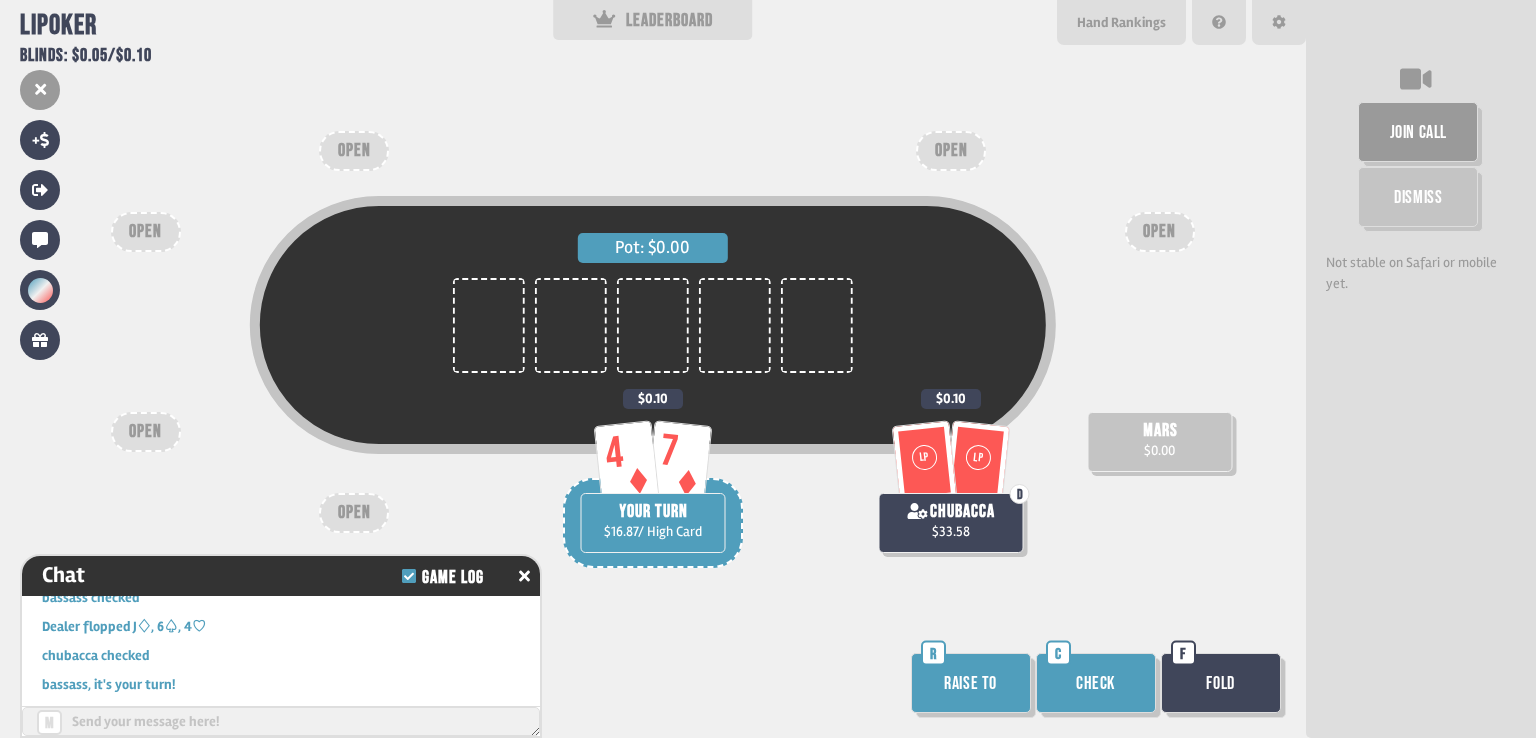 click on "Check" at bounding box center [1096, 683] 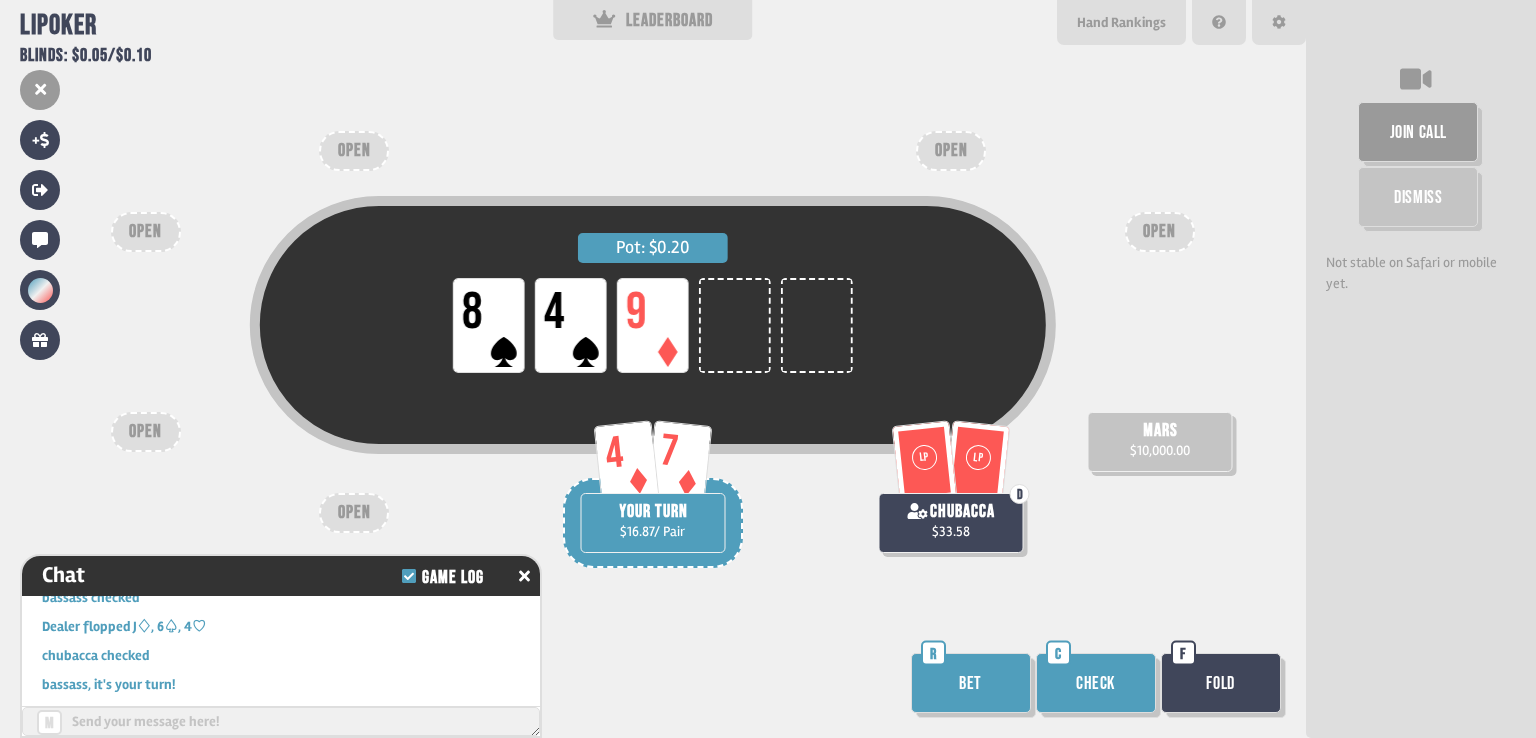 click on "Bet" at bounding box center [971, 683] 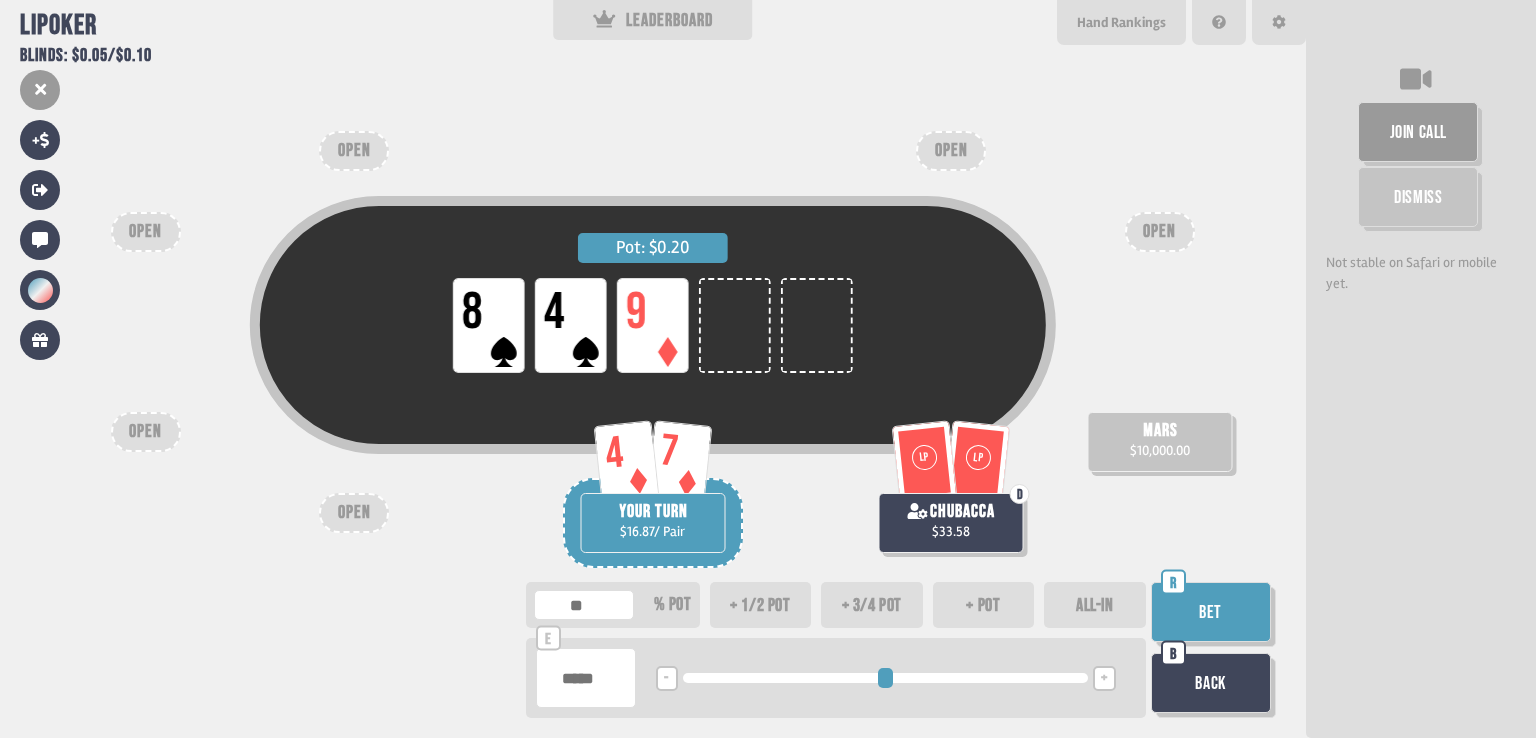click on "Back" at bounding box center [1211, 683] 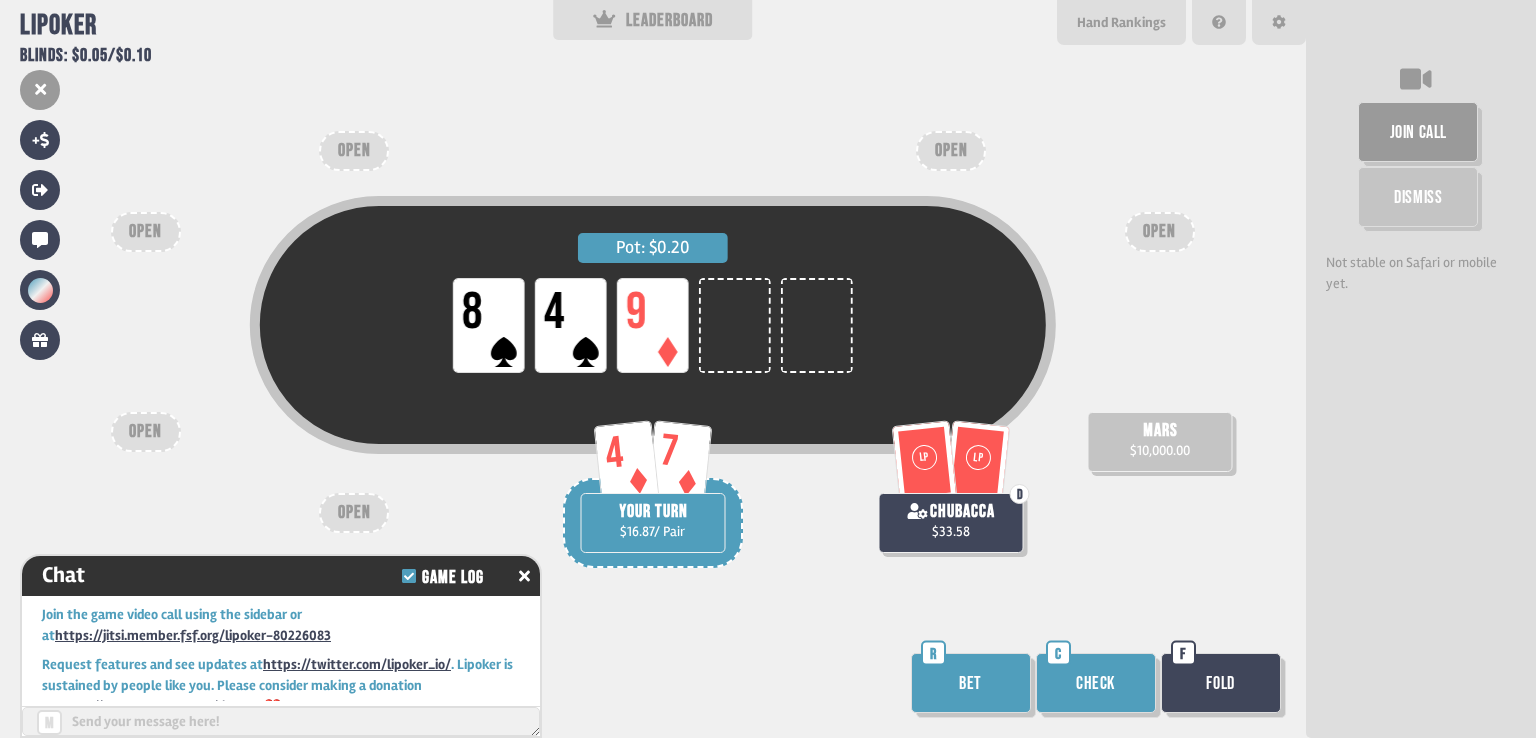scroll, scrollTop: 4256, scrollLeft: 0, axis: vertical 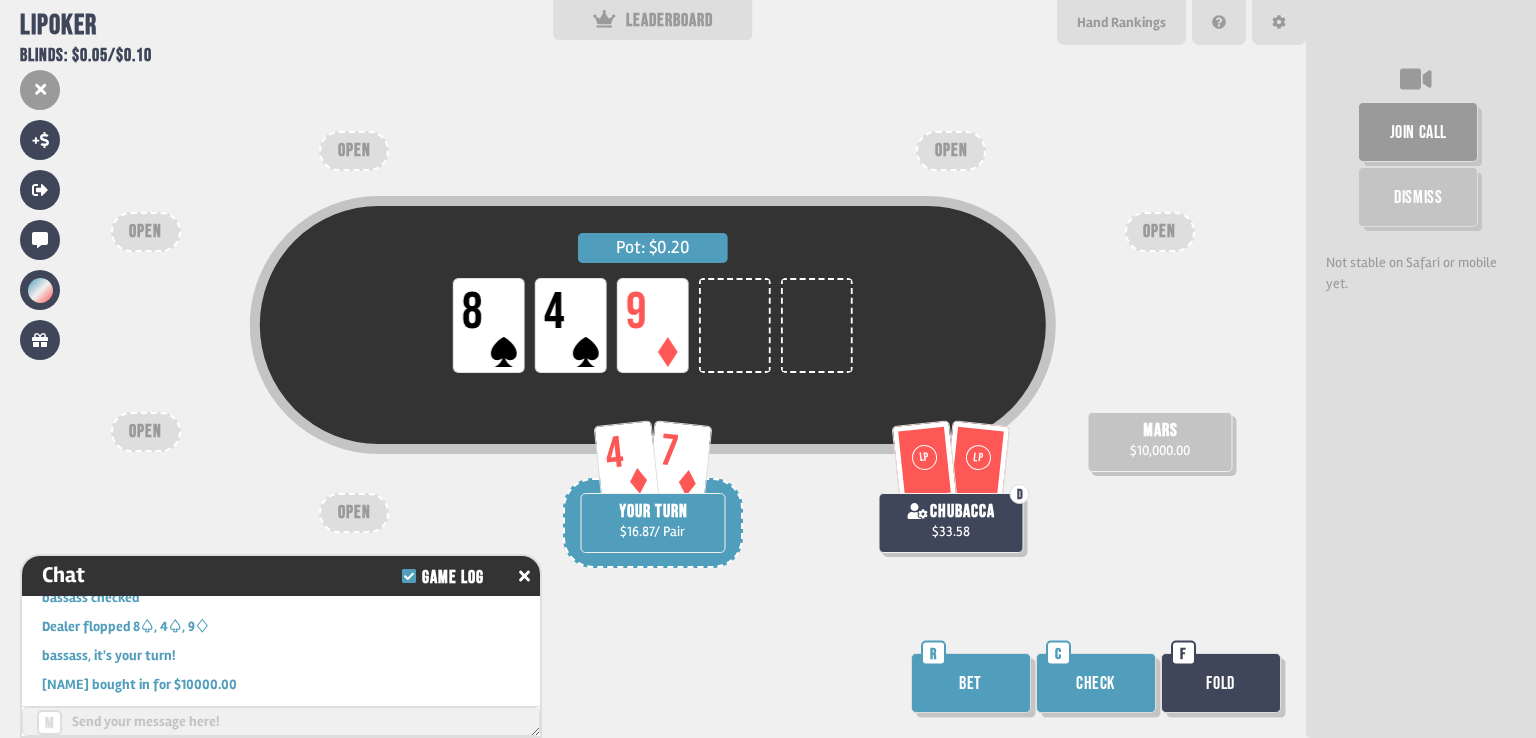 click on "Bet R" at bounding box center [973, 685] 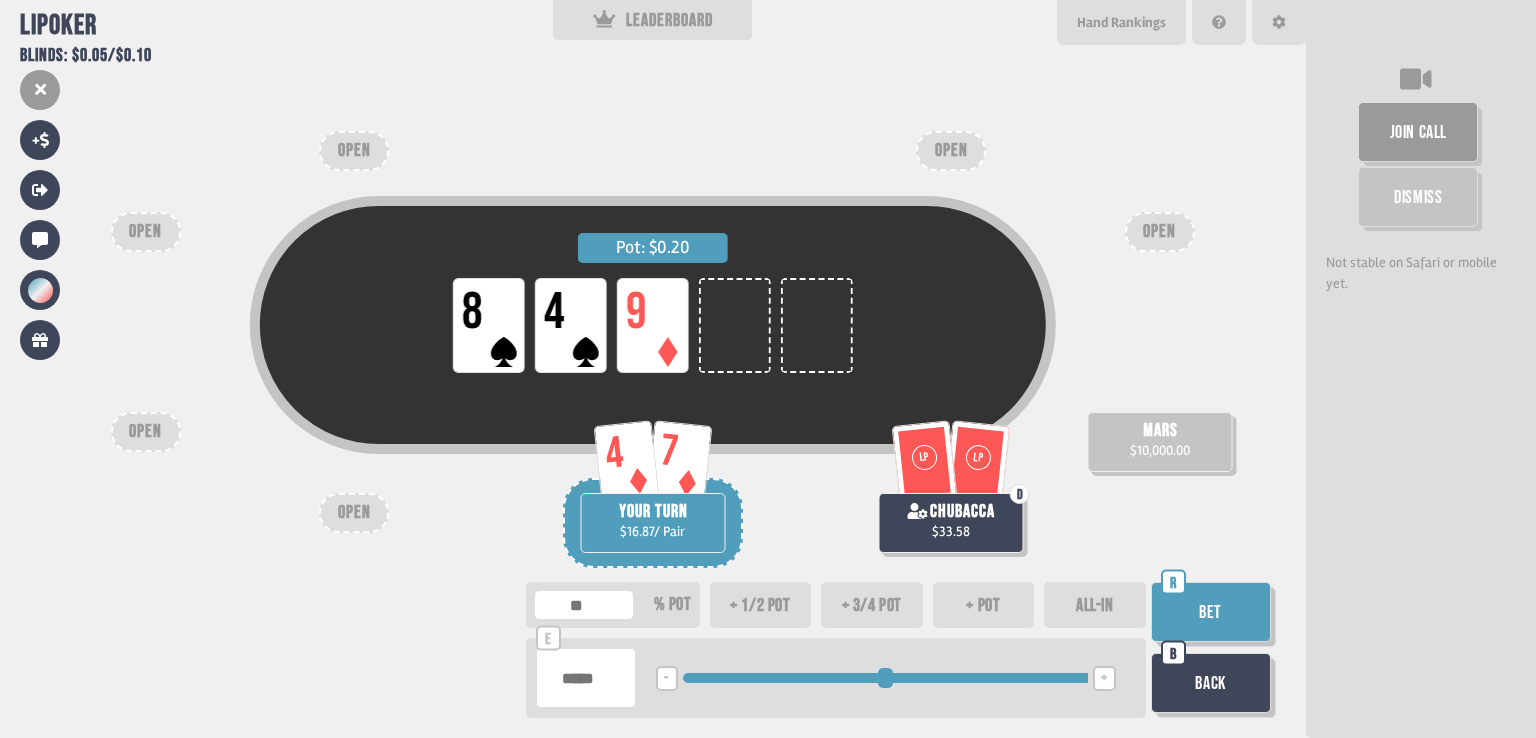 drag, startPoint x: 694, startPoint y: 677, endPoint x: 1217, endPoint y: 774, distance: 531.9192 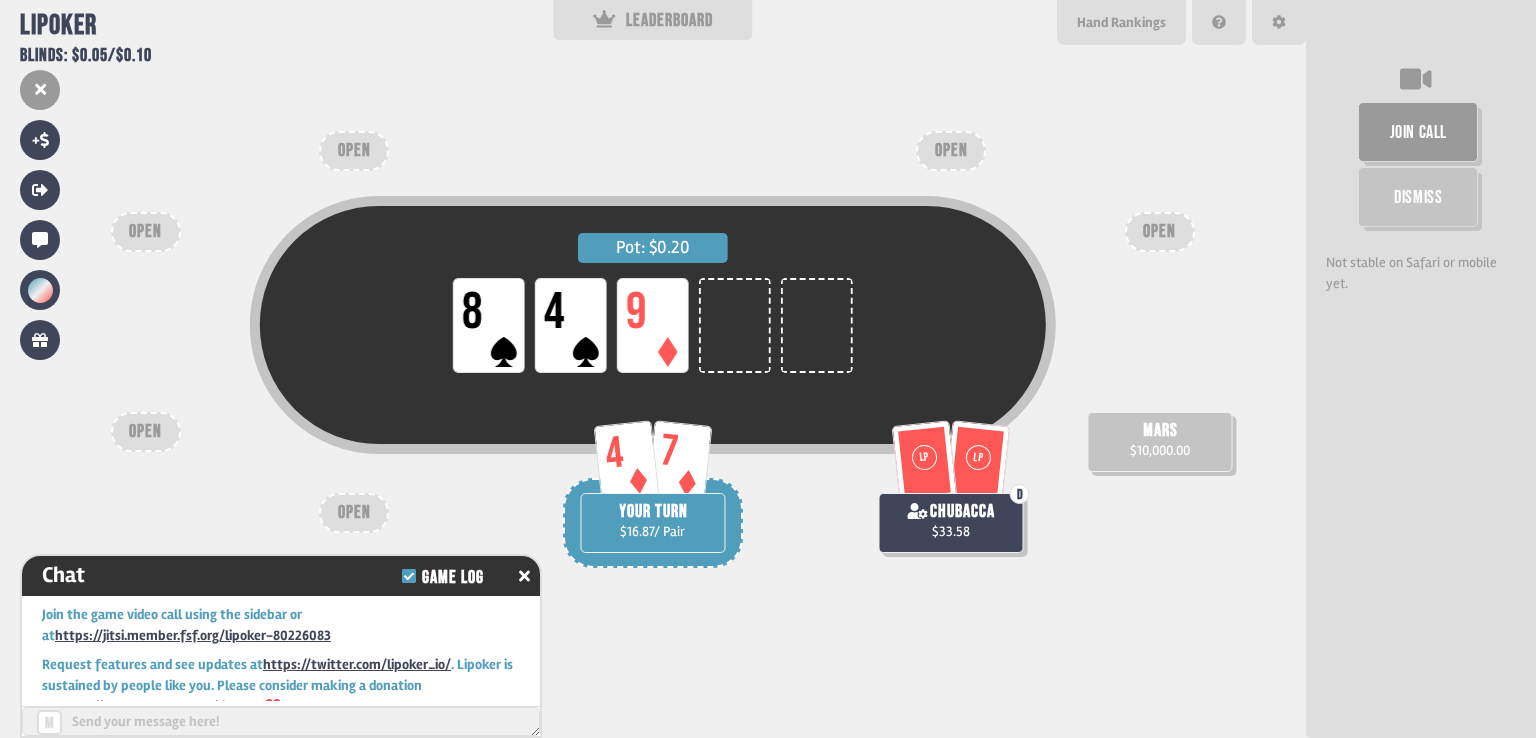 scroll, scrollTop: 4256, scrollLeft: 0, axis: vertical 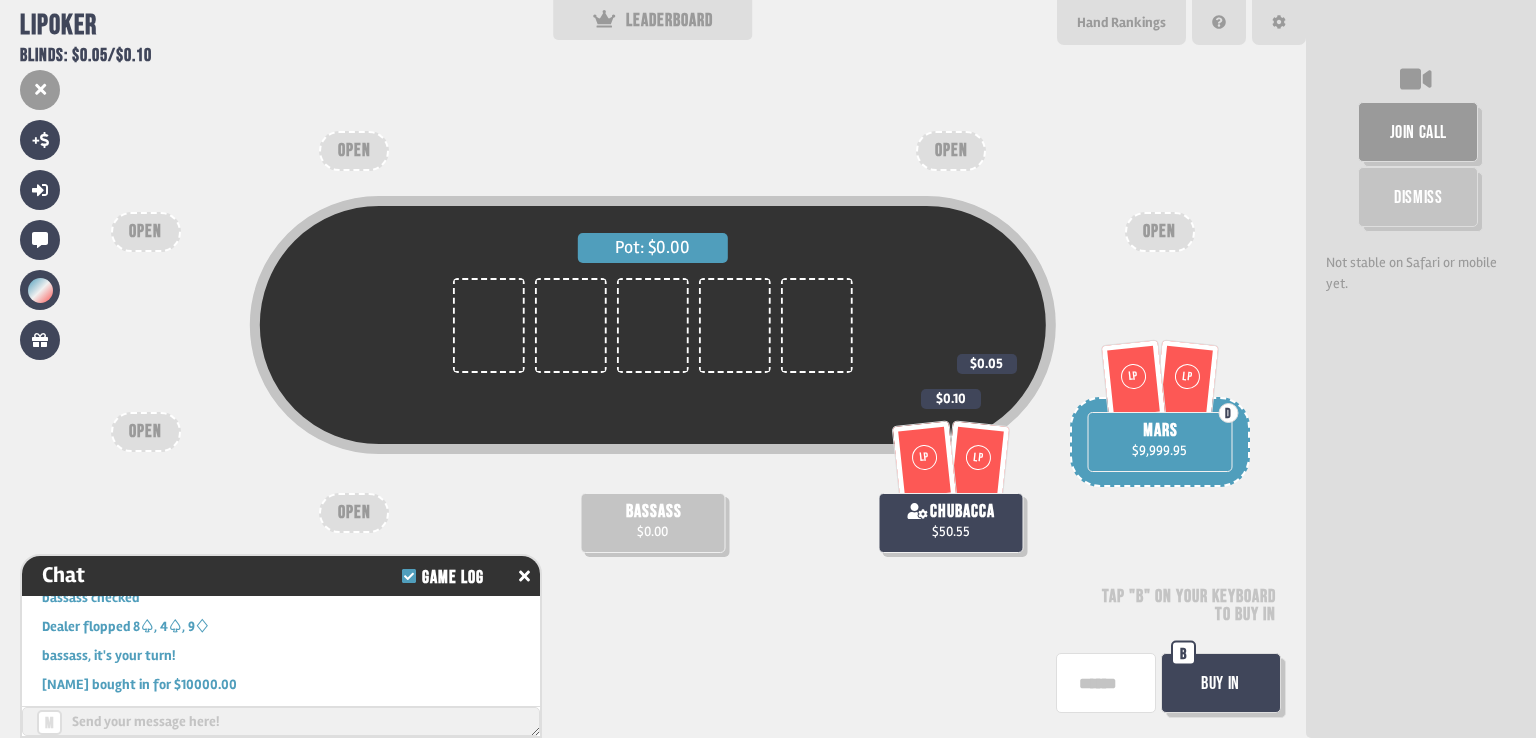 click at bounding box center (1106, 683) 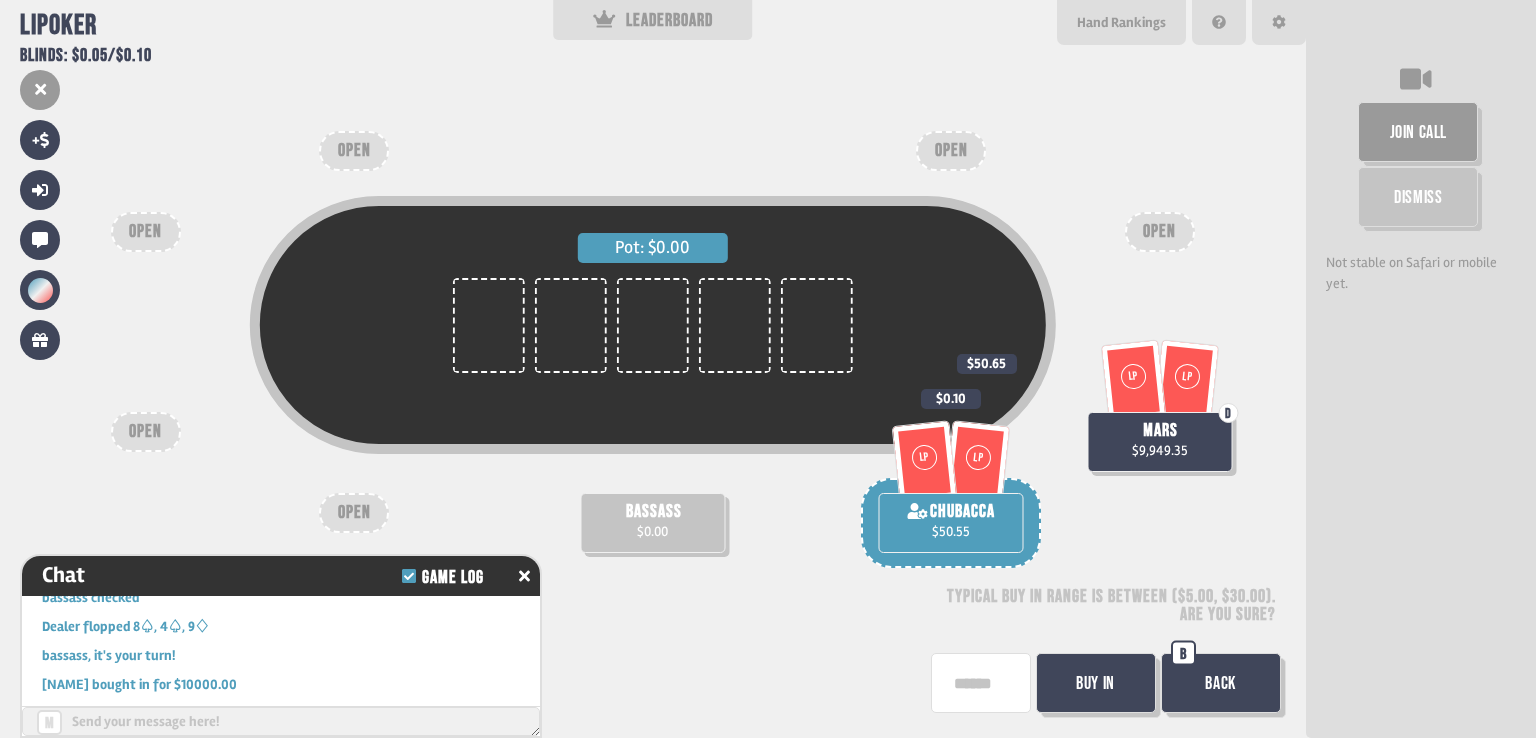 click on "Buy In" at bounding box center (1096, 683) 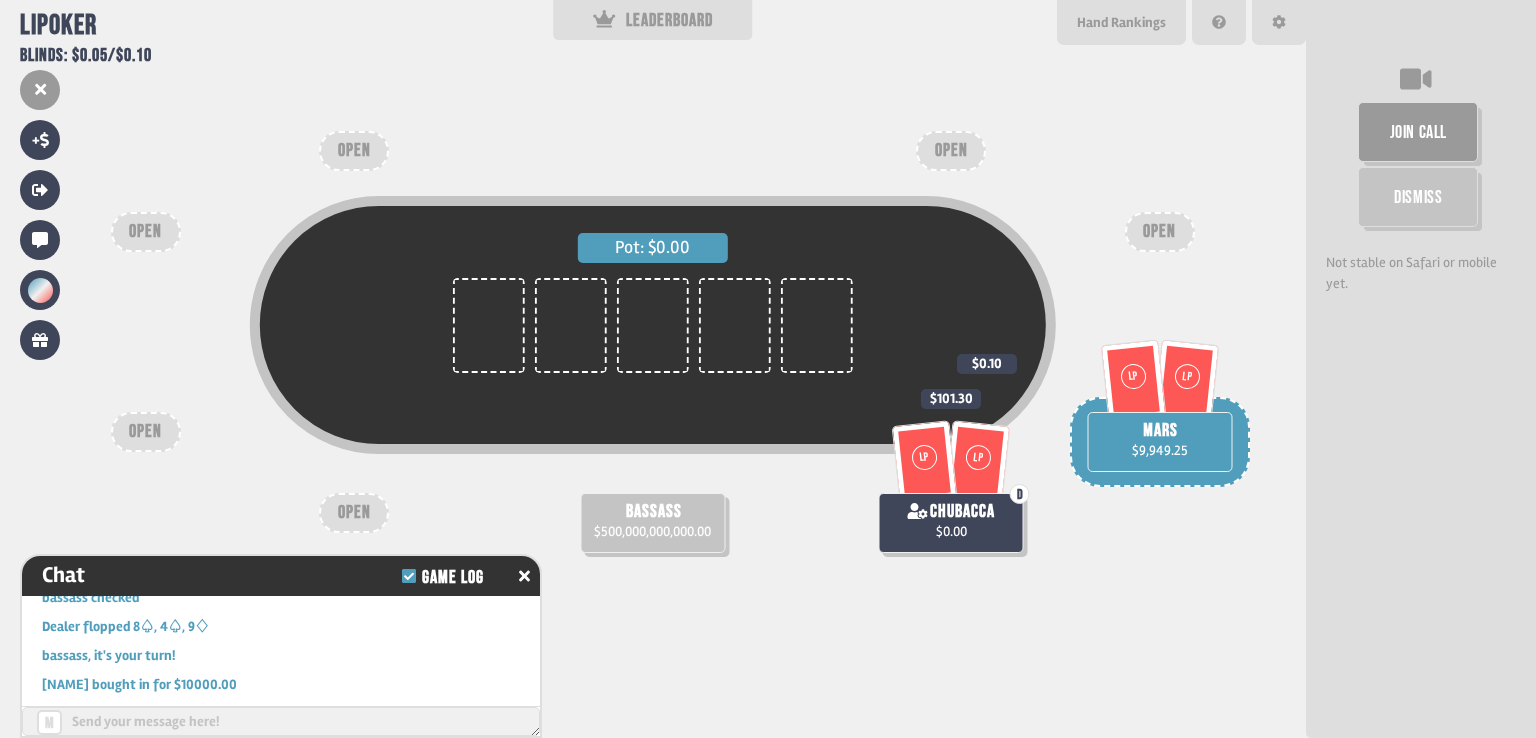 click on "$500,000,000,000.00" at bounding box center [652, 531] 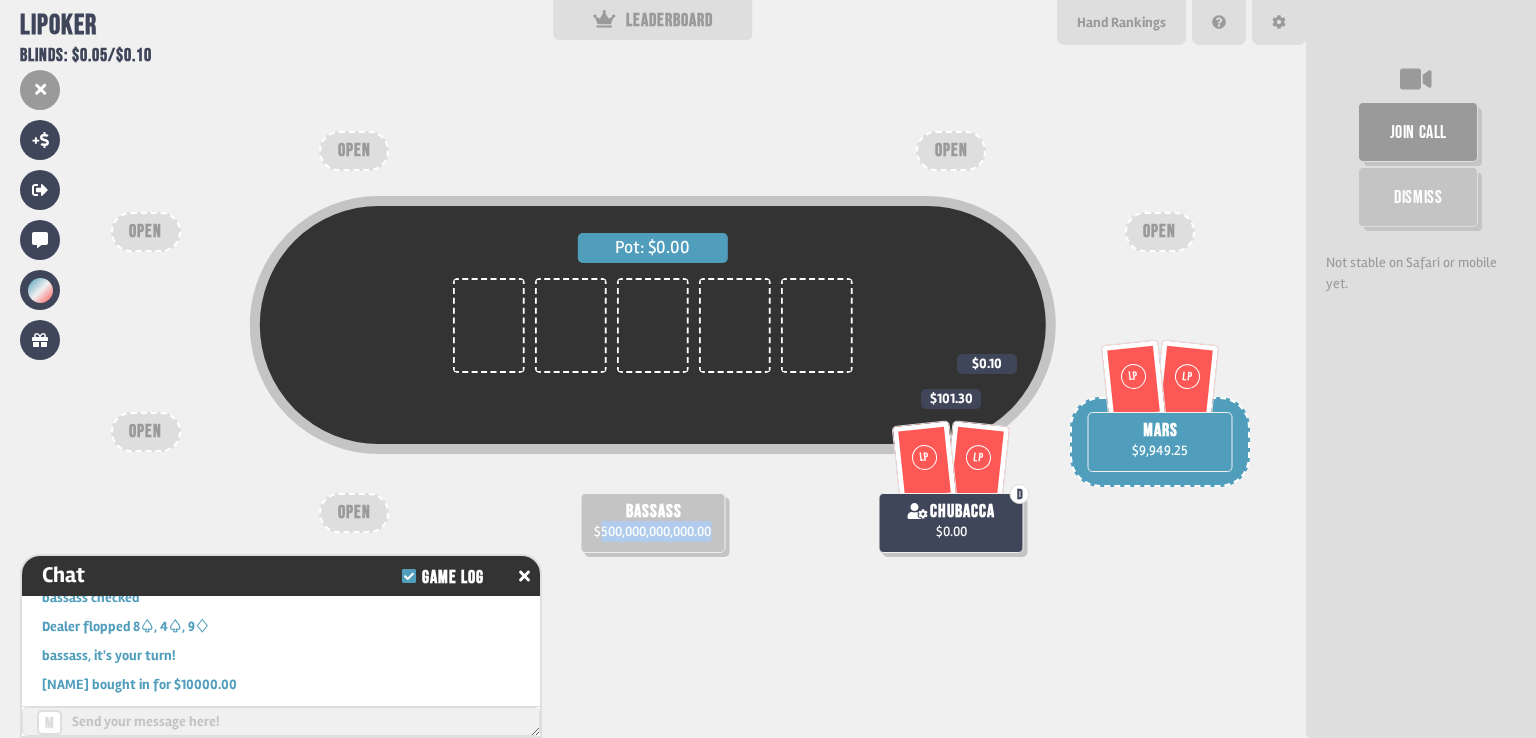 click on "$500,000,000,000.00" at bounding box center [652, 531] 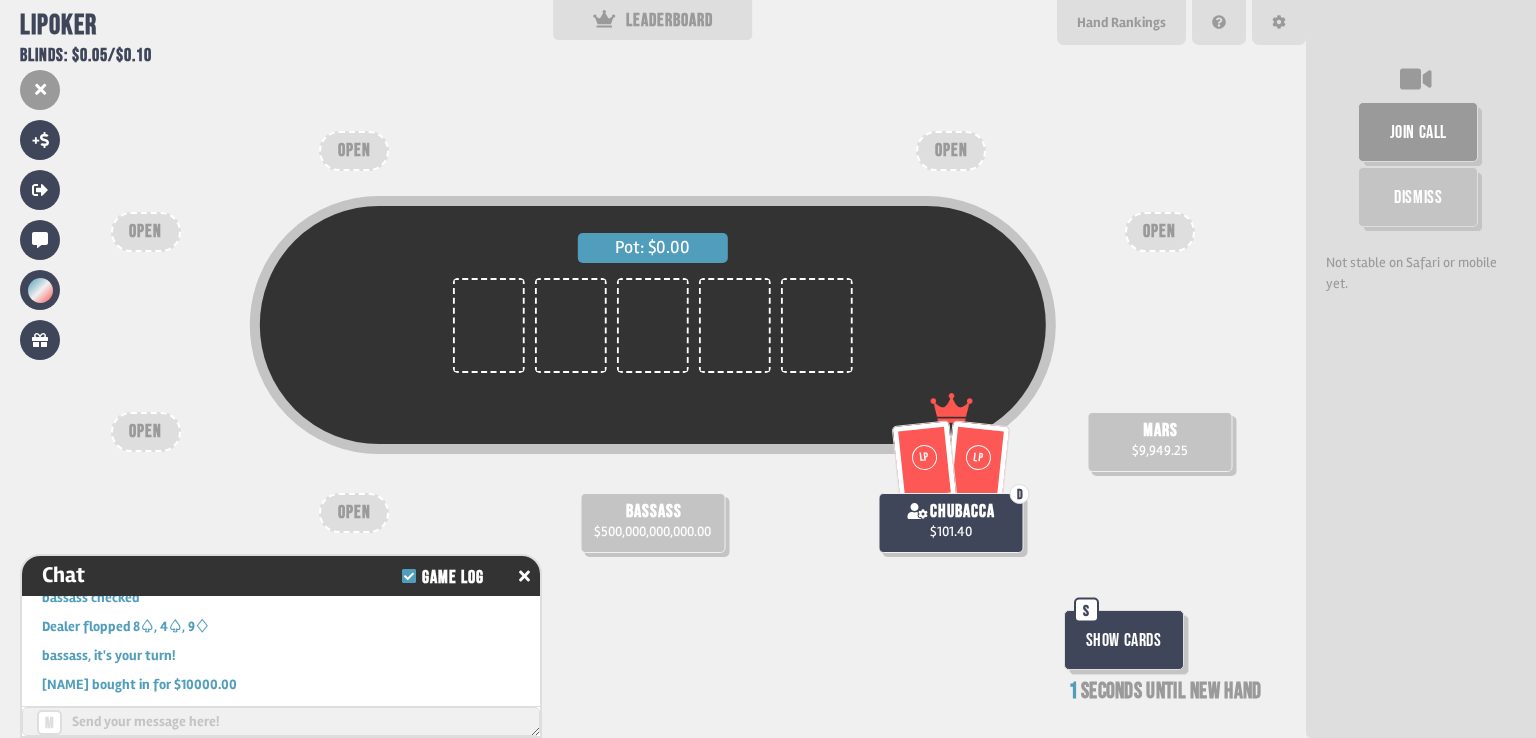 click on "Show Cards" at bounding box center [1124, 640] 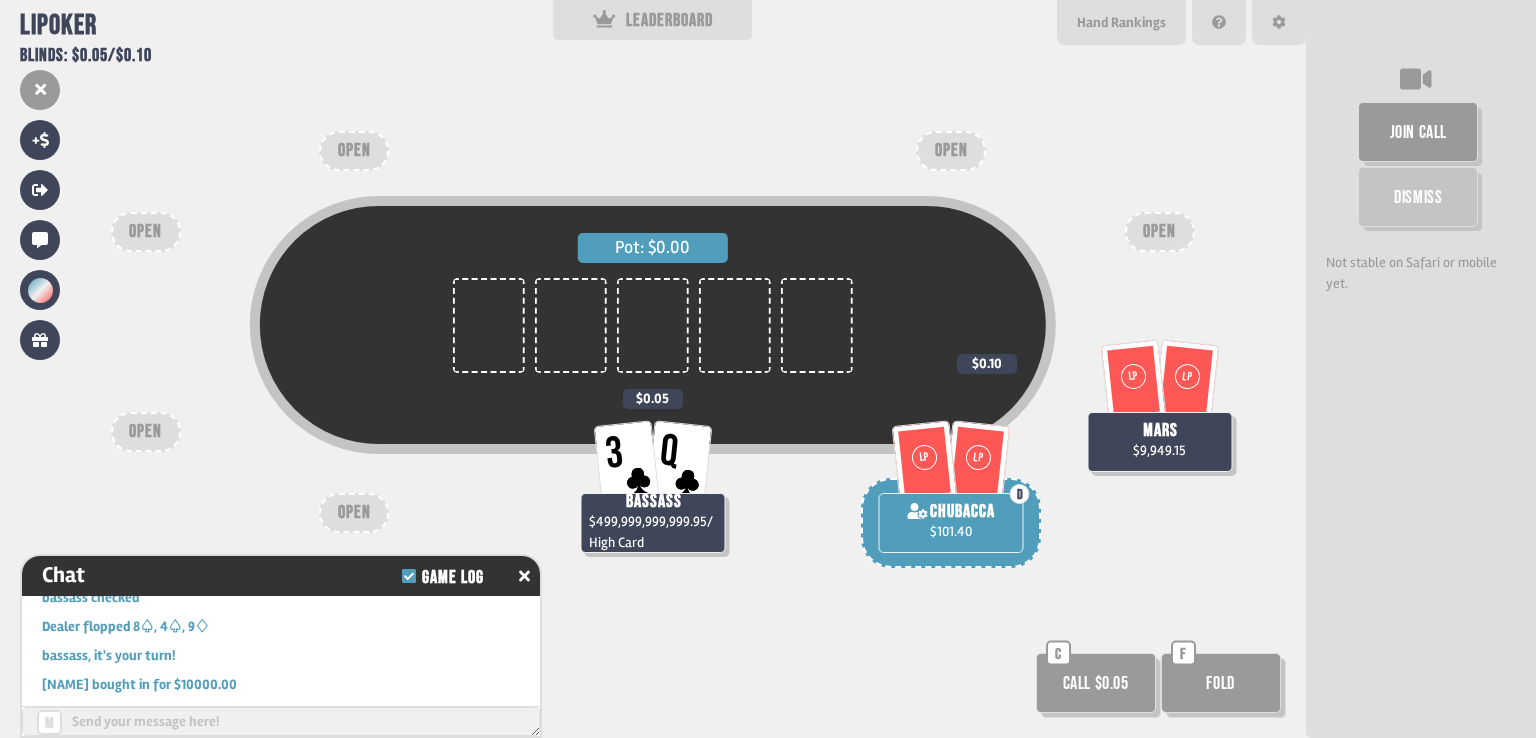 scroll, scrollTop: 98, scrollLeft: 0, axis: vertical 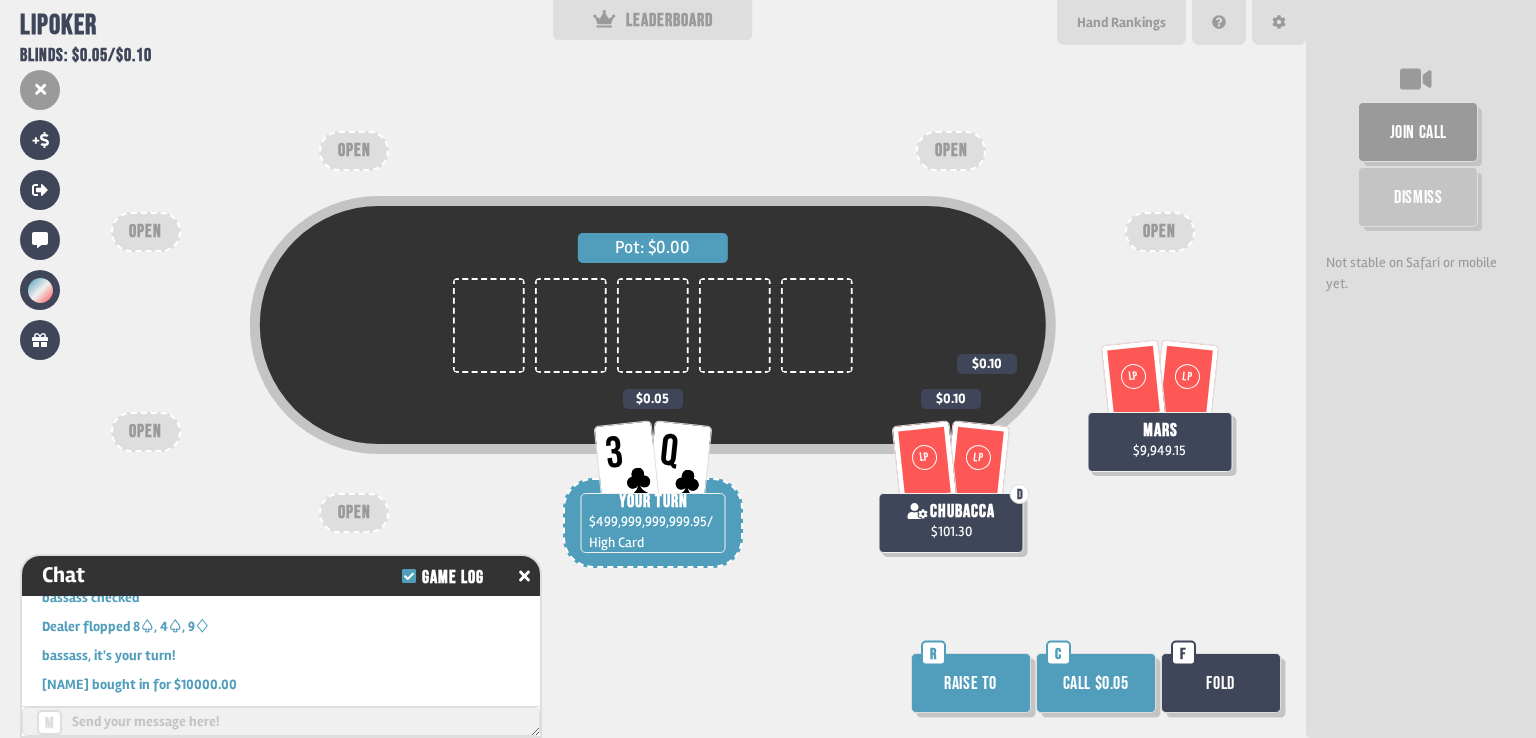 click on "Call $0.05" at bounding box center [1096, 683] 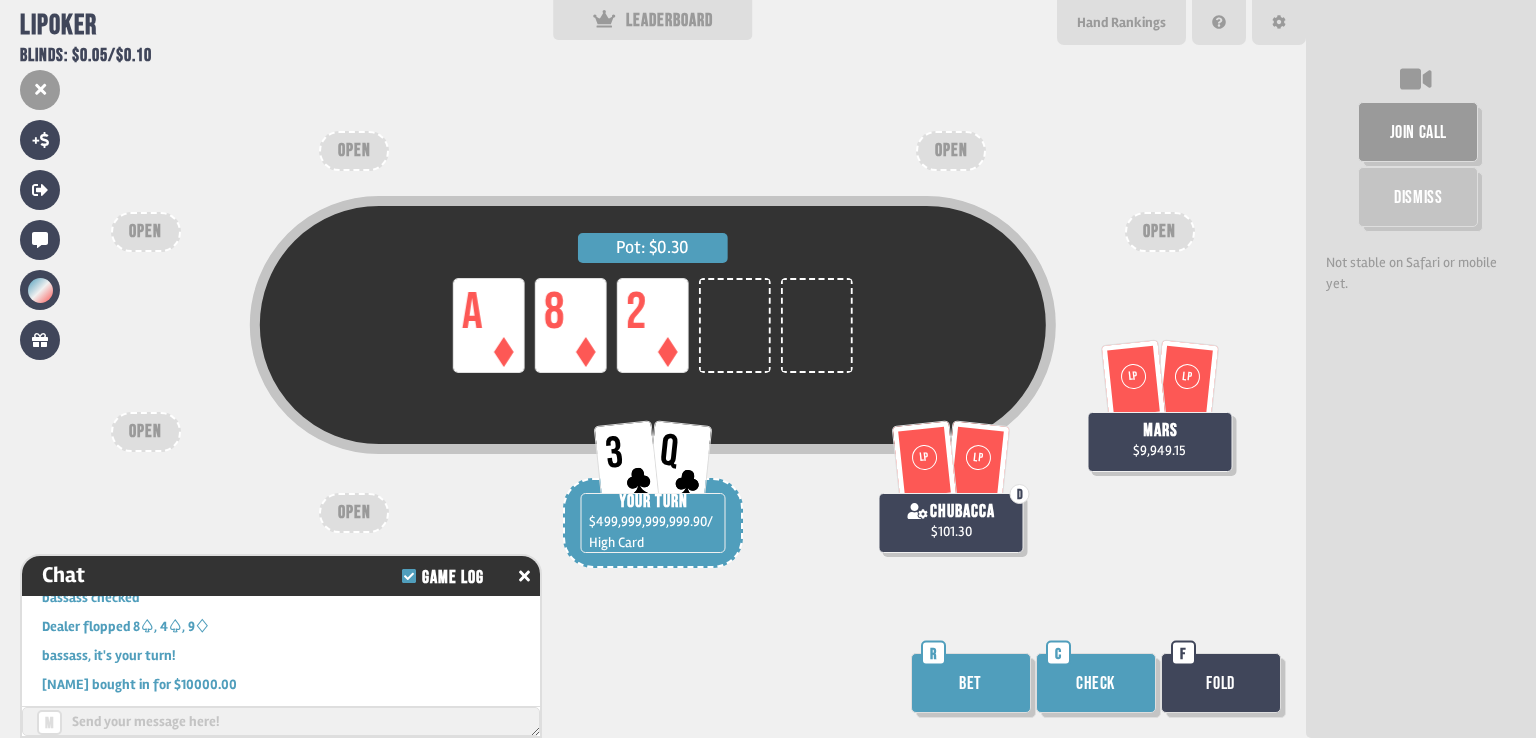 click on "Check" at bounding box center [1096, 683] 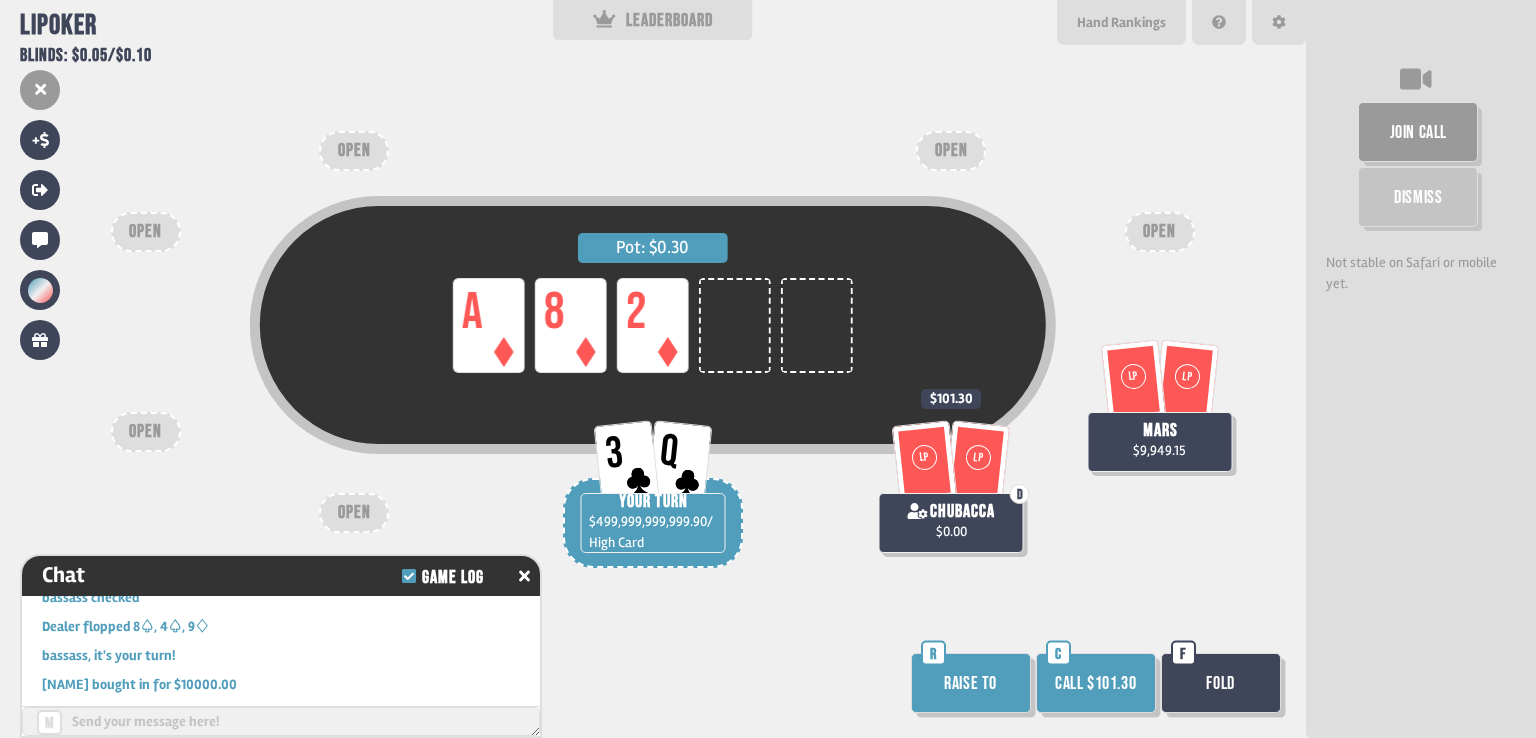click on "Call $101.30" at bounding box center [1096, 683] 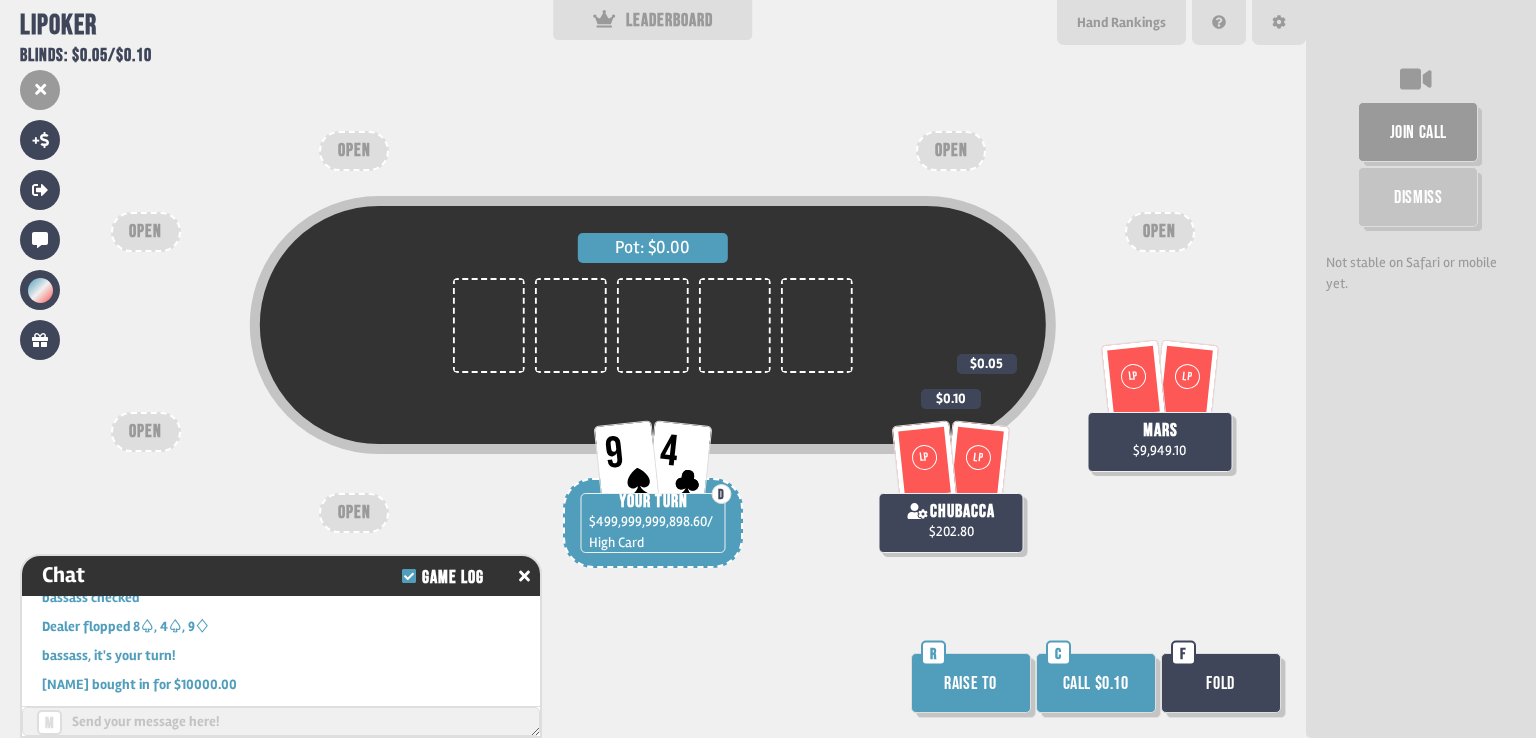 click on "Raise to" at bounding box center [971, 683] 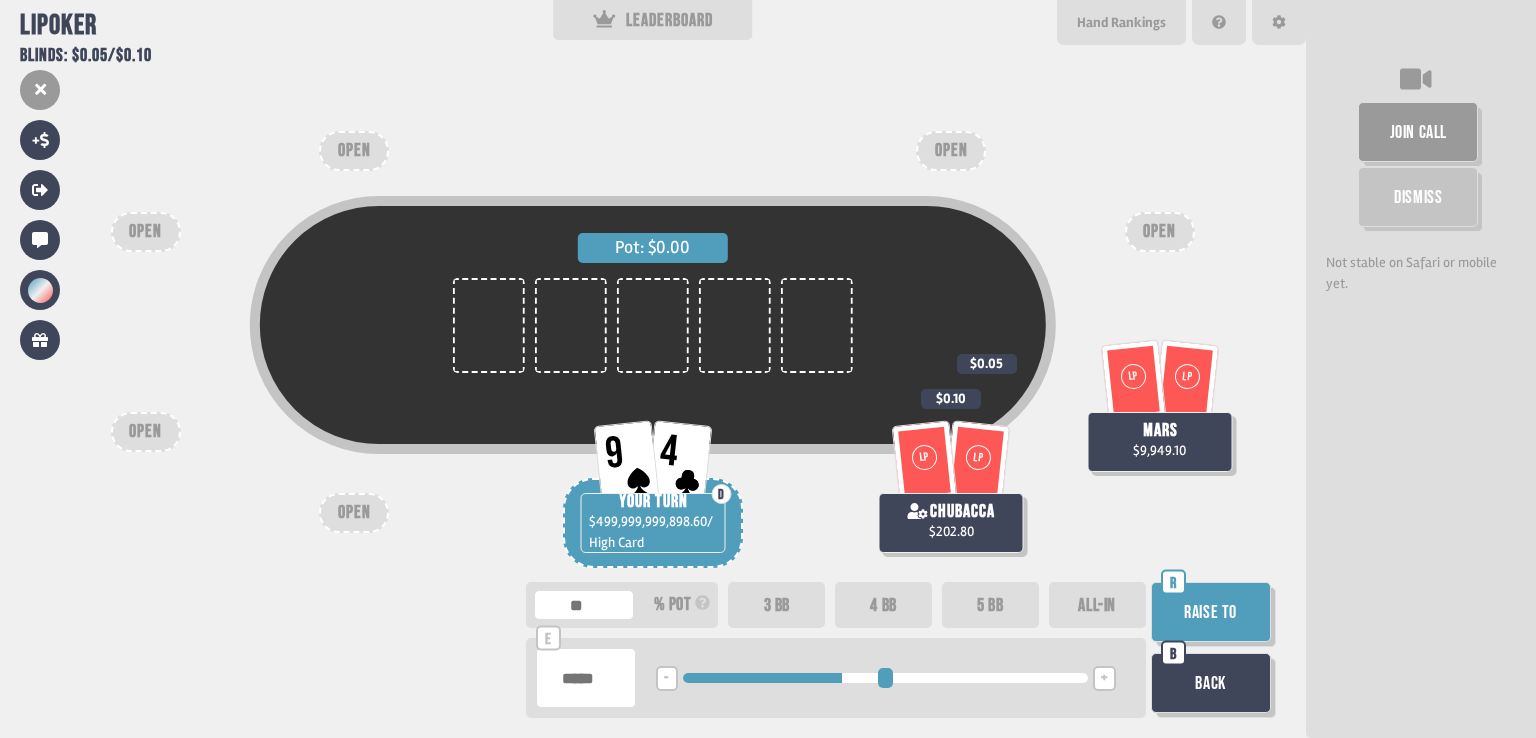 drag, startPoint x: 695, startPoint y: 683, endPoint x: 824, endPoint y: 664, distance: 130.39172 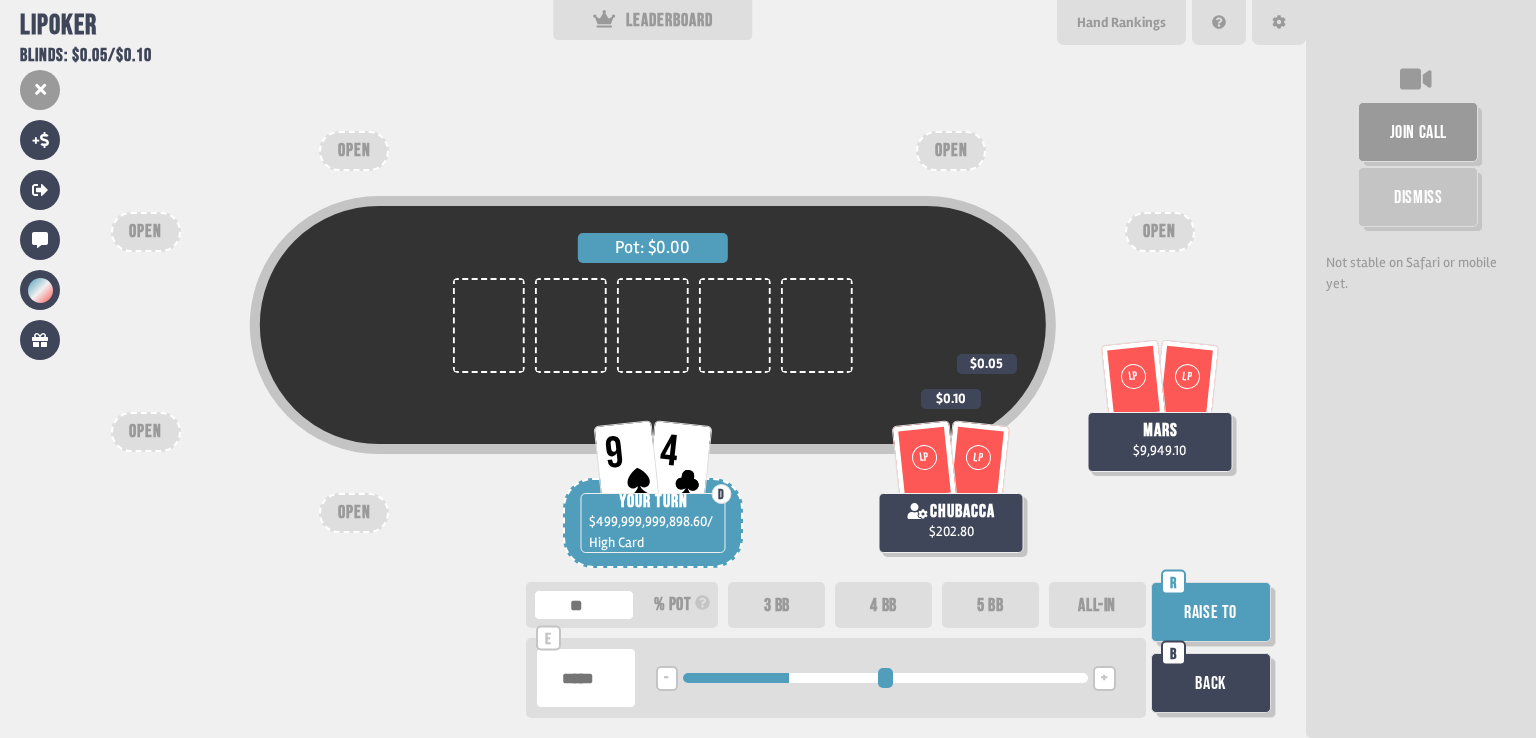 drag, startPoint x: 824, startPoint y: 681, endPoint x: 792, endPoint y: 709, distance: 42.520584 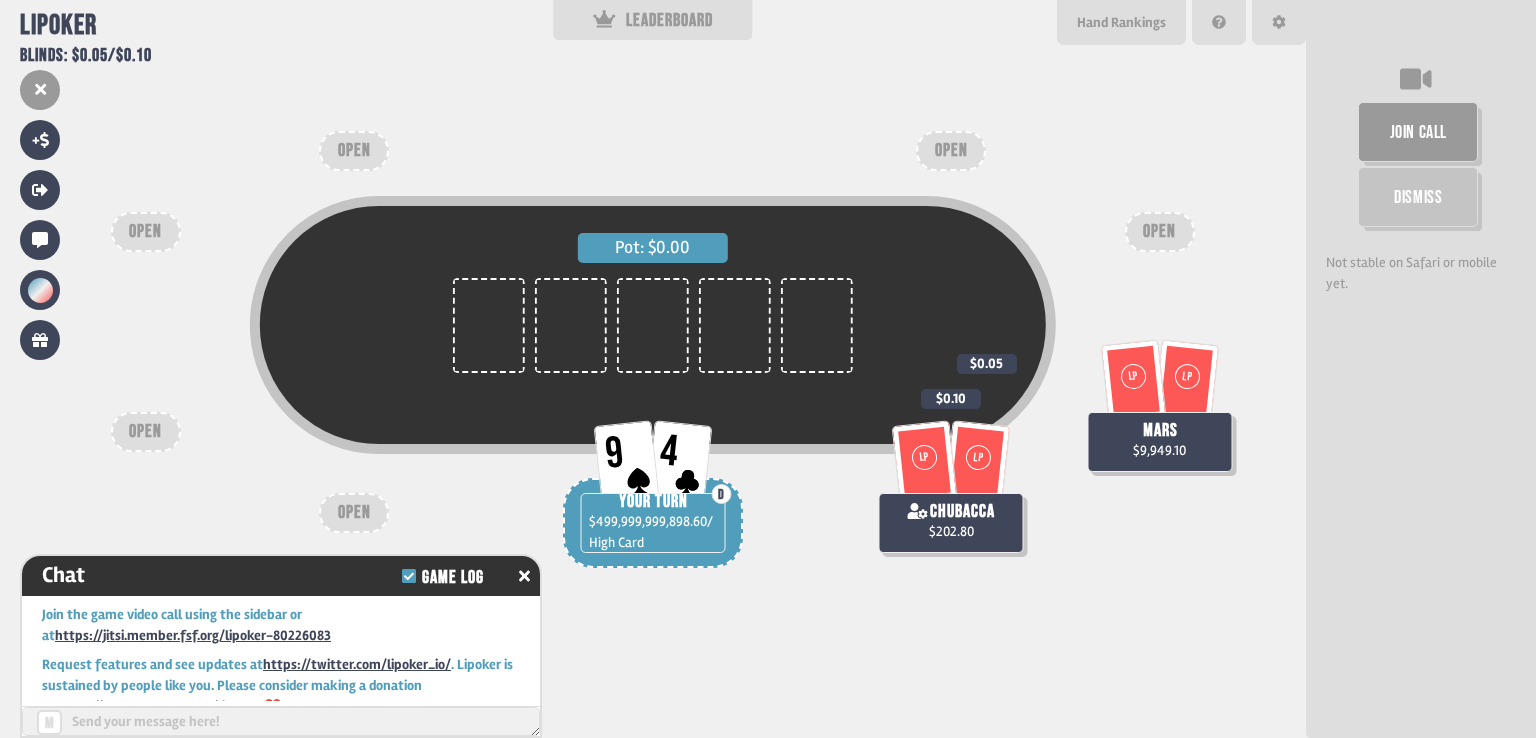 scroll, scrollTop: 5329, scrollLeft: 0, axis: vertical 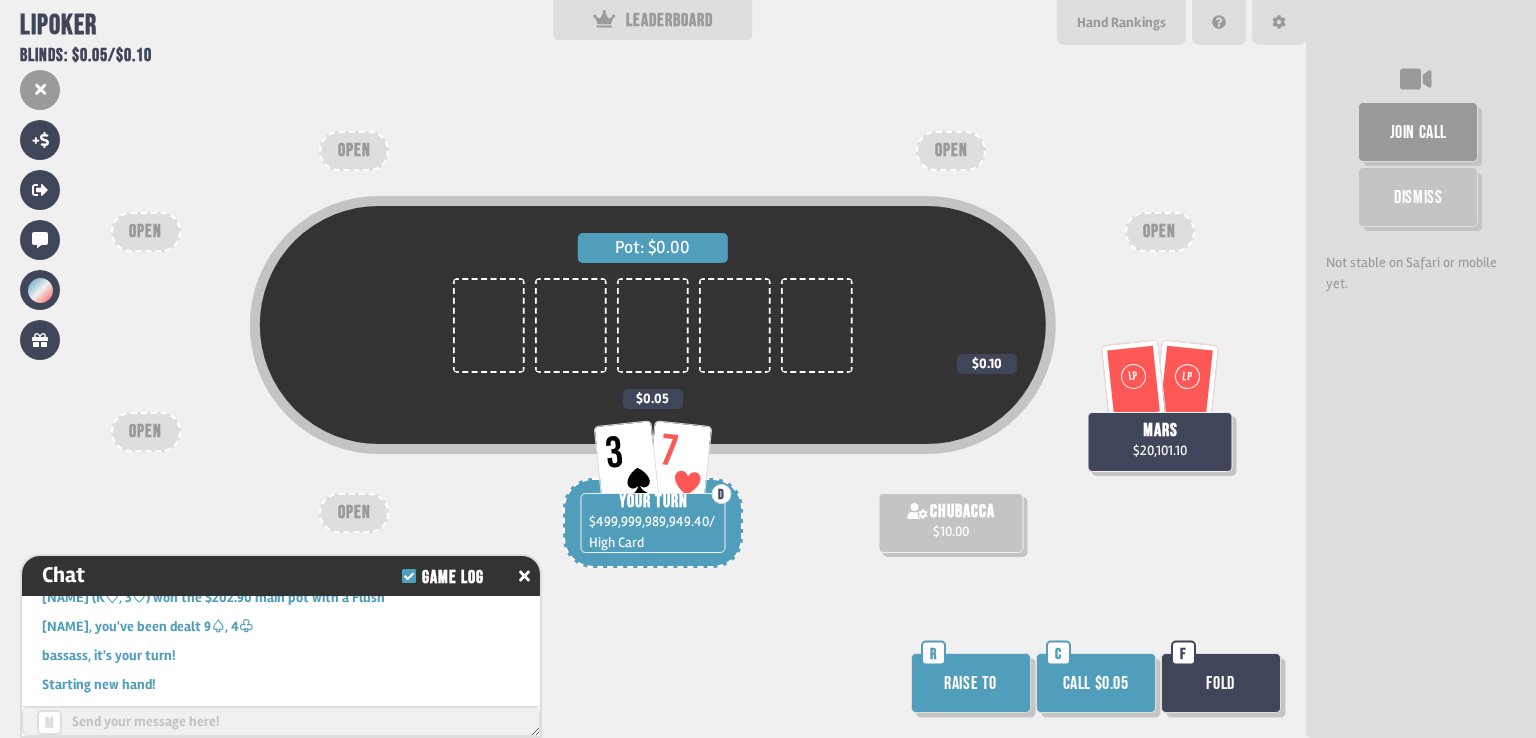 click on "Fold" at bounding box center (1221, 683) 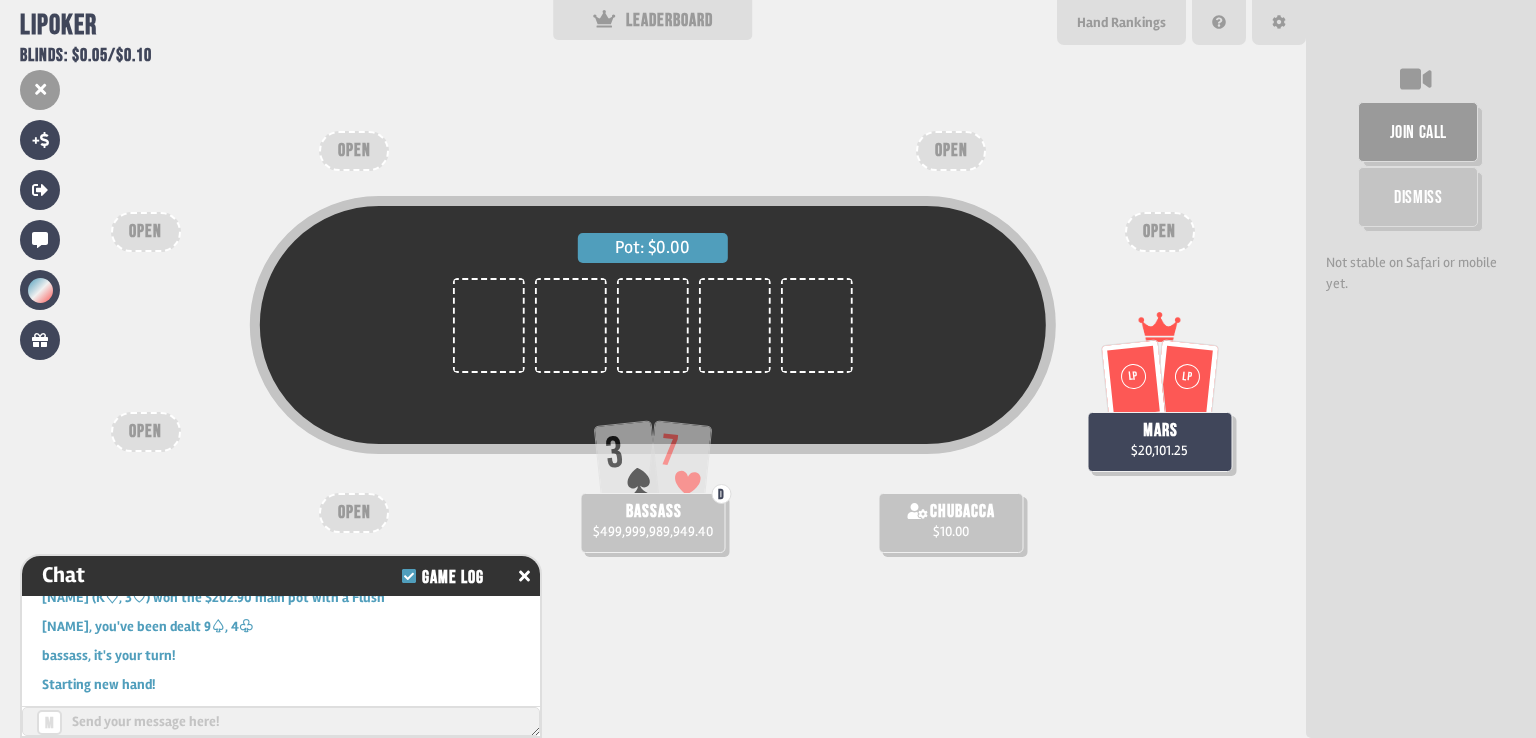 scroll, scrollTop: 98, scrollLeft: 0, axis: vertical 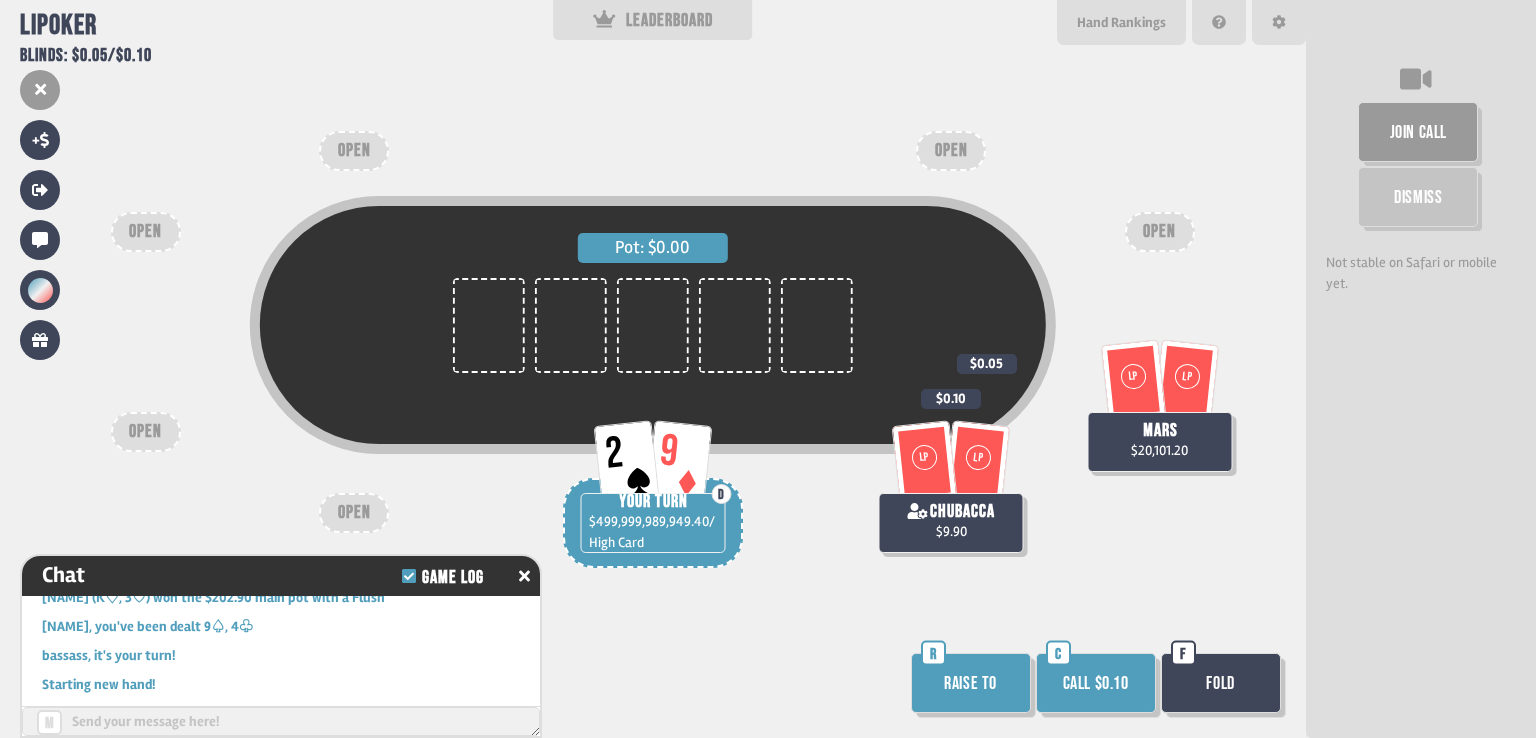 click on "Fold" at bounding box center (1221, 683) 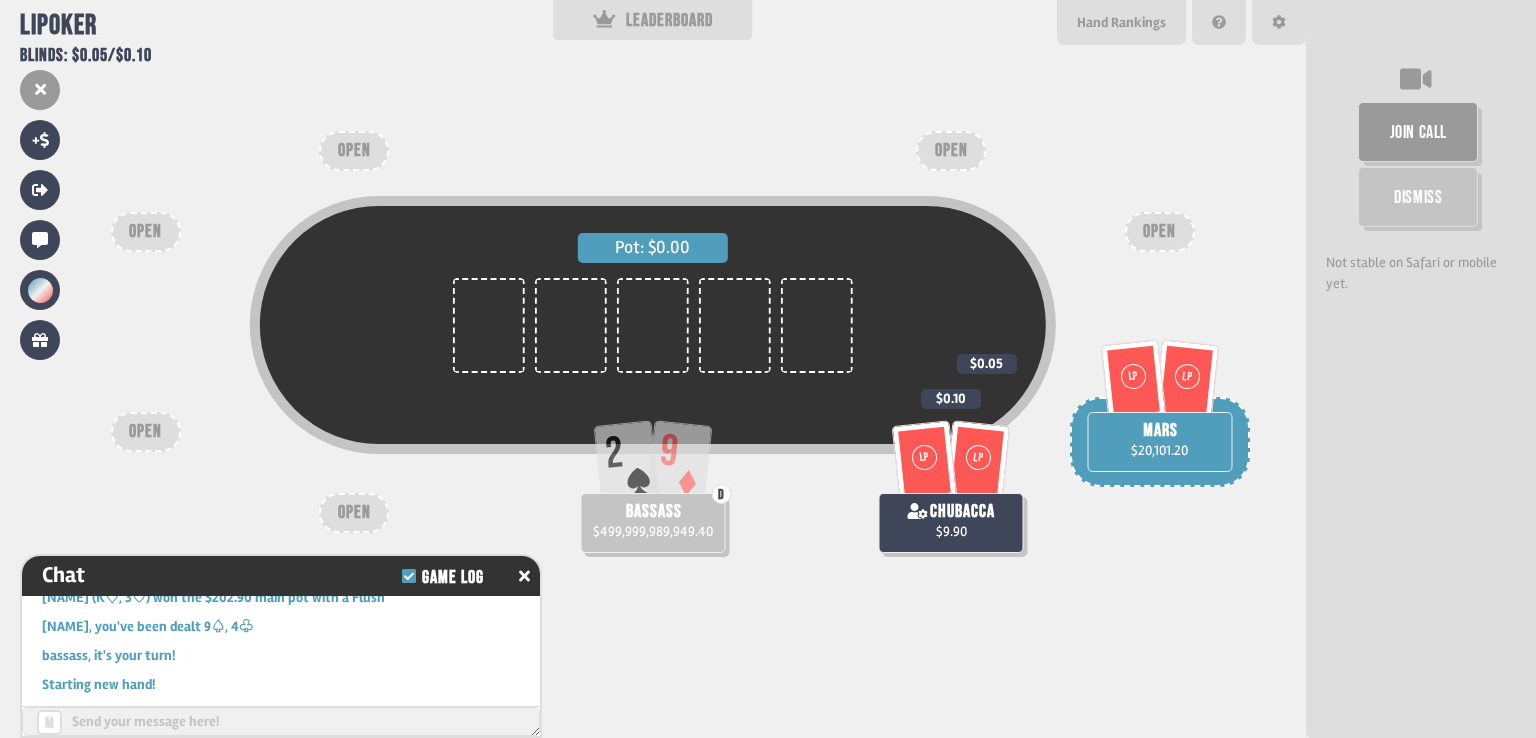 scroll, scrollTop: 100, scrollLeft: 0, axis: vertical 